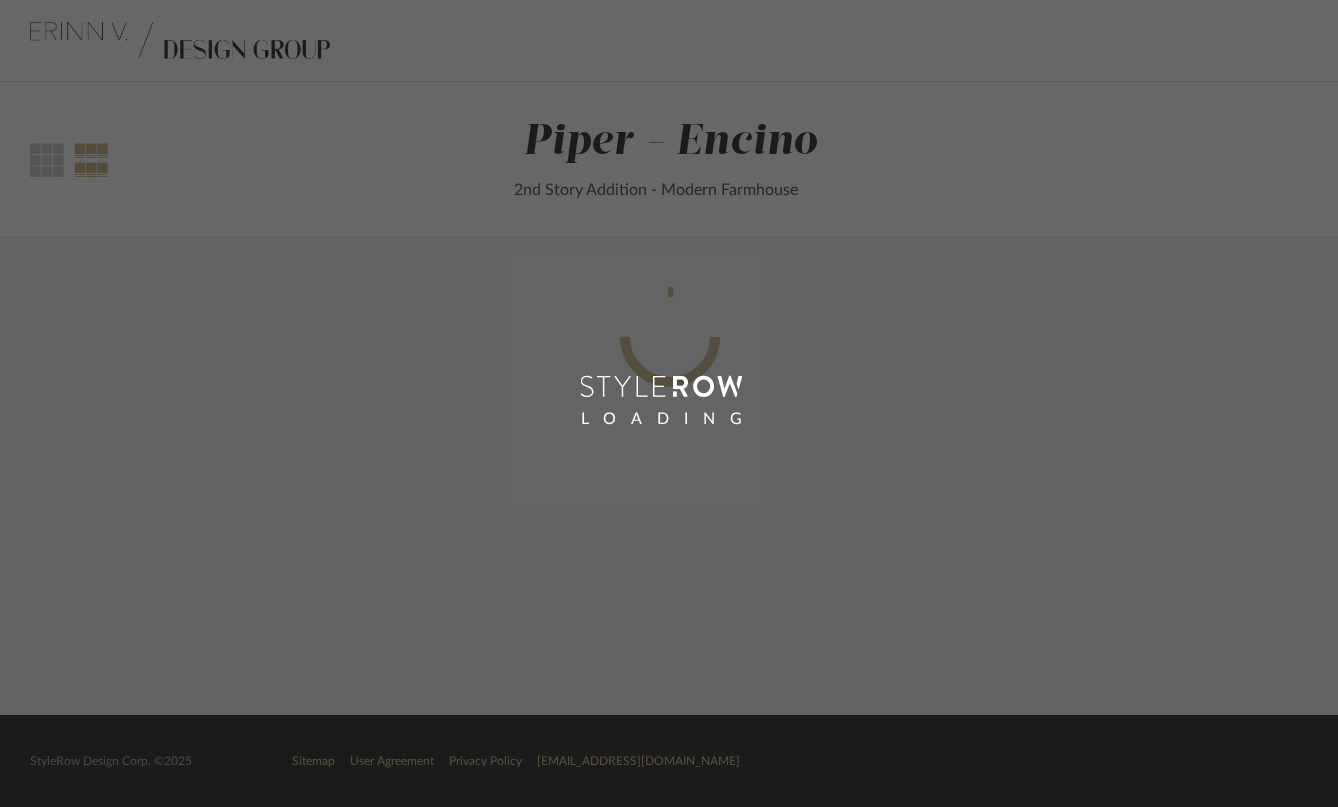 scroll, scrollTop: 0, scrollLeft: 0, axis: both 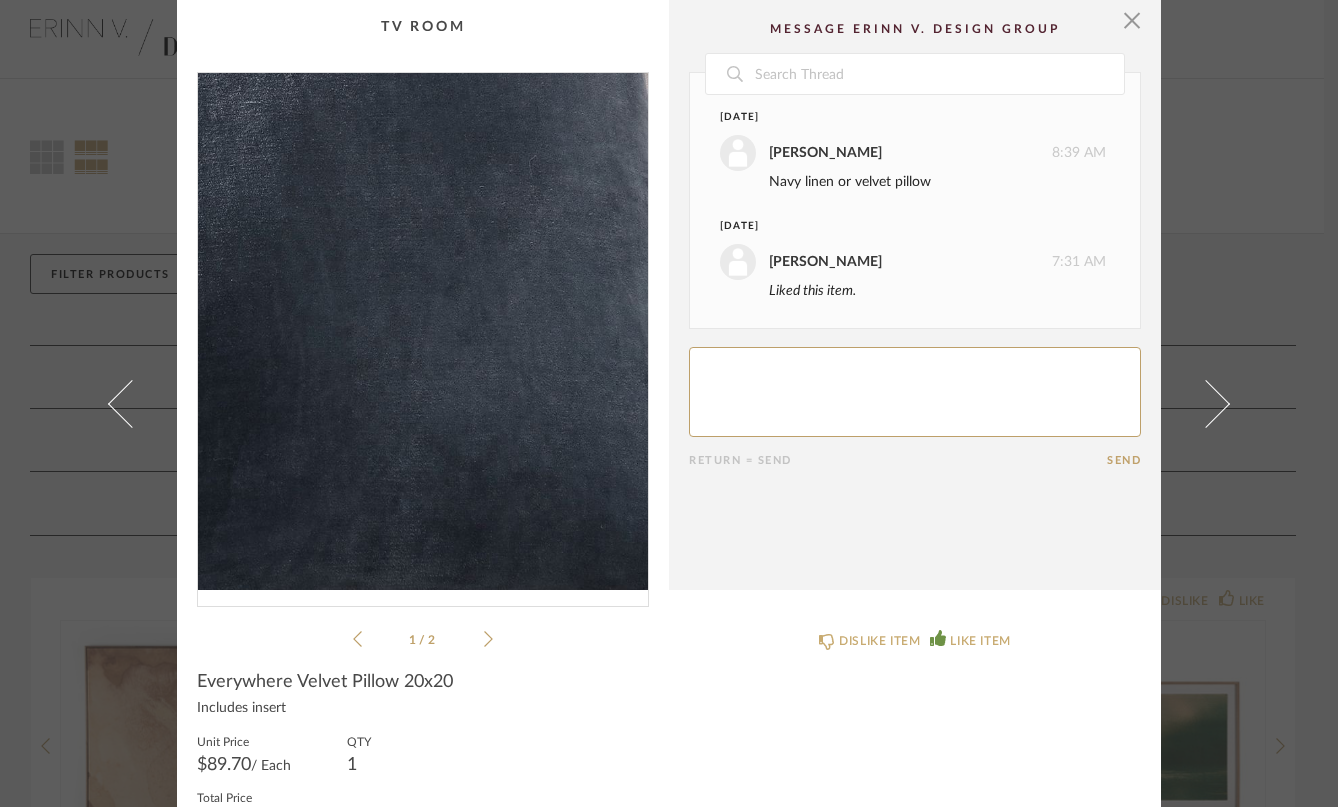 click at bounding box center (423, 331) 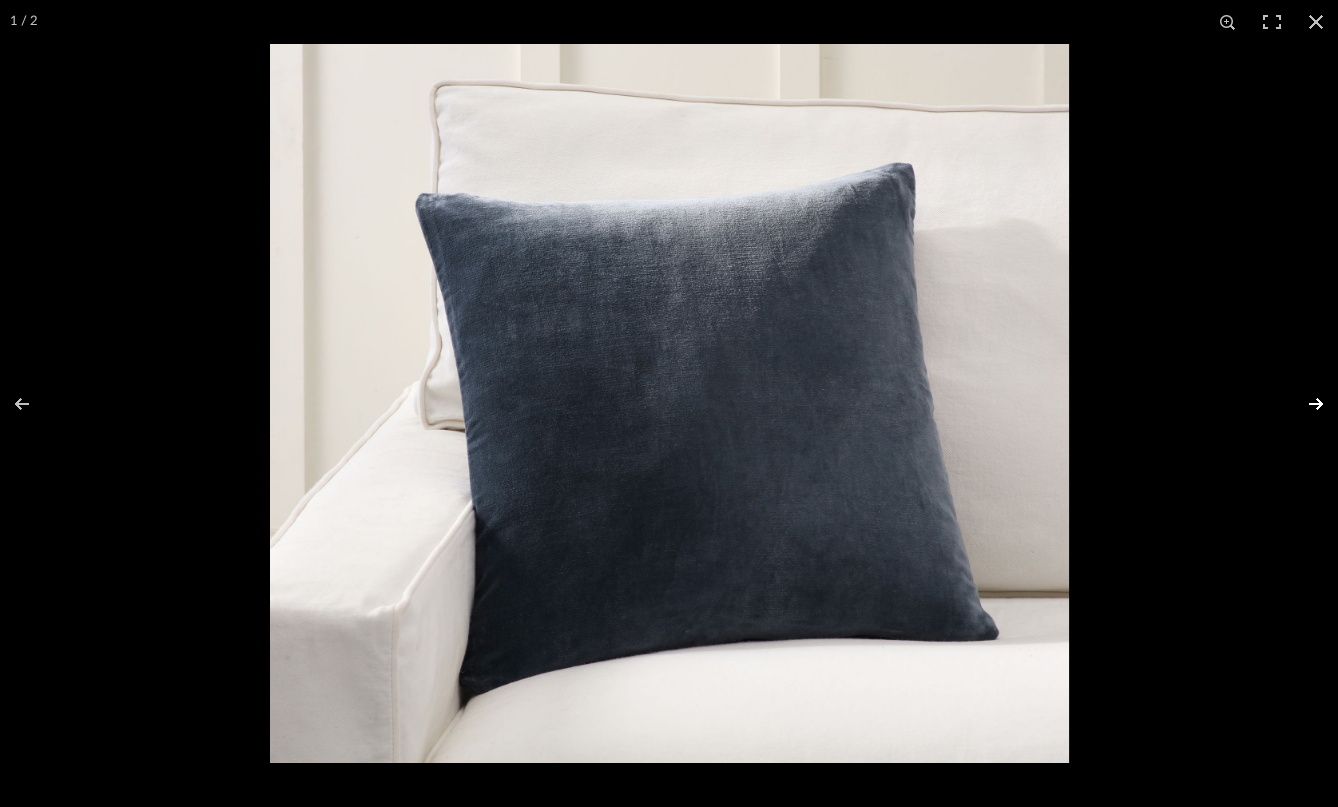 click at bounding box center [1303, 404] 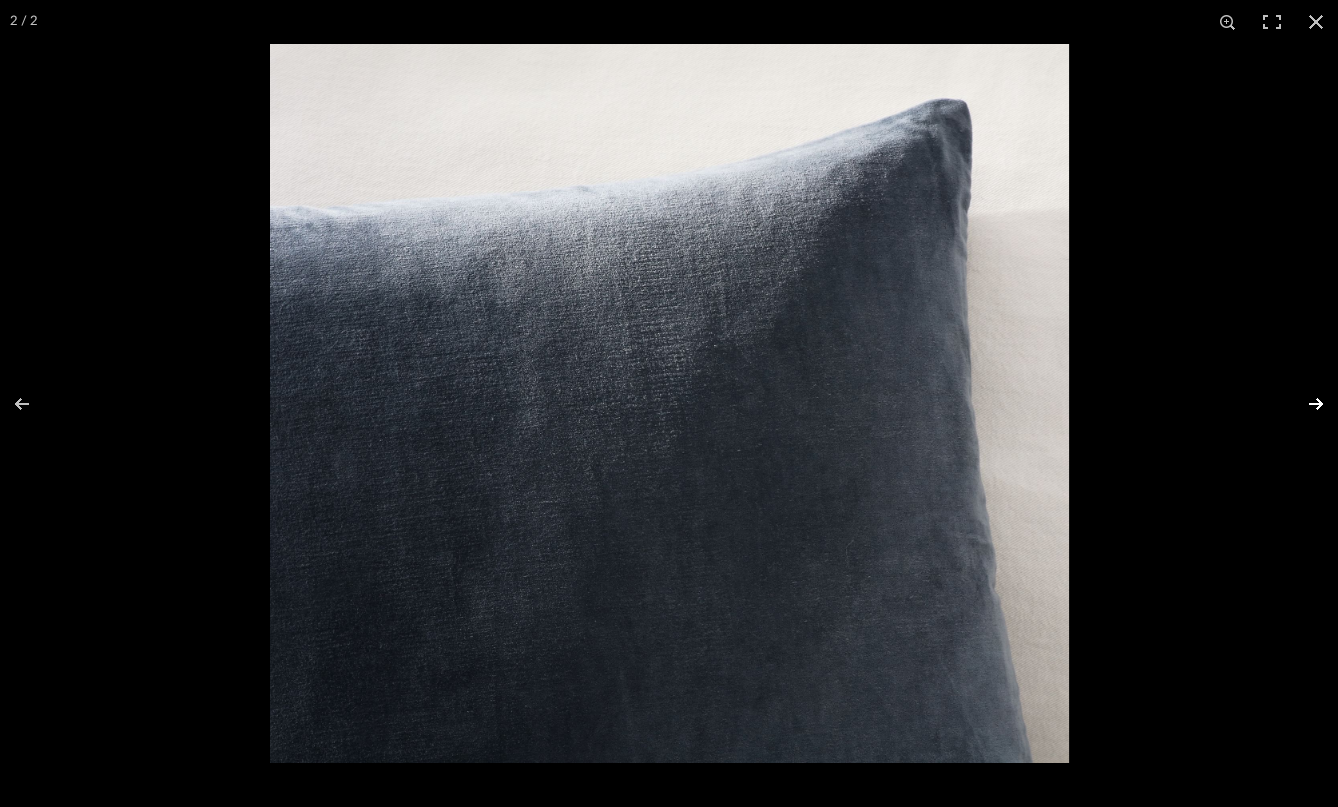 click at bounding box center [1303, 404] 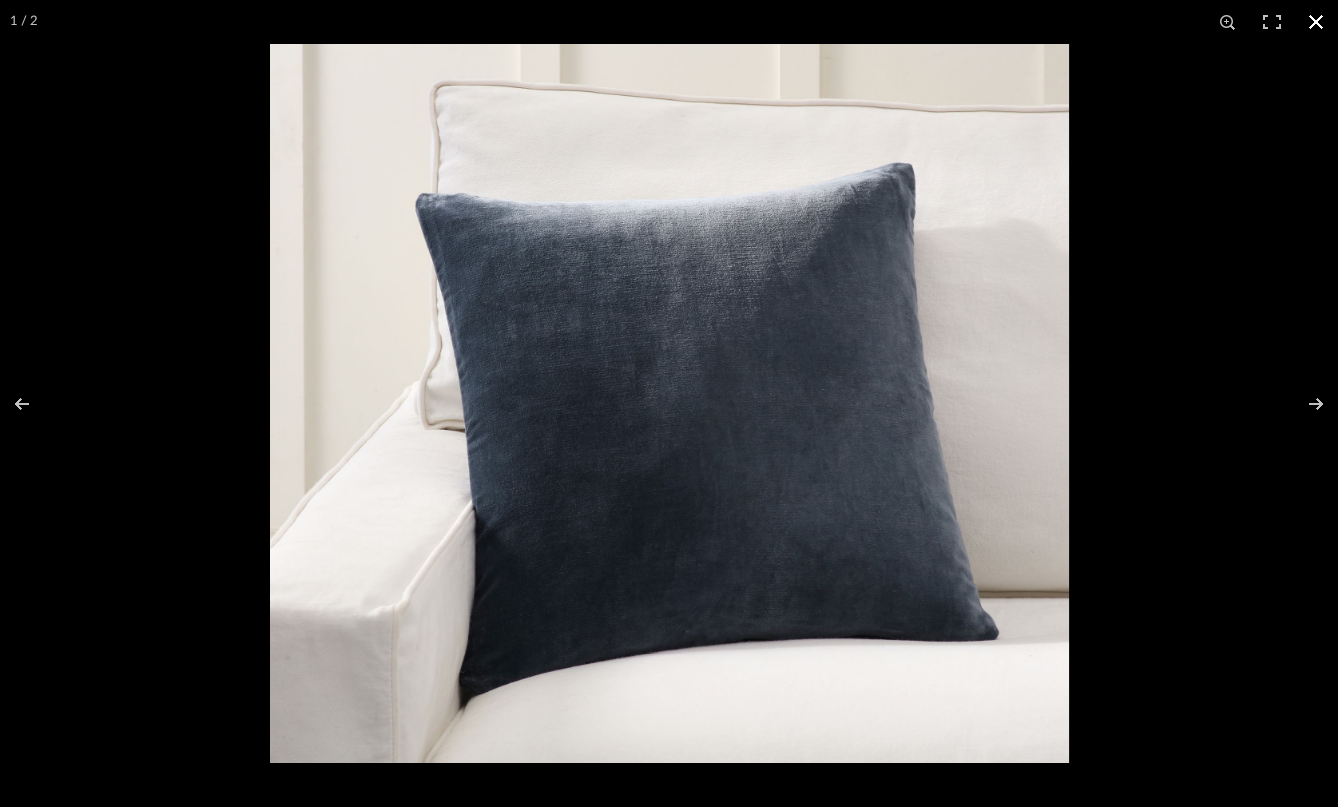 click at bounding box center (1316, 22) 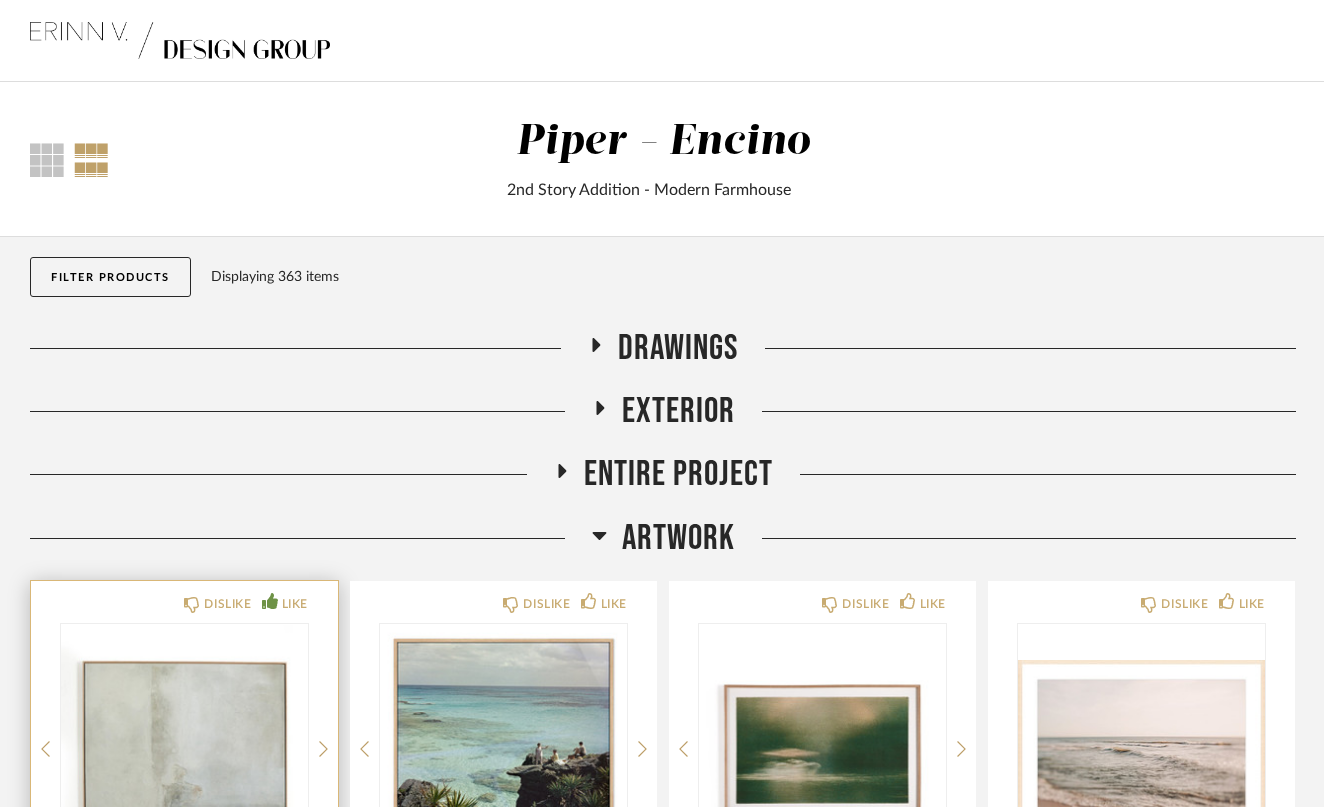 scroll, scrollTop: 0, scrollLeft: 0, axis: both 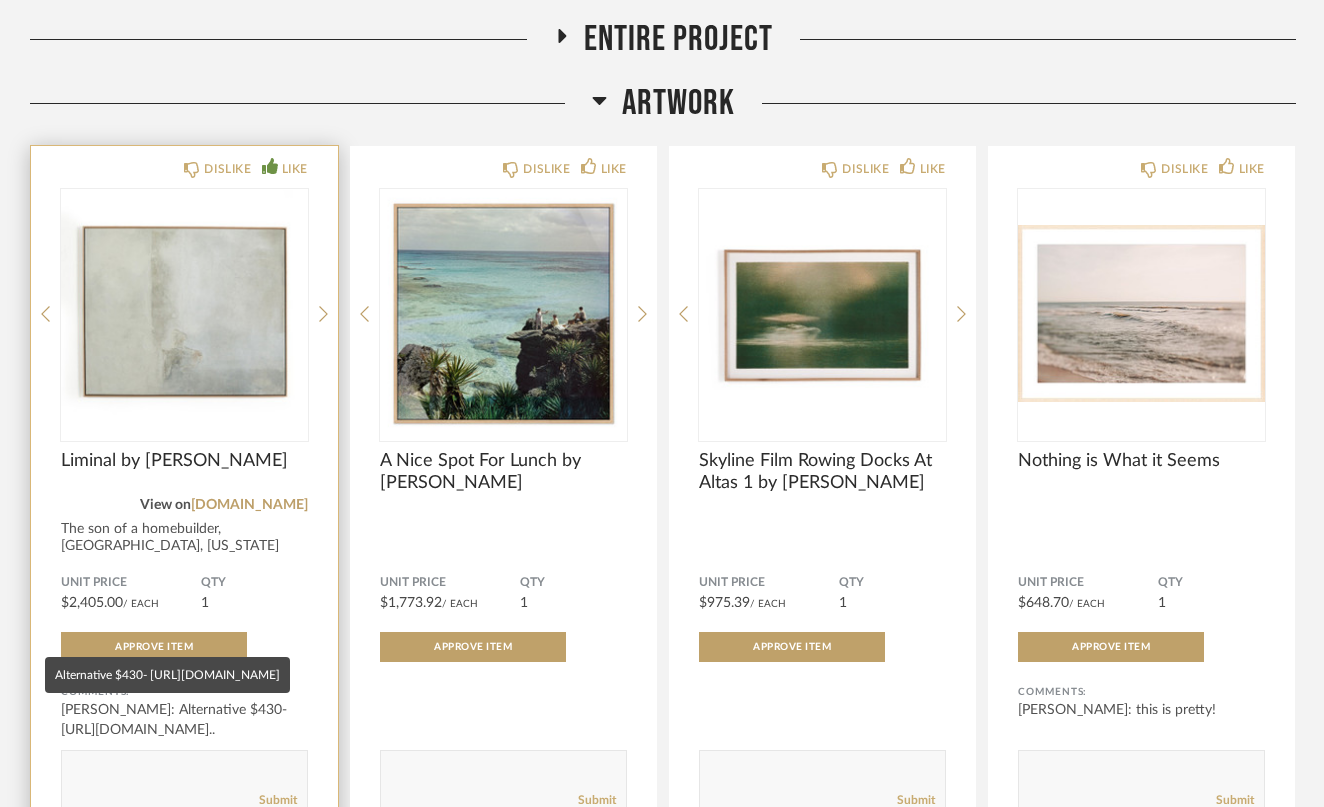 click on "[PERSON_NAME]: Alternative $430- [URL][DOMAIN_NAME].." 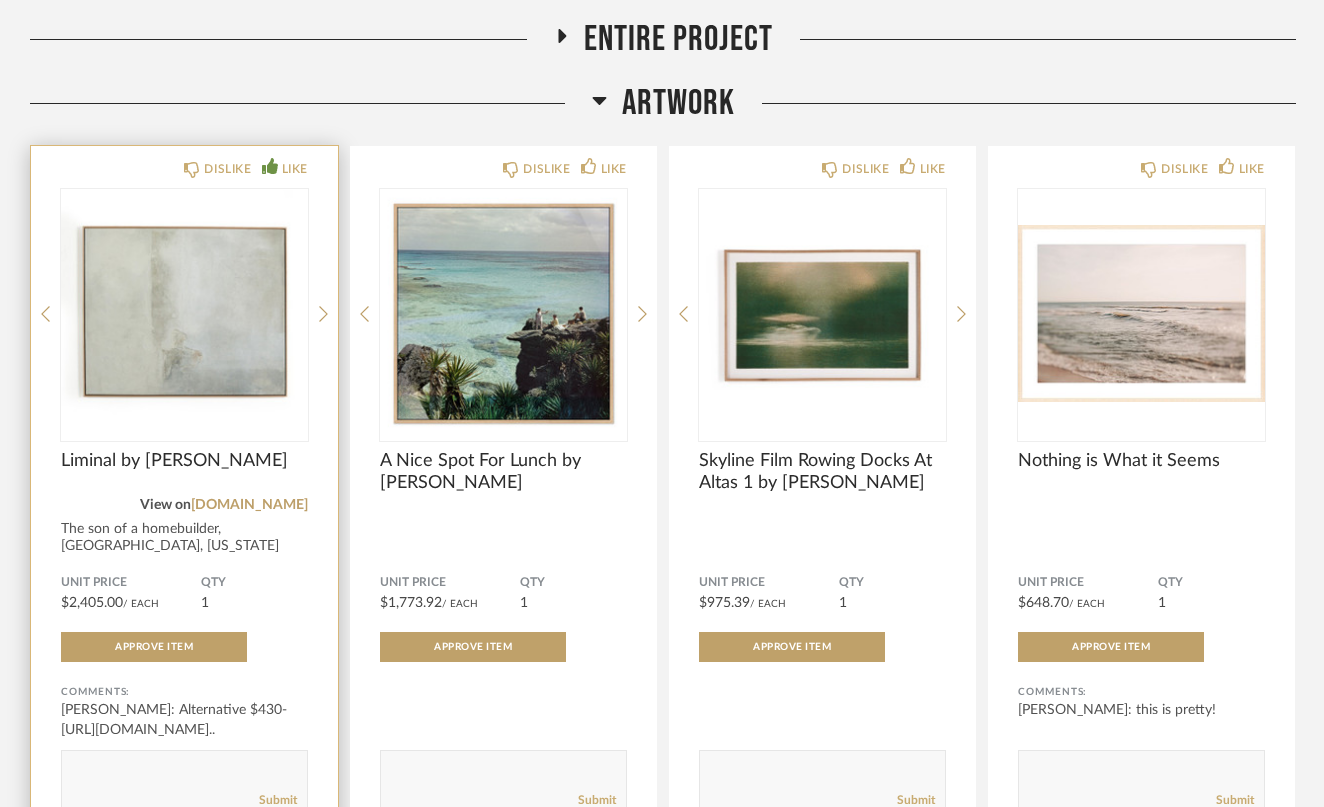 click on "[PERSON_NAME]: Alternative $430- [URL][DOMAIN_NAME].." 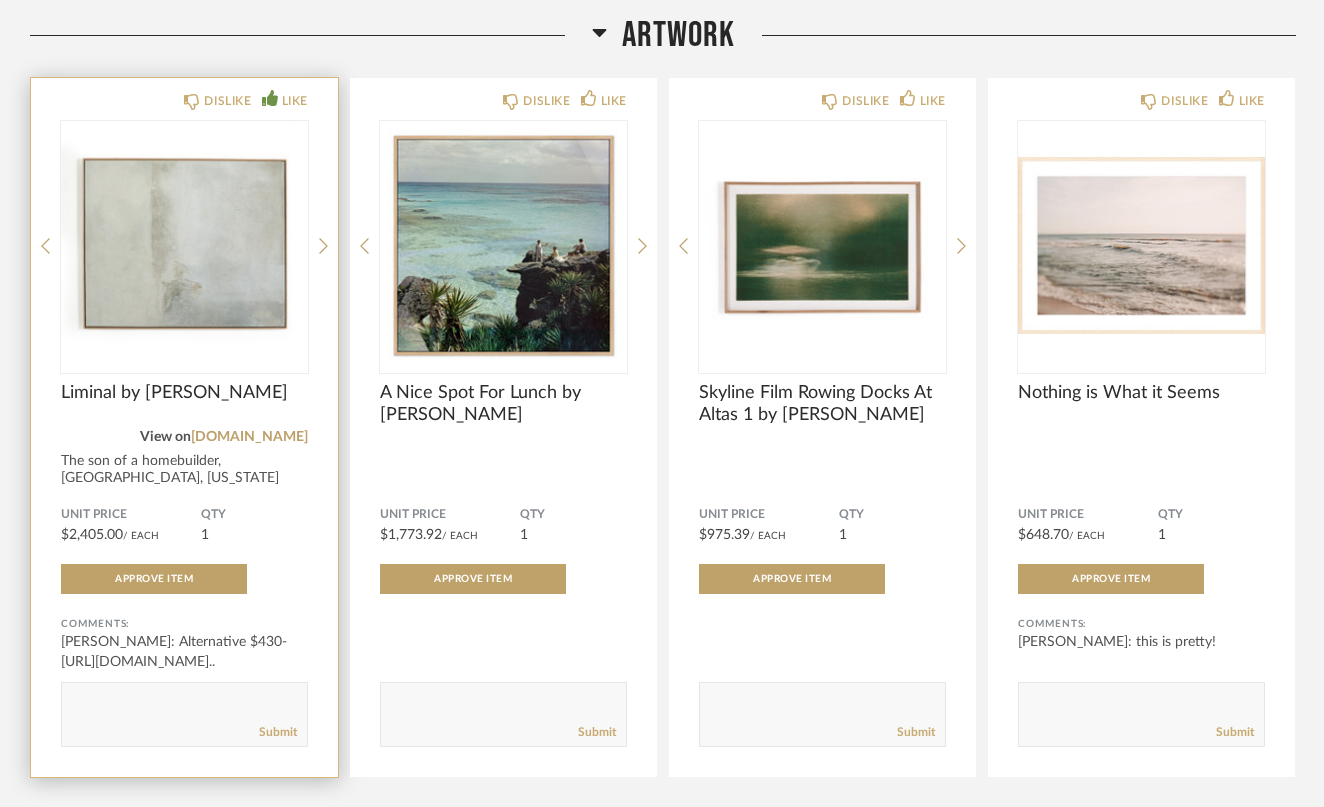 scroll, scrollTop: 540, scrollLeft: 0, axis: vertical 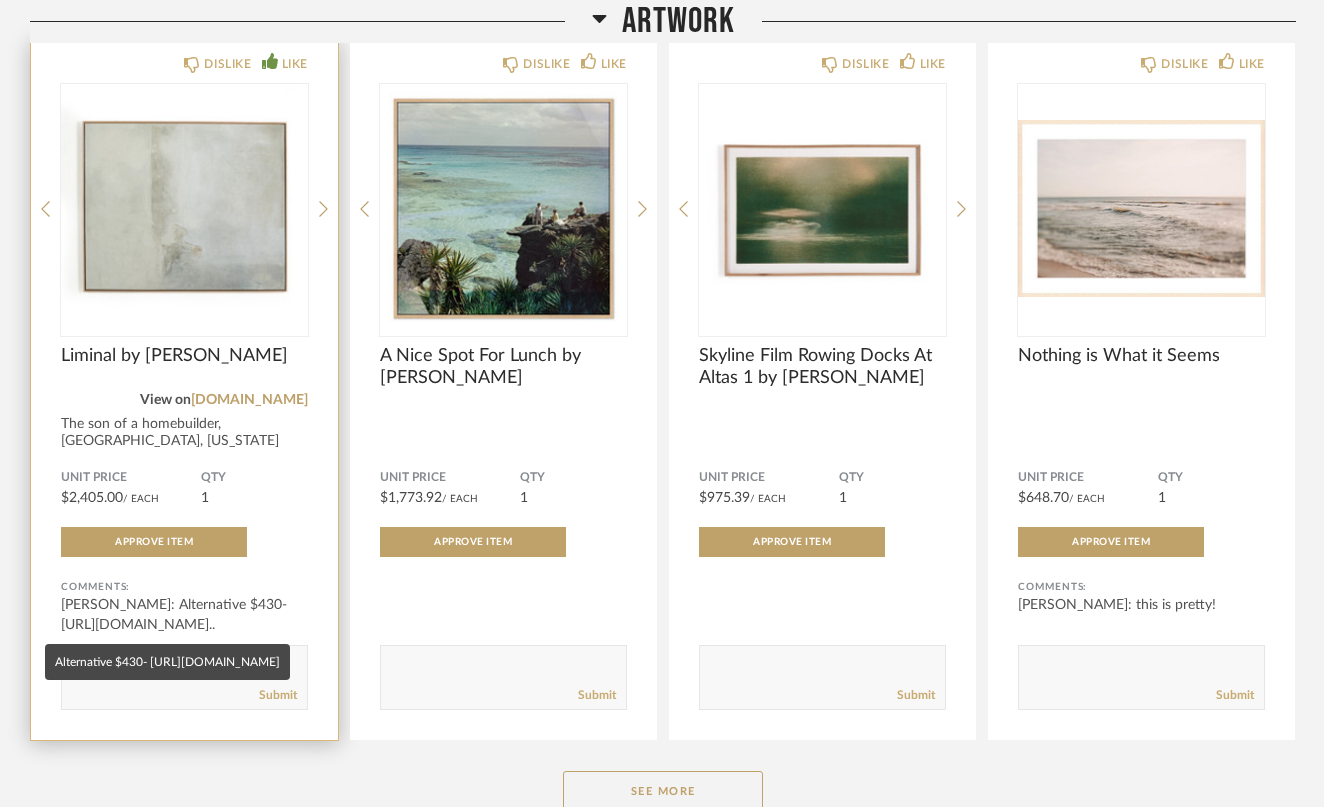 click on "[PERSON_NAME]: Alternative $430- [URL][DOMAIN_NAME].." 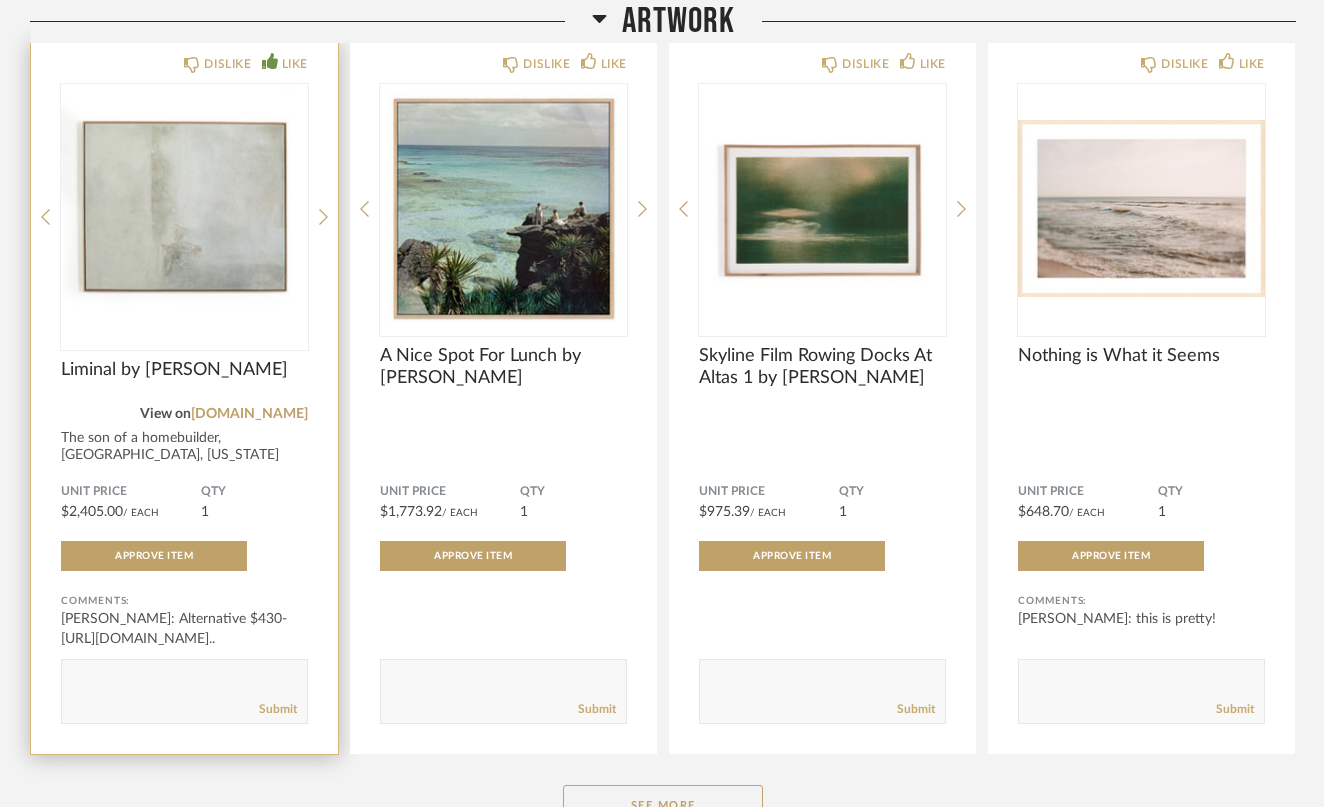 click 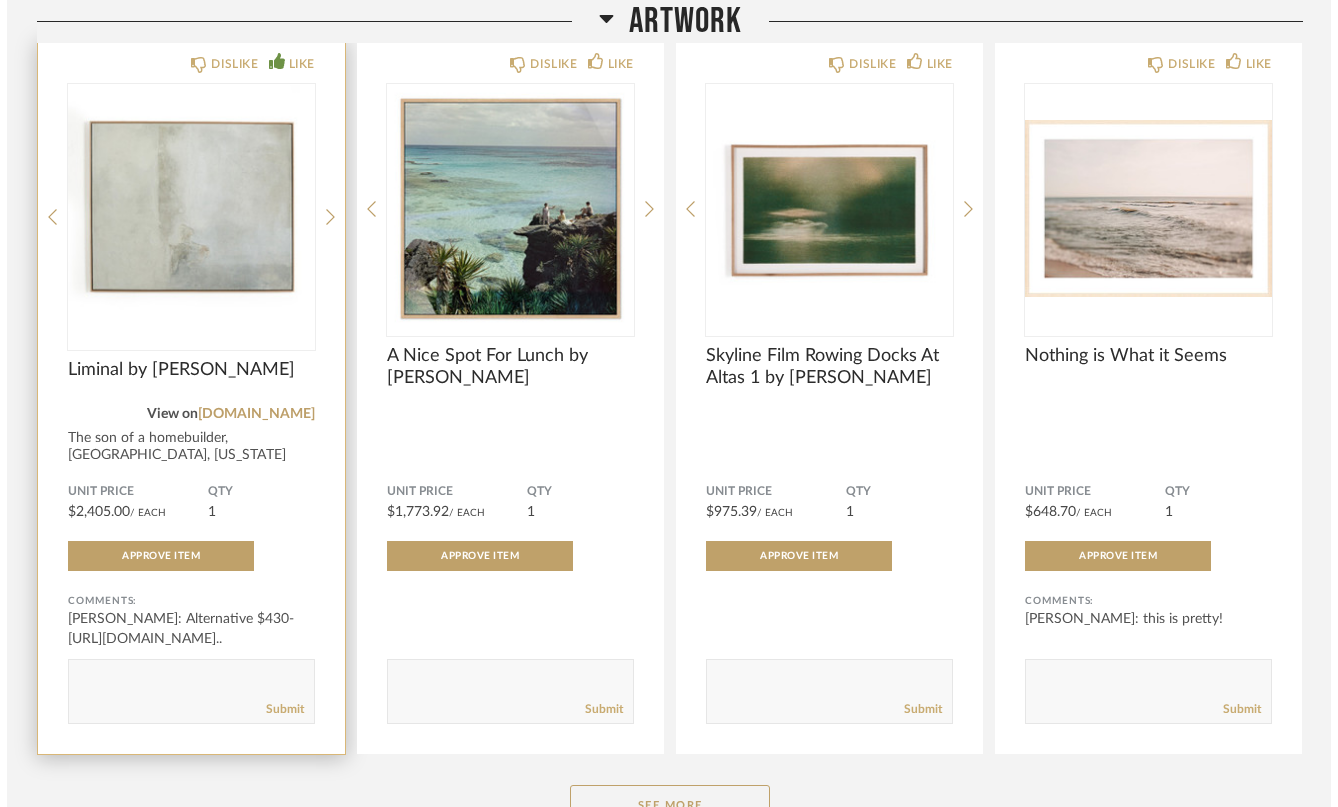 scroll, scrollTop: 0, scrollLeft: 0, axis: both 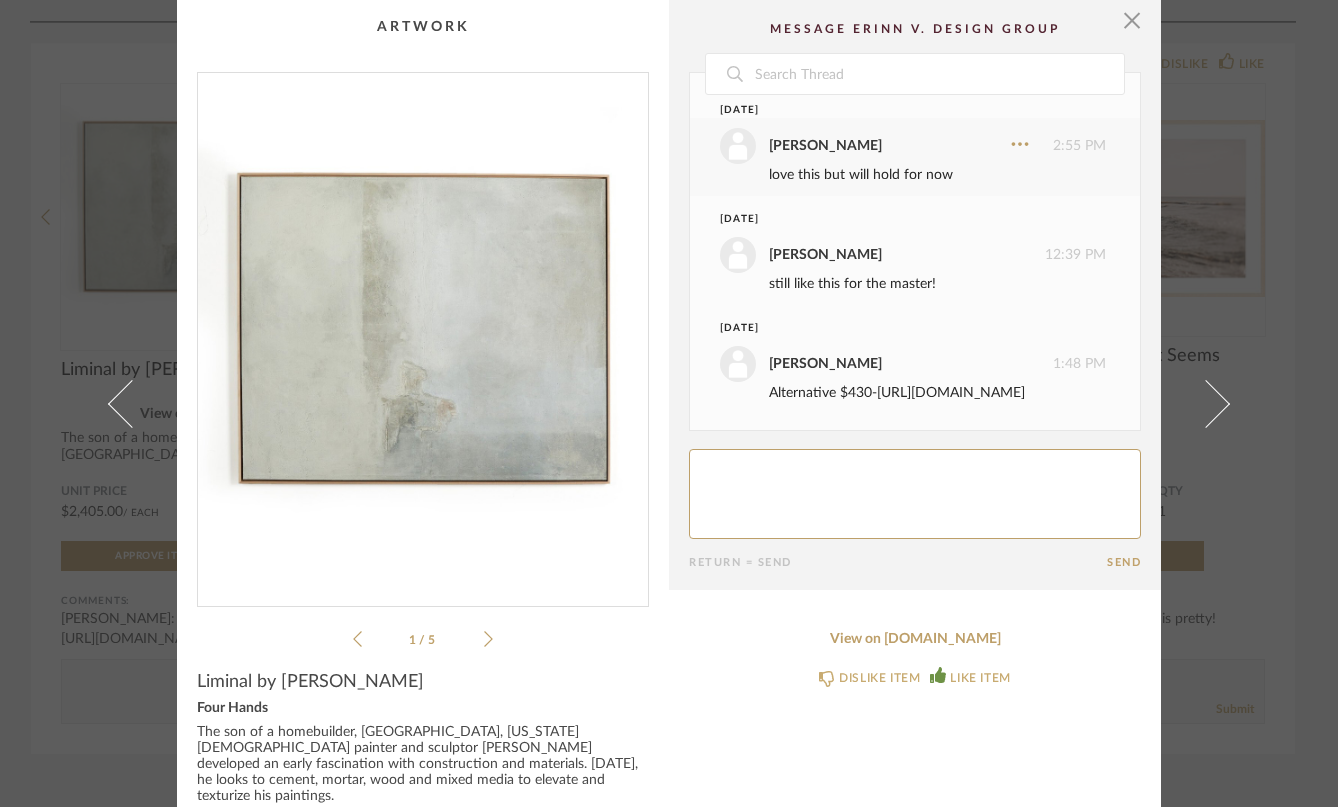click on "[URL][DOMAIN_NAME]" at bounding box center [951, 393] 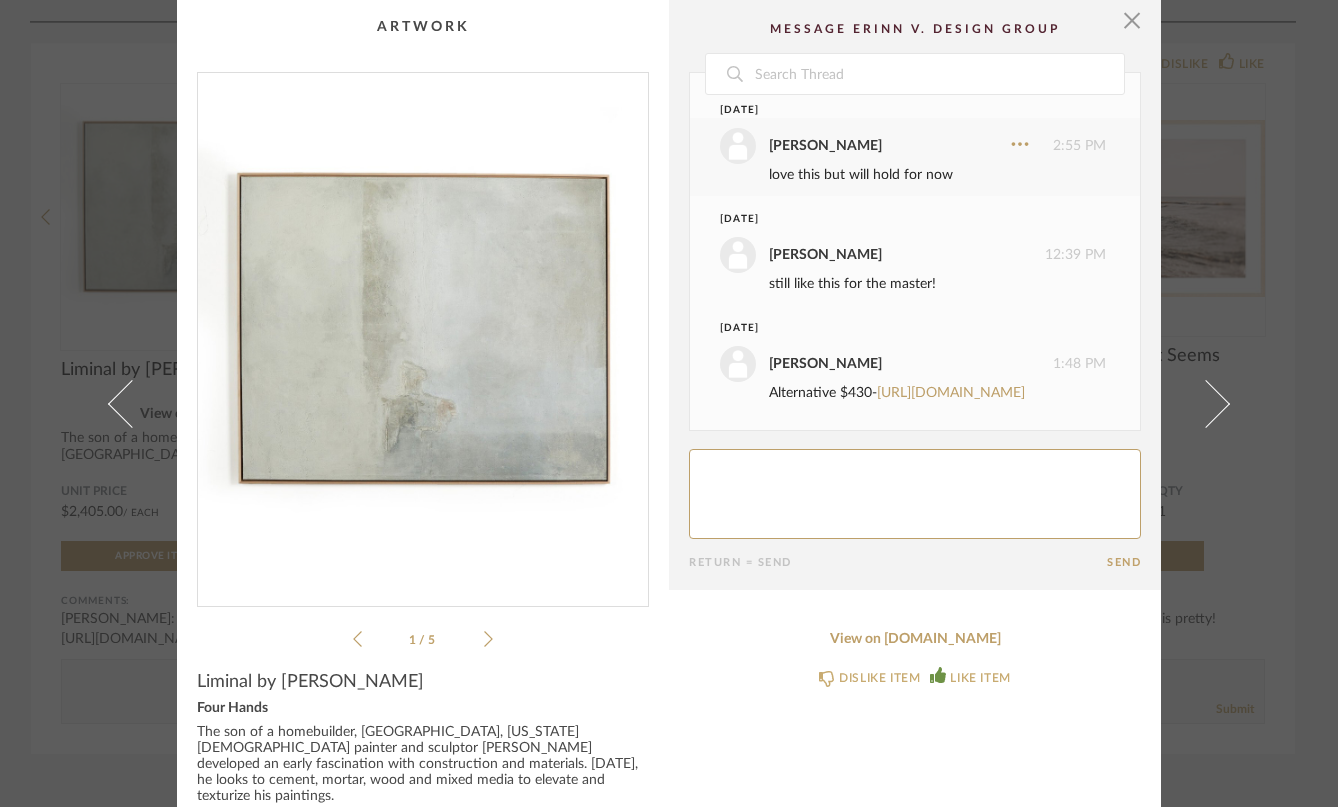 click 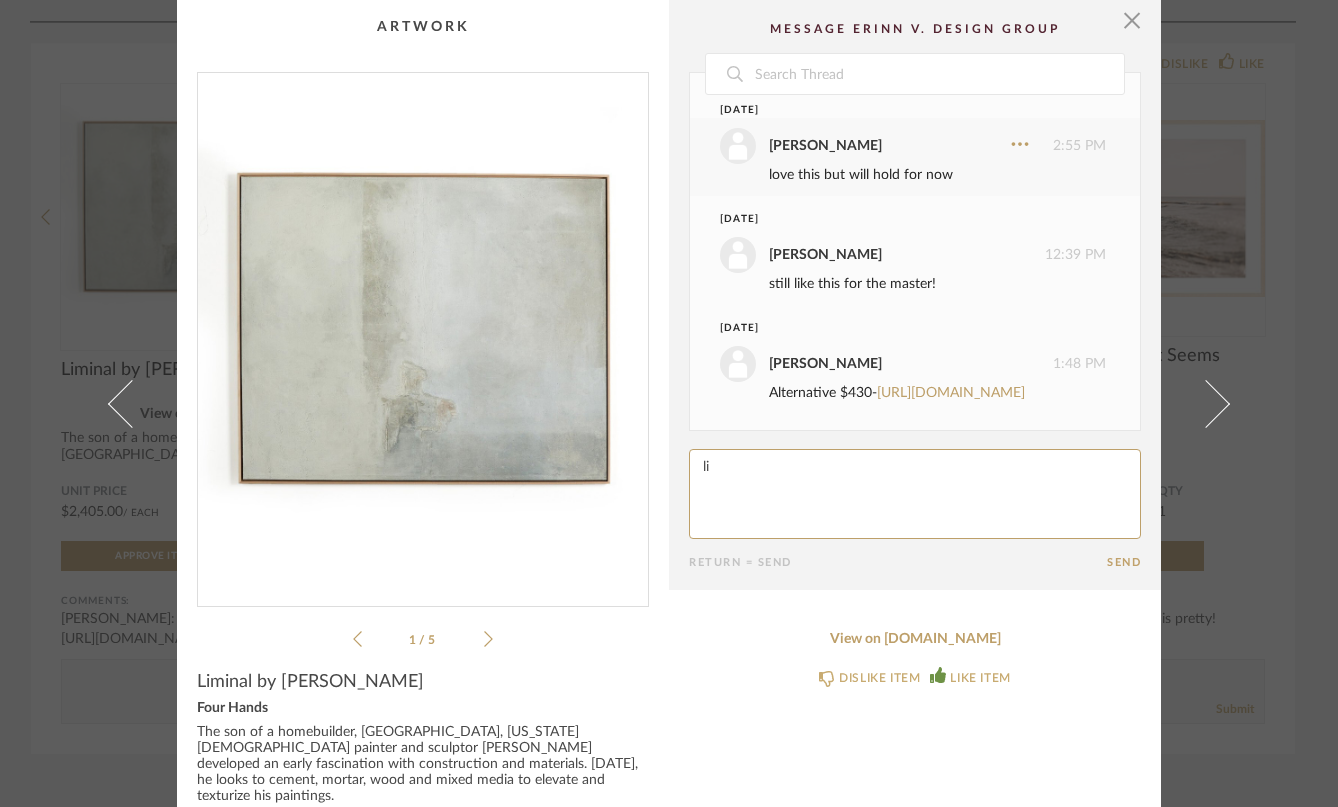 type on "l" 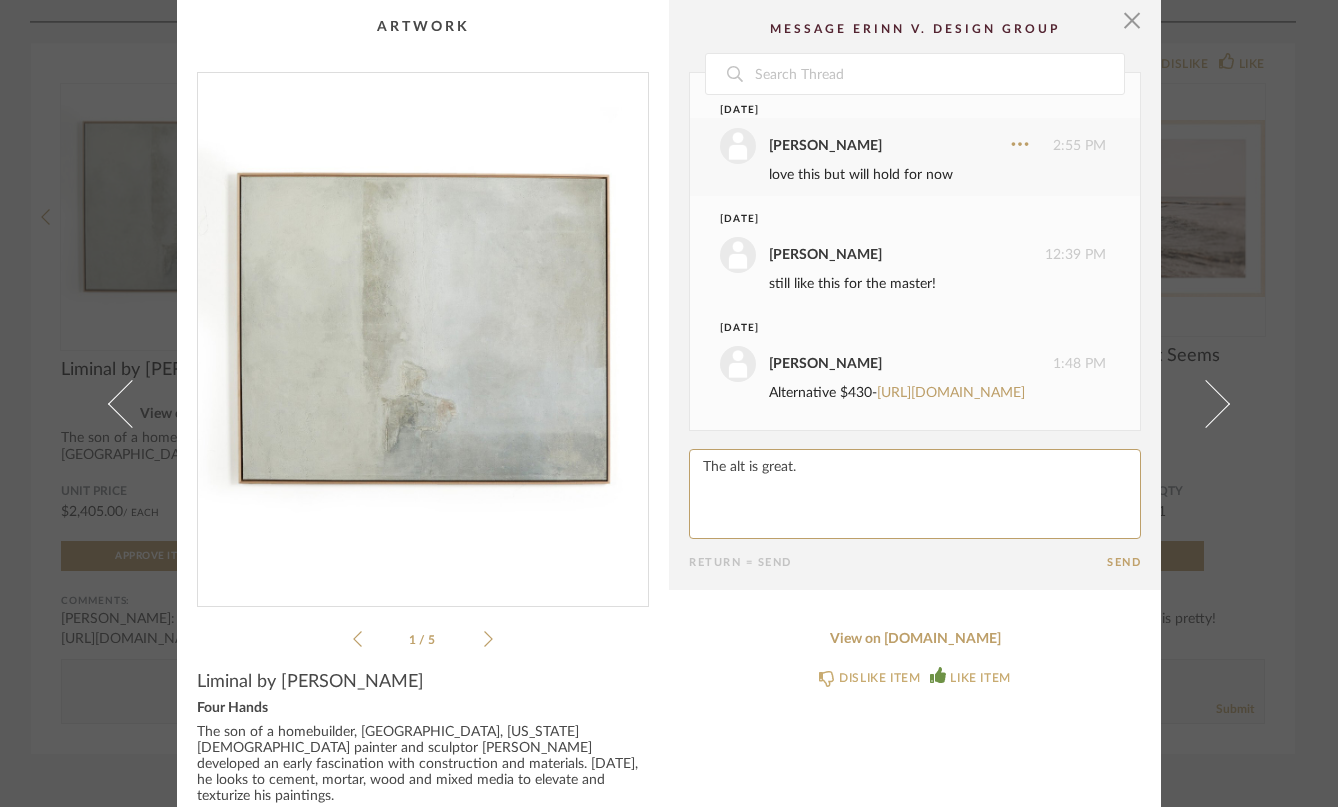 type on "The alt is great." 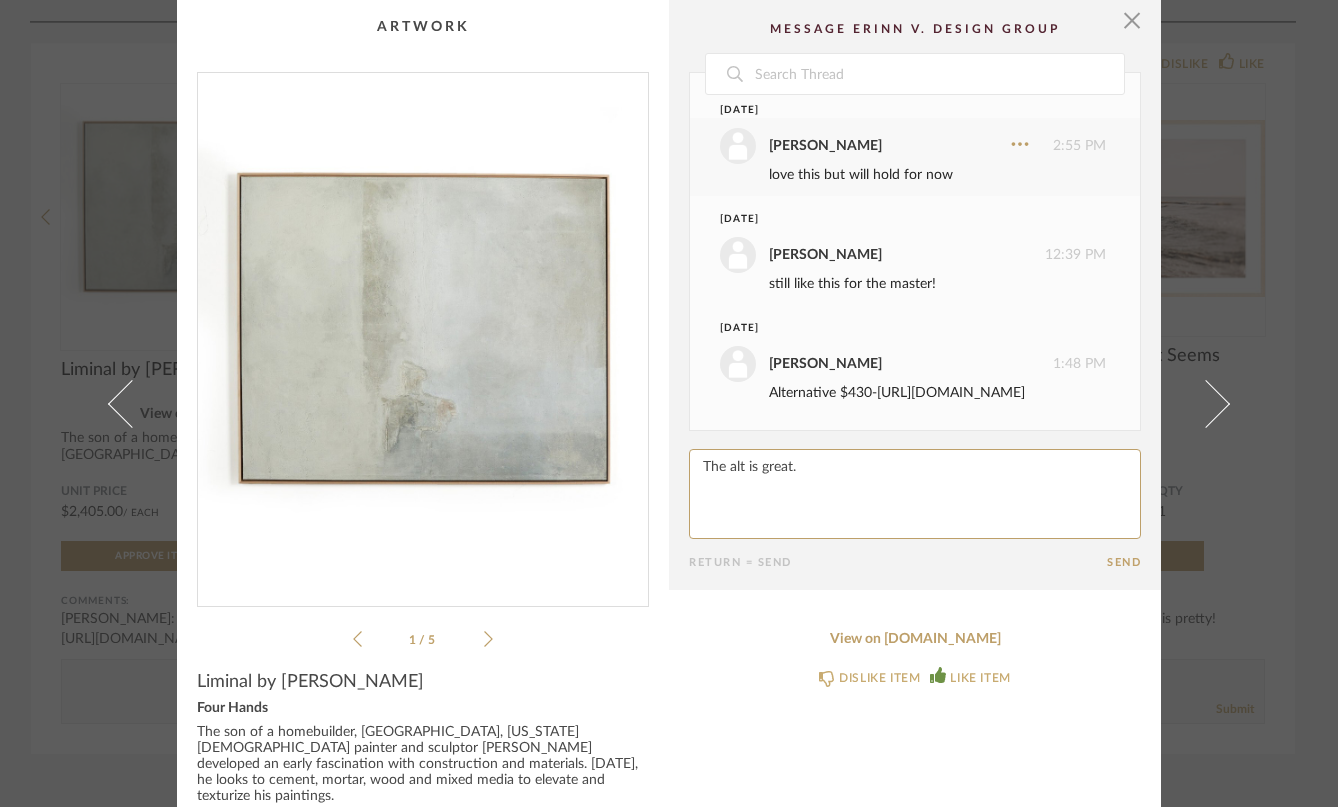 click on "[URL][DOMAIN_NAME]" at bounding box center (951, 393) 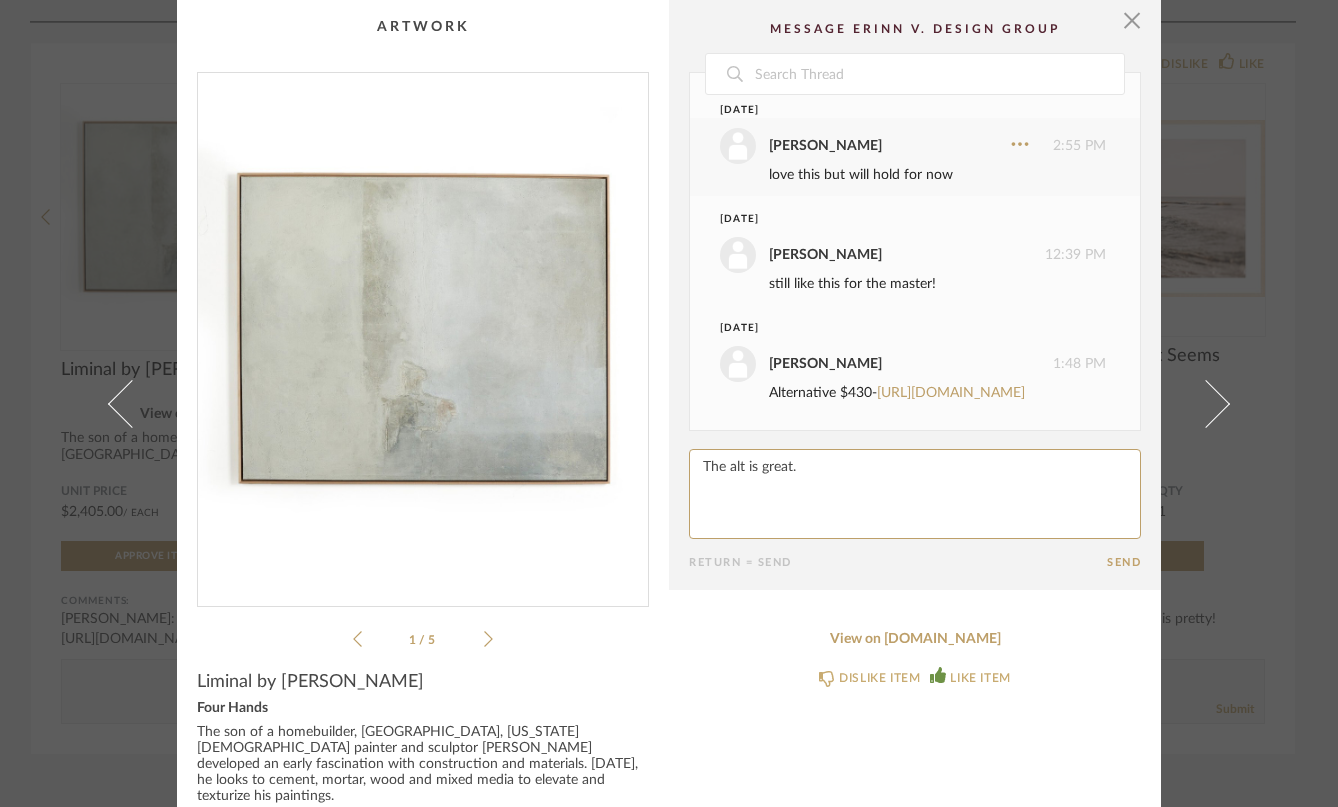 click on "[URL][DOMAIN_NAME]" at bounding box center [951, 393] 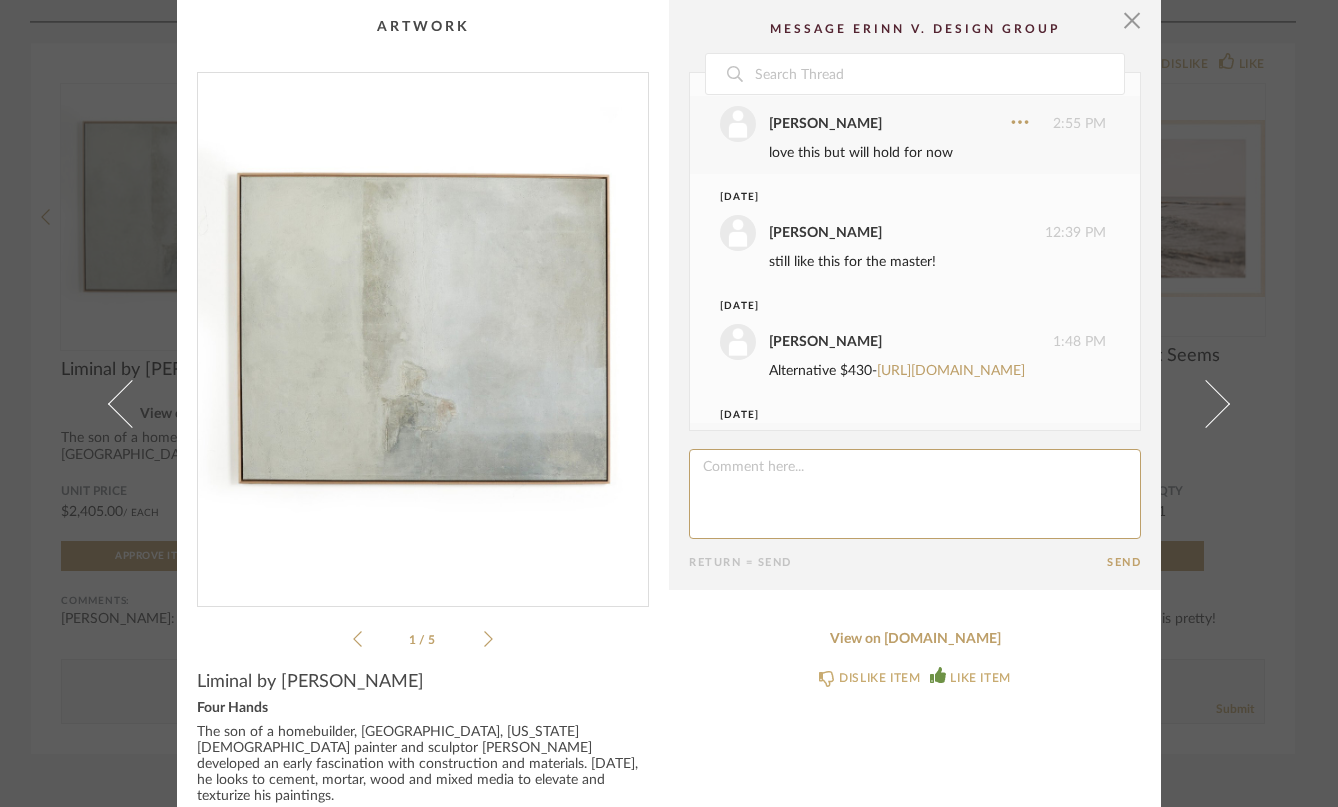 scroll, scrollTop: 356, scrollLeft: 0, axis: vertical 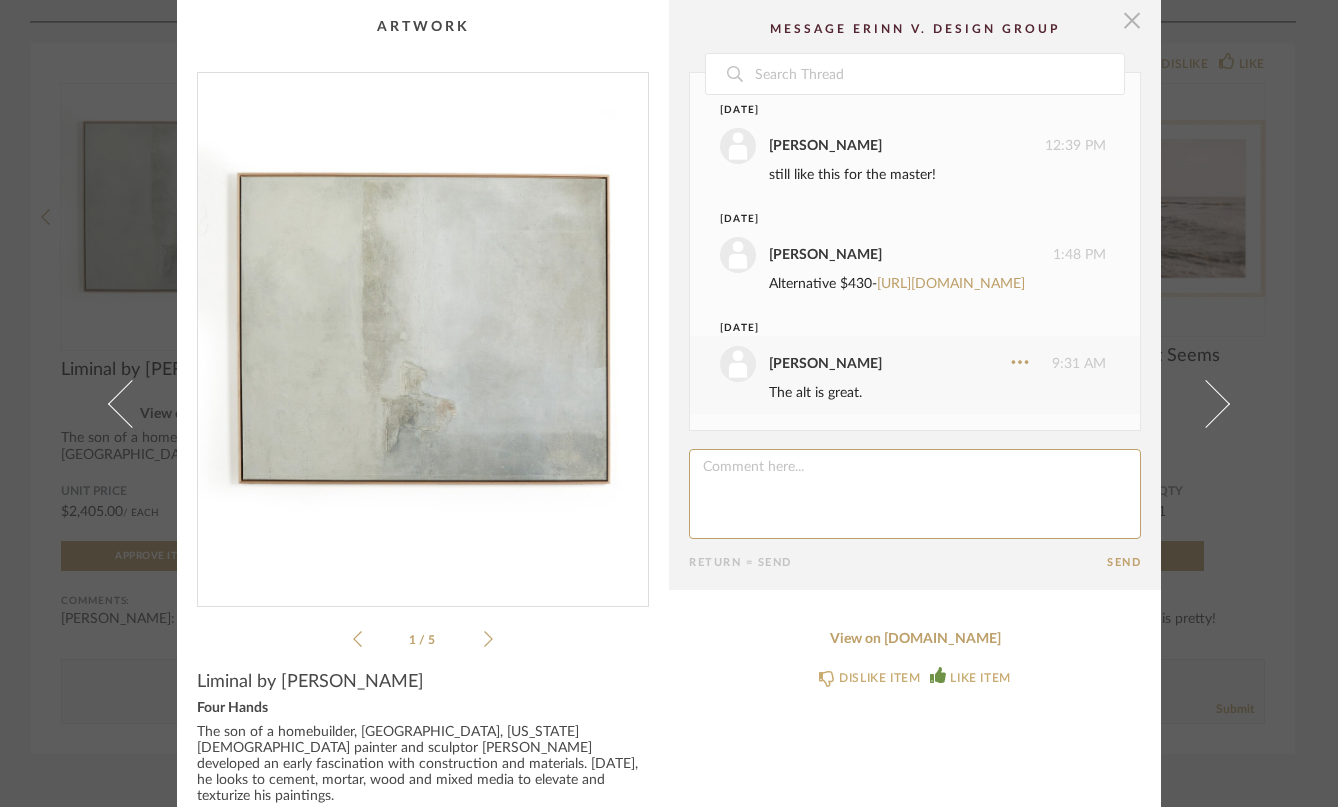 click at bounding box center [1132, 20] 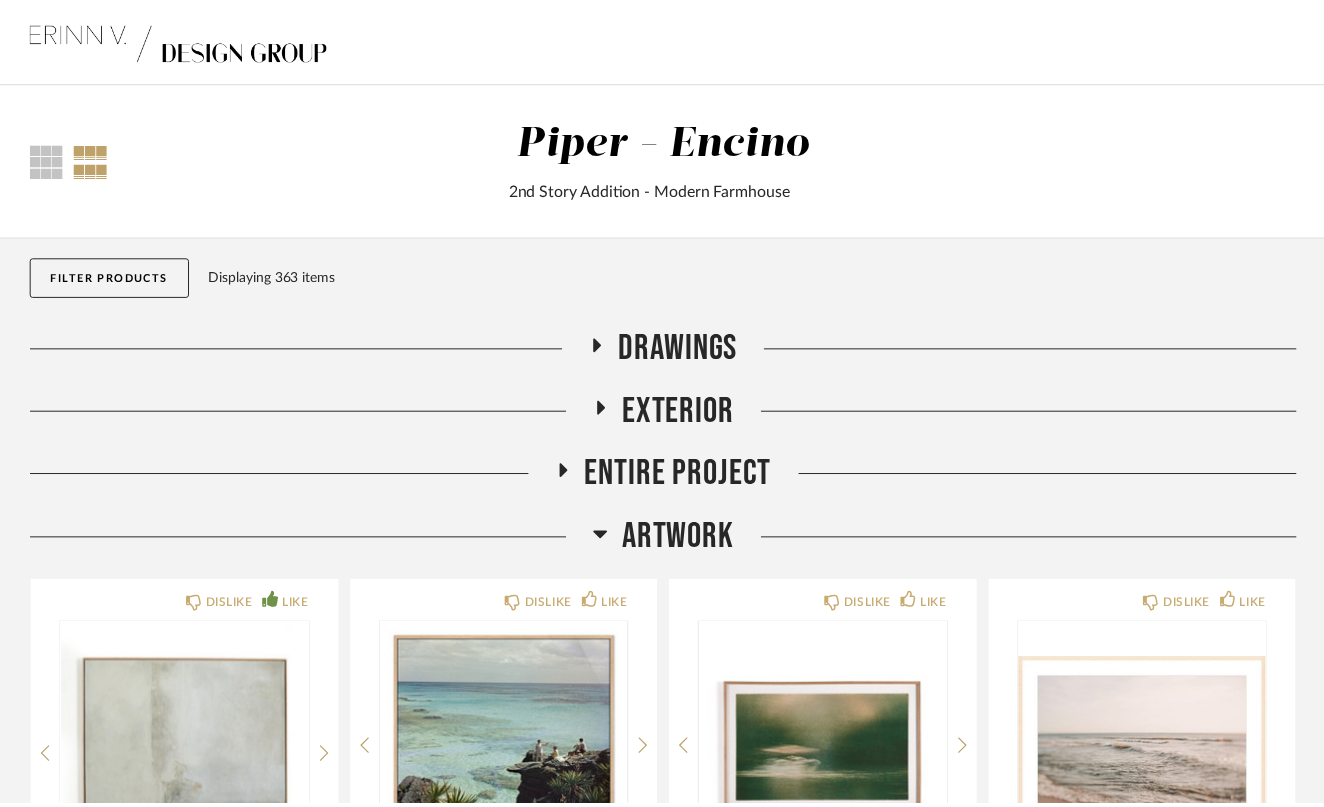 scroll, scrollTop: 540, scrollLeft: 0, axis: vertical 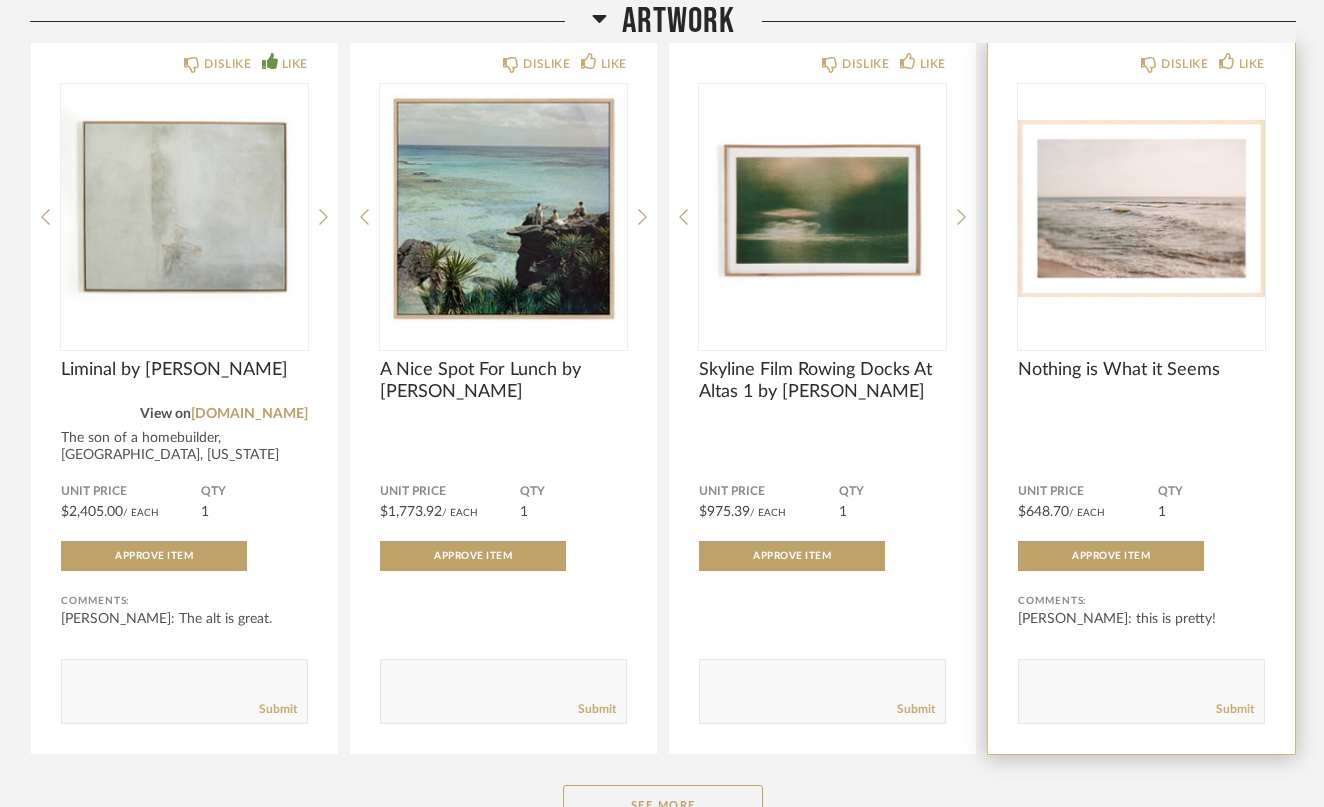 click at bounding box center [1141, 209] 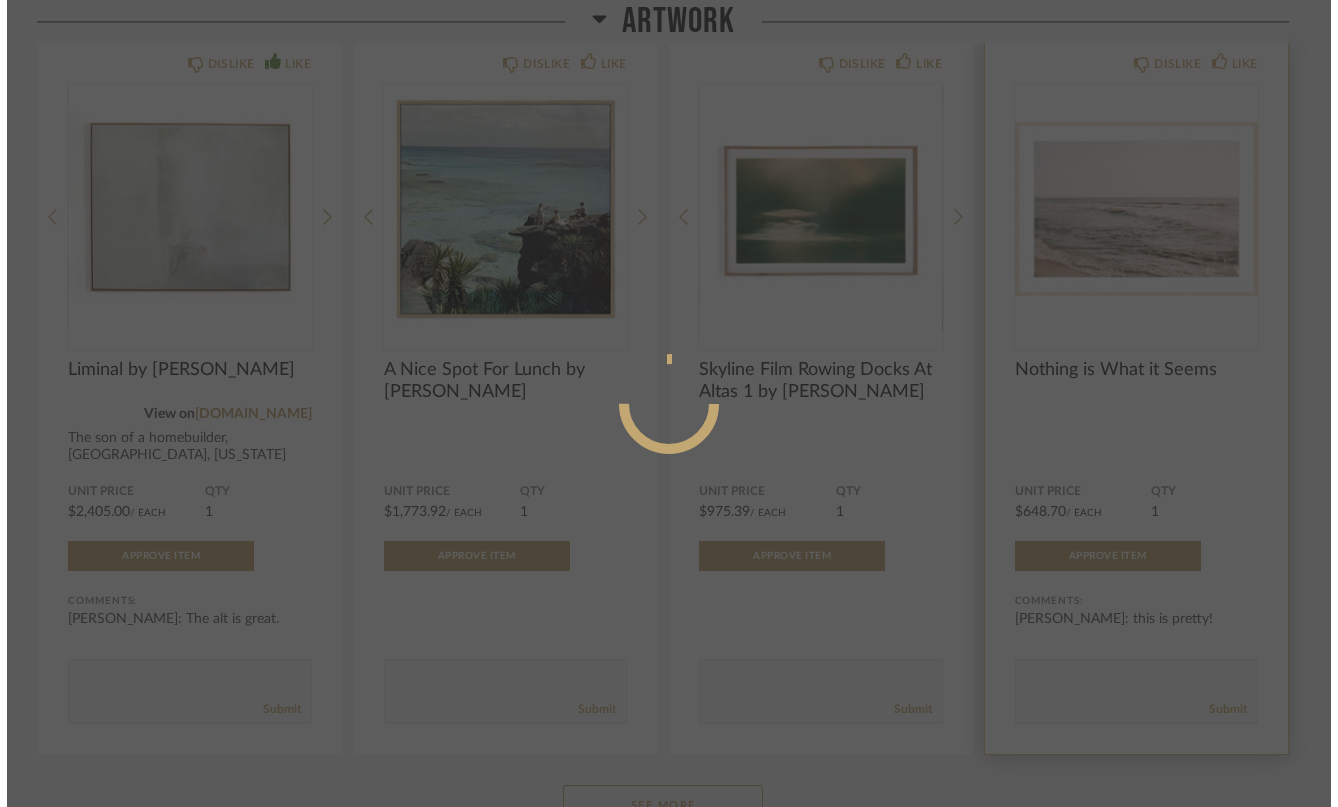 scroll, scrollTop: 0, scrollLeft: 0, axis: both 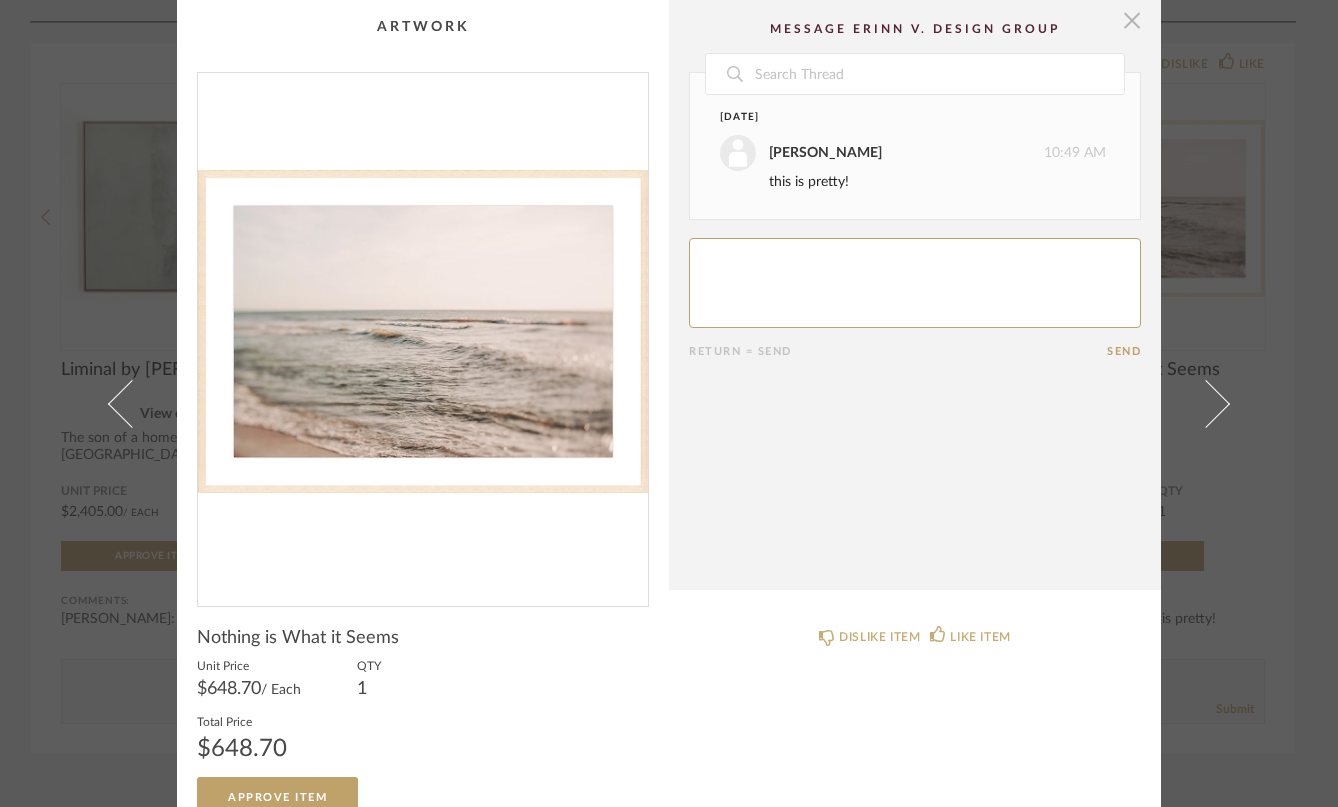 click at bounding box center (1132, 20) 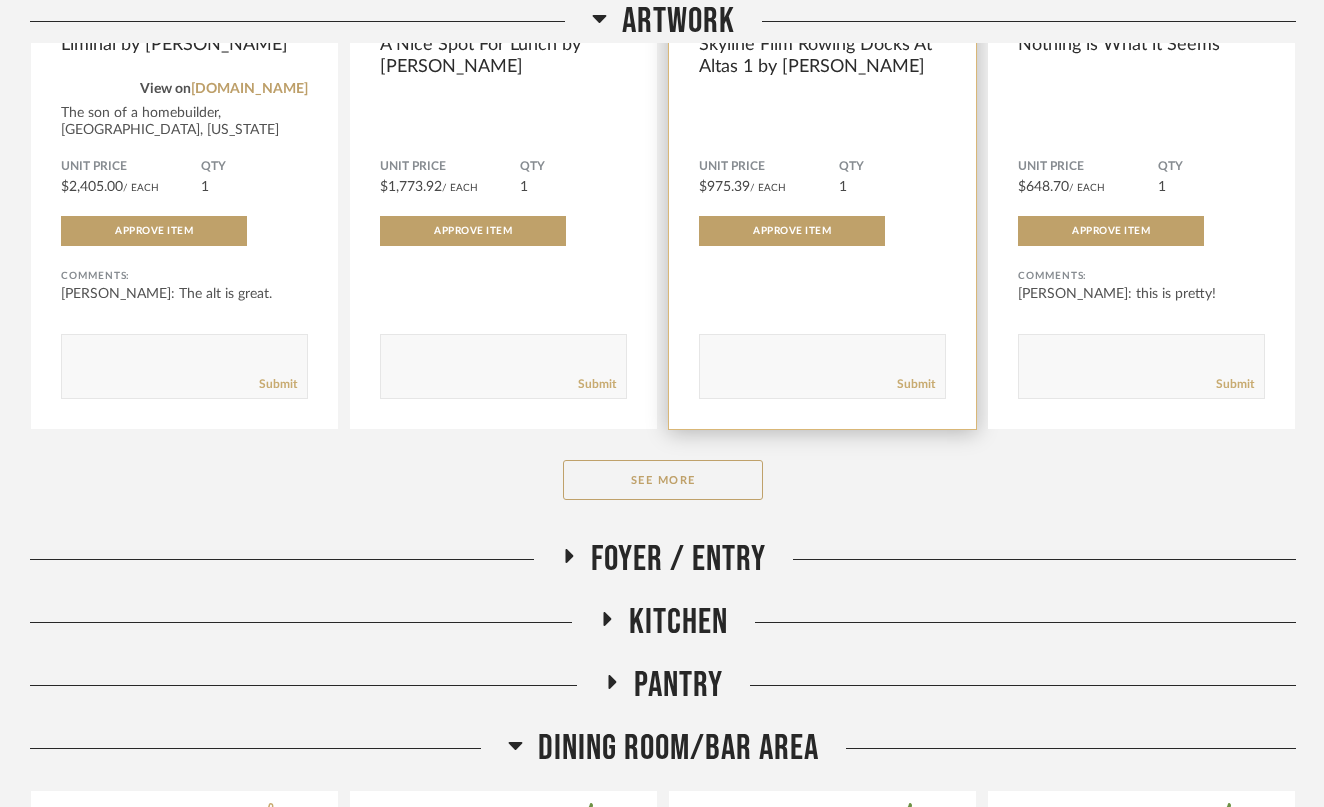 scroll, scrollTop: 999, scrollLeft: 0, axis: vertical 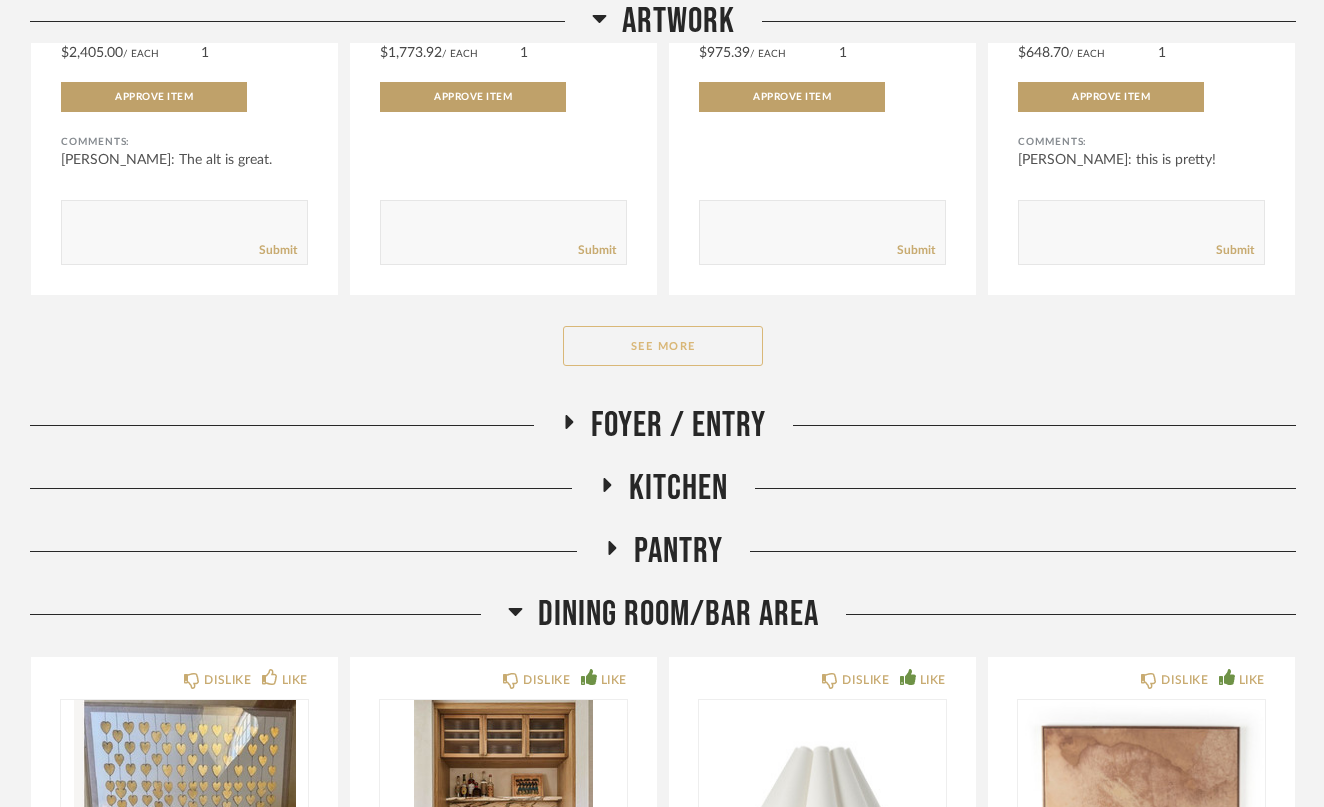 click on "See More" 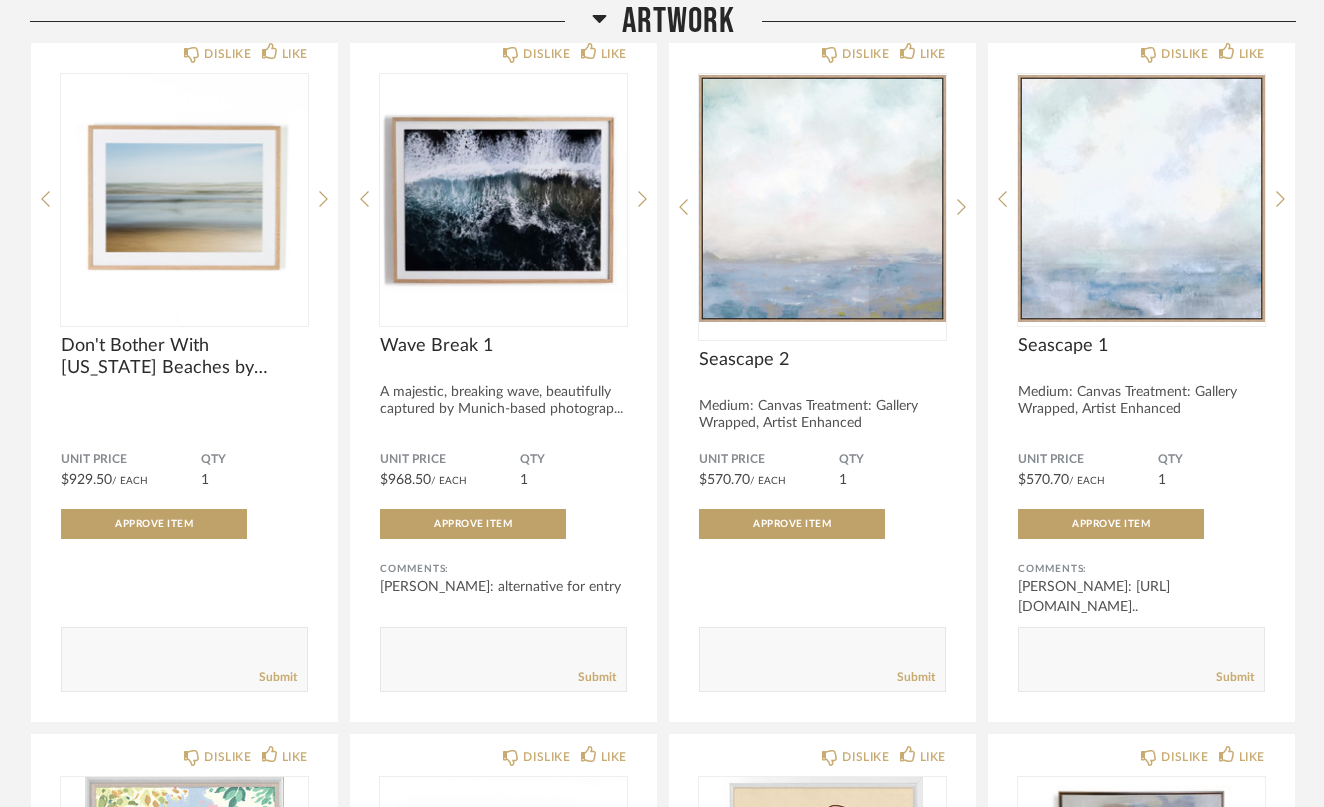 scroll, scrollTop: 1237, scrollLeft: 0, axis: vertical 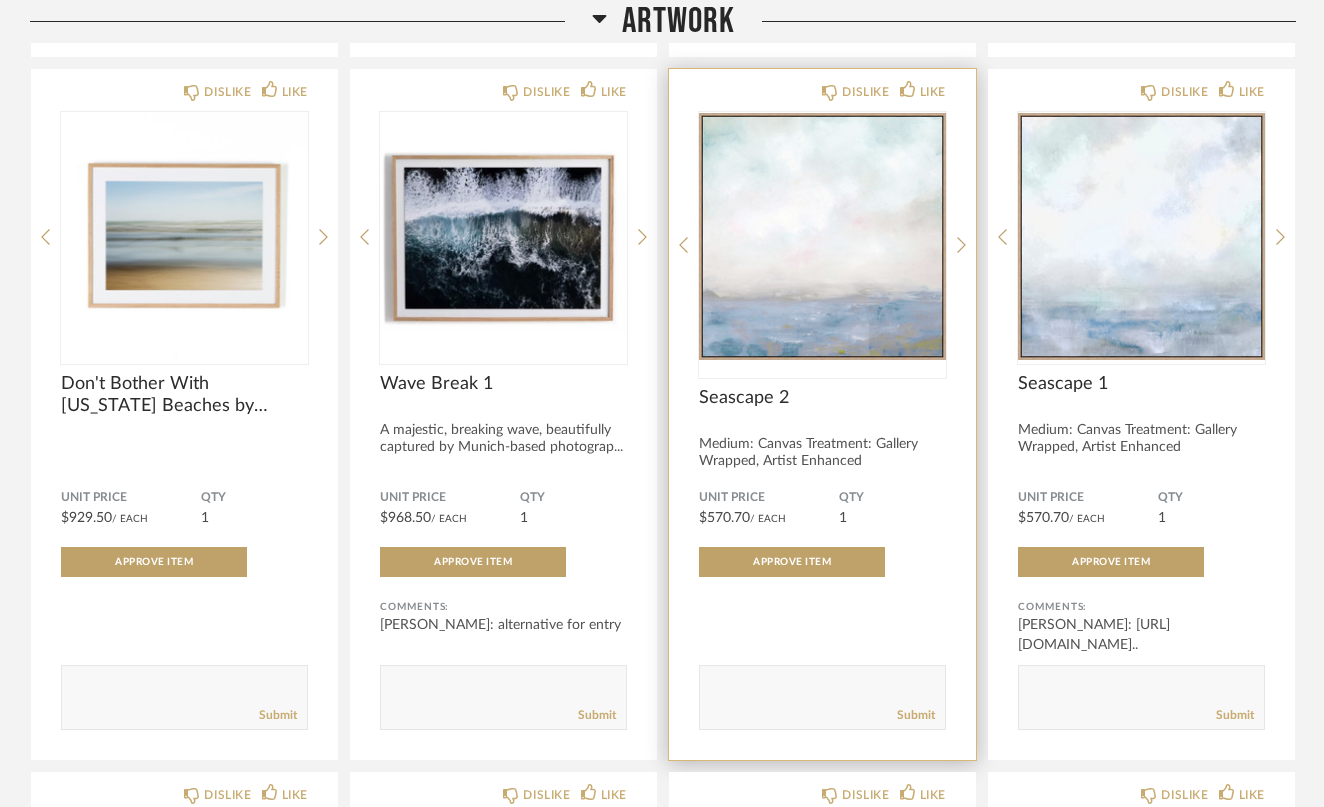 click at bounding box center [822, 237] 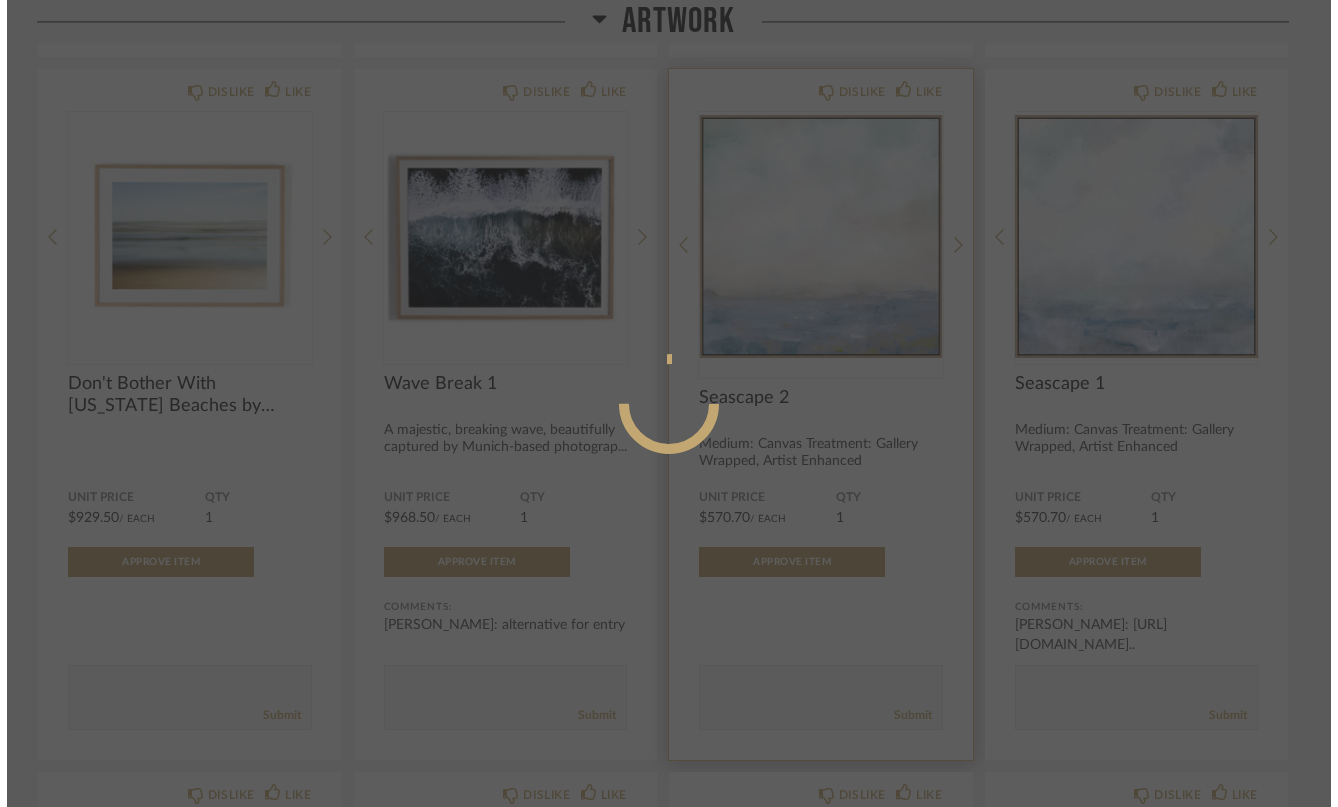scroll, scrollTop: 0, scrollLeft: 0, axis: both 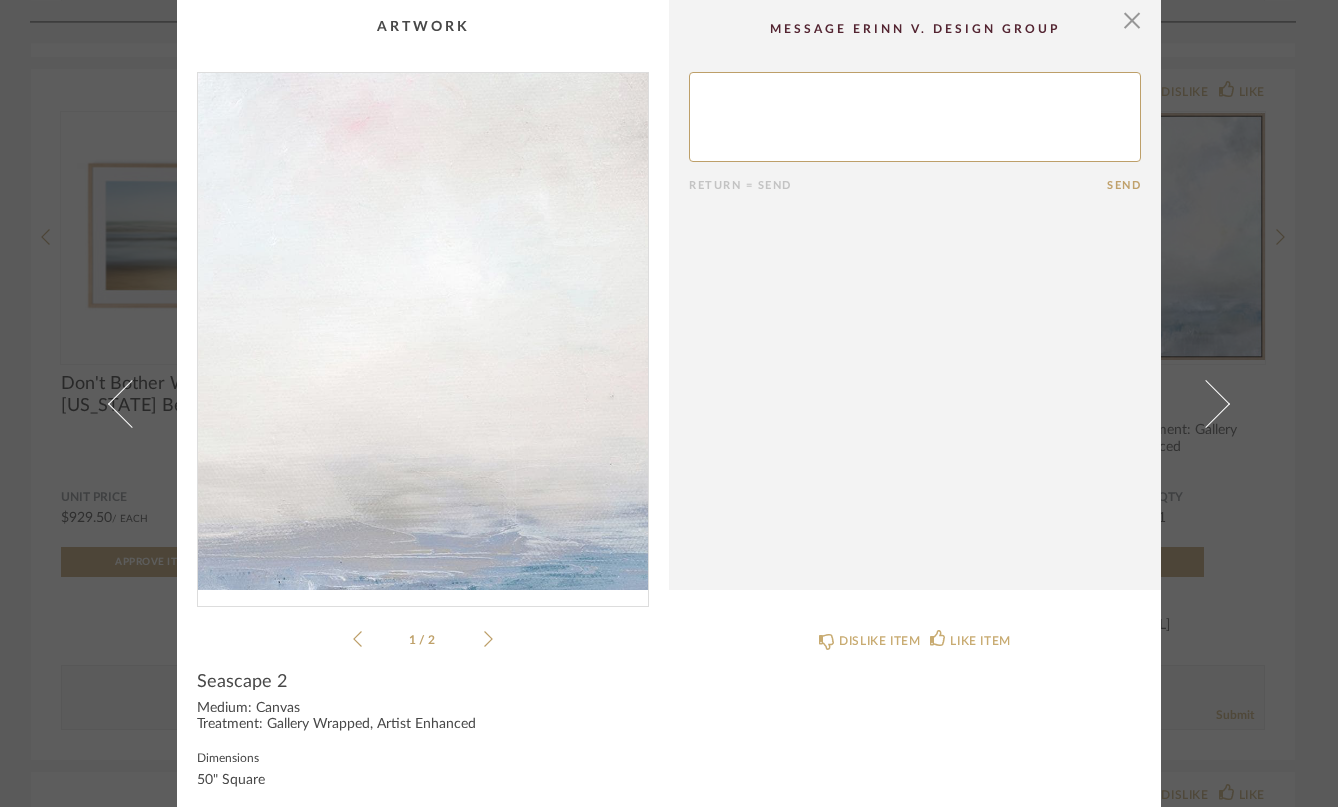 click at bounding box center (423, 331) 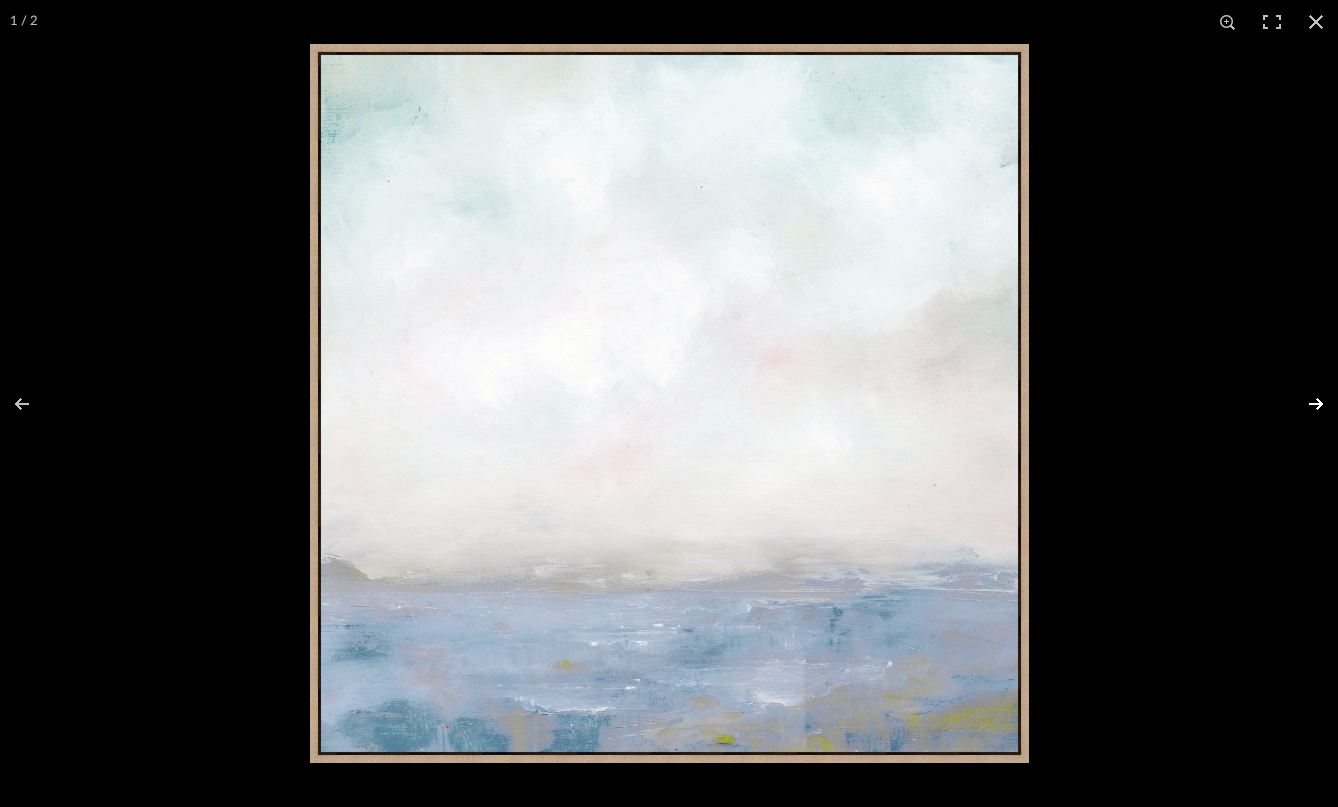 click at bounding box center (1303, 404) 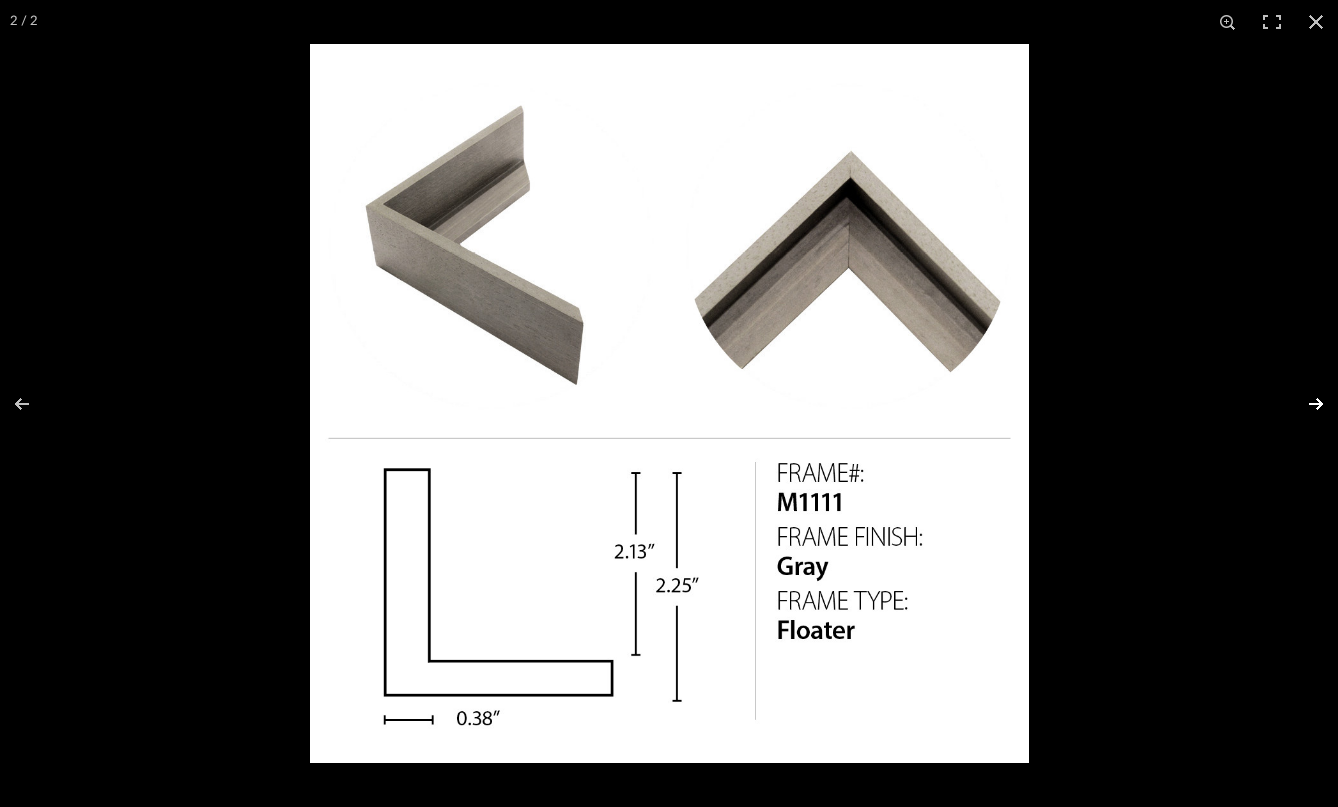 click at bounding box center [1303, 404] 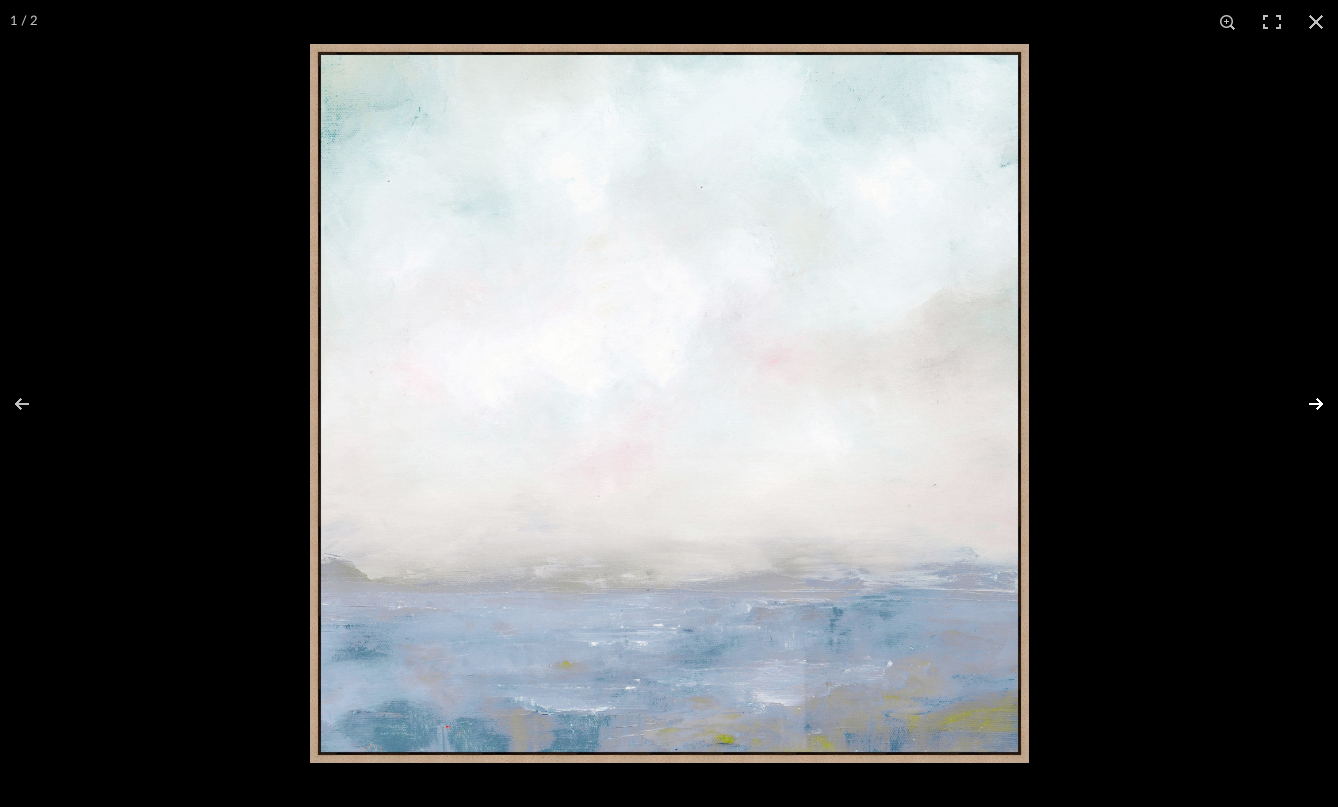 click at bounding box center [1303, 404] 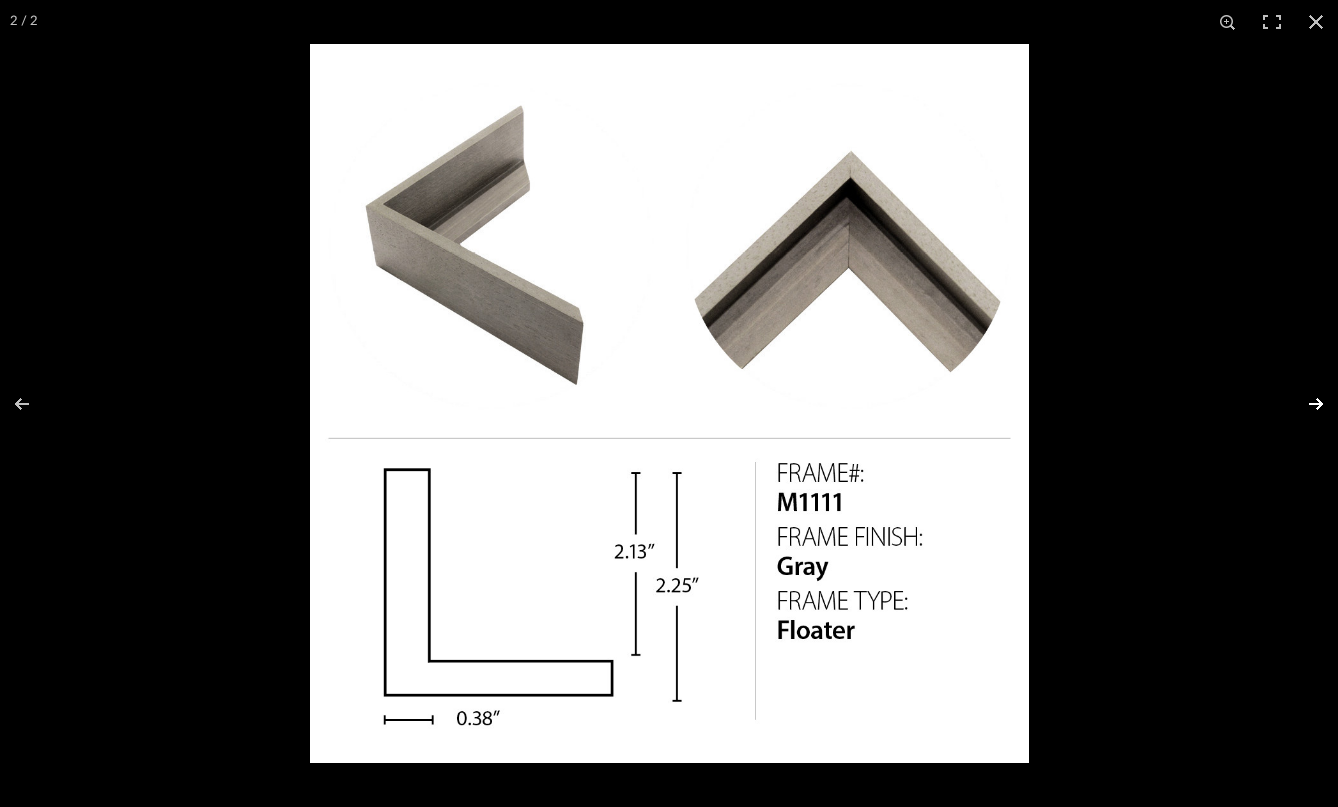 click at bounding box center (1303, 404) 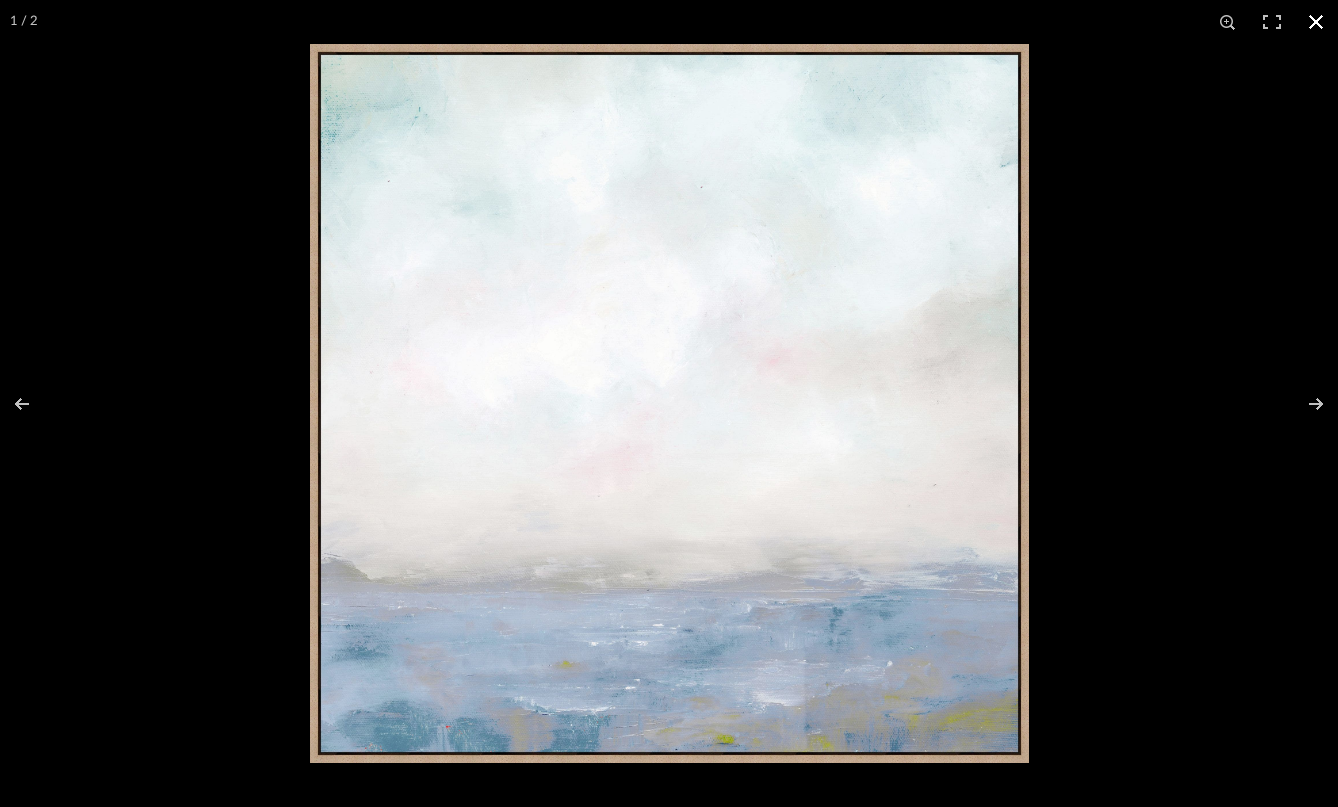 click at bounding box center (1316, 22) 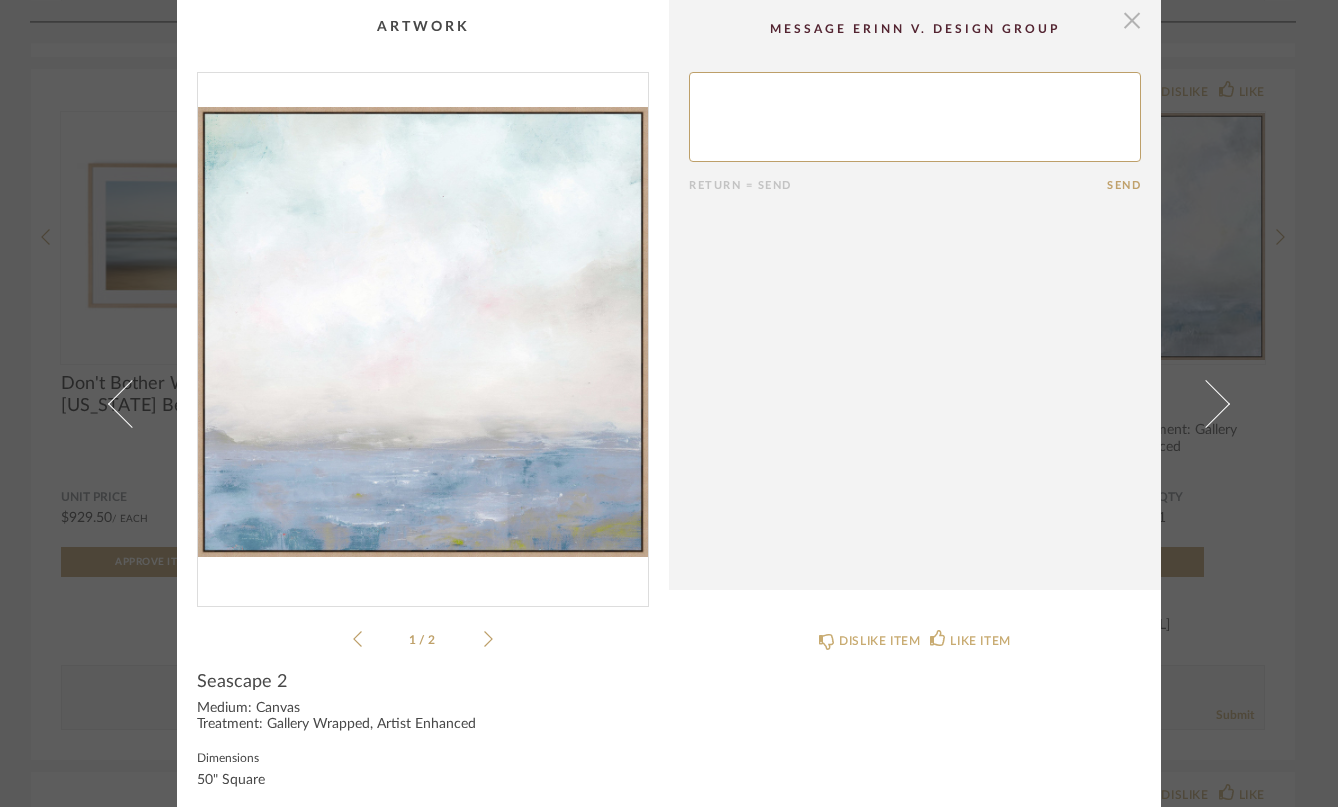 click at bounding box center (1132, 20) 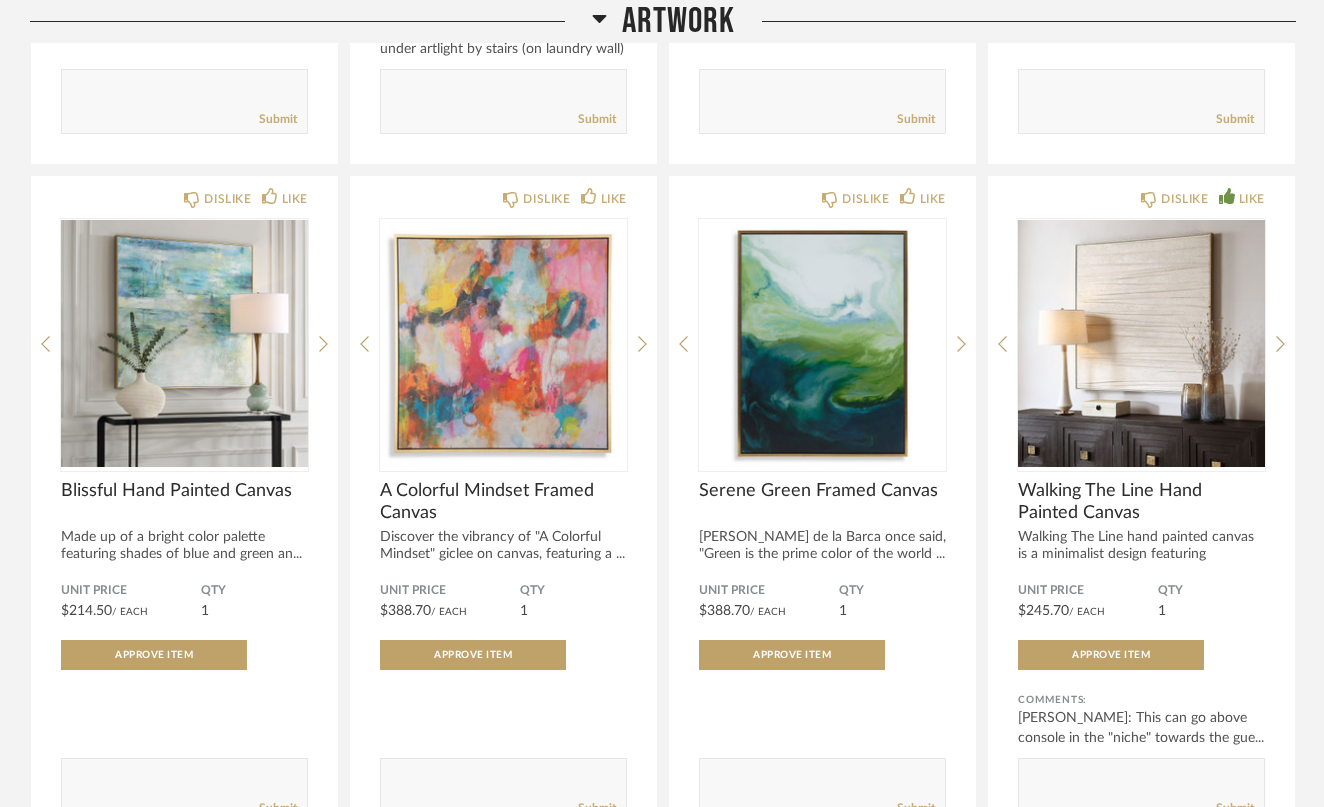 scroll, scrollTop: 2550, scrollLeft: 0, axis: vertical 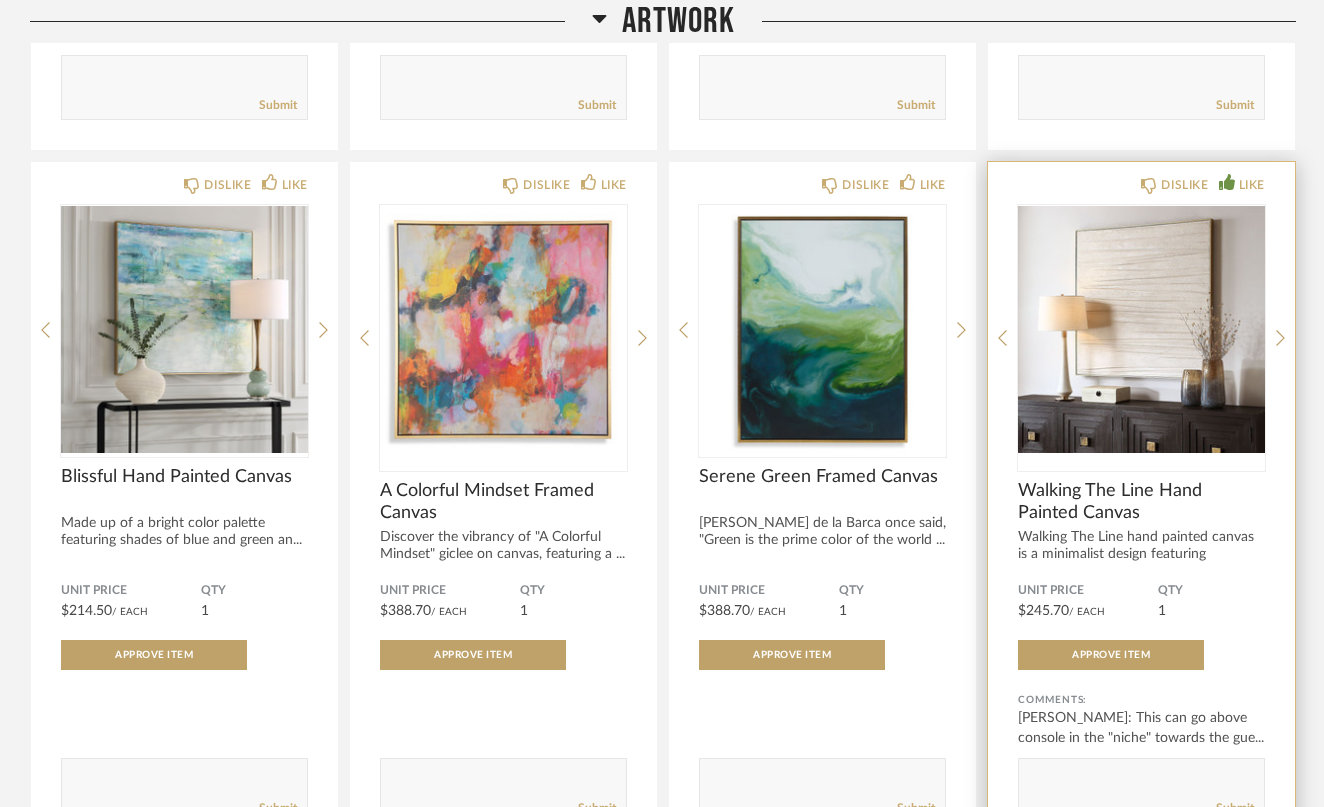 click at bounding box center (1141, 330) 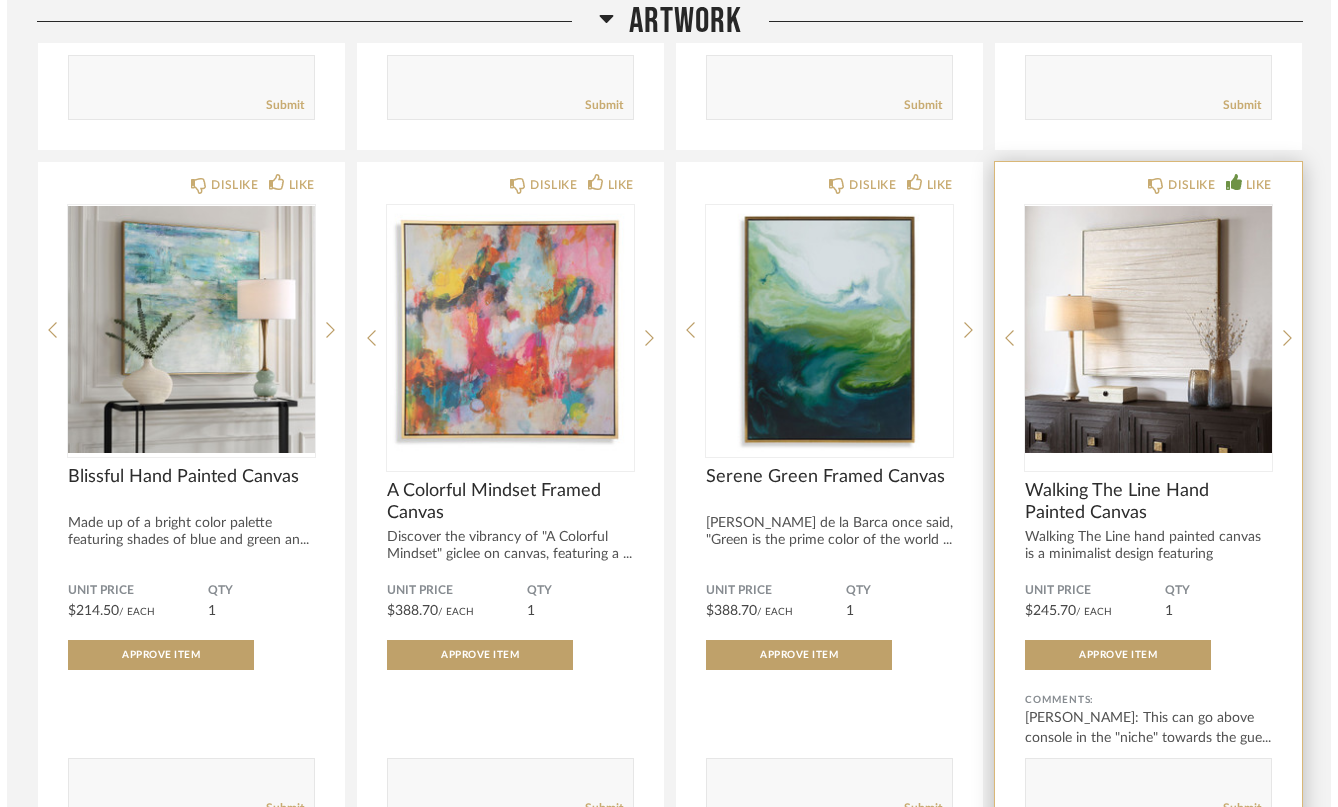 scroll, scrollTop: 0, scrollLeft: 0, axis: both 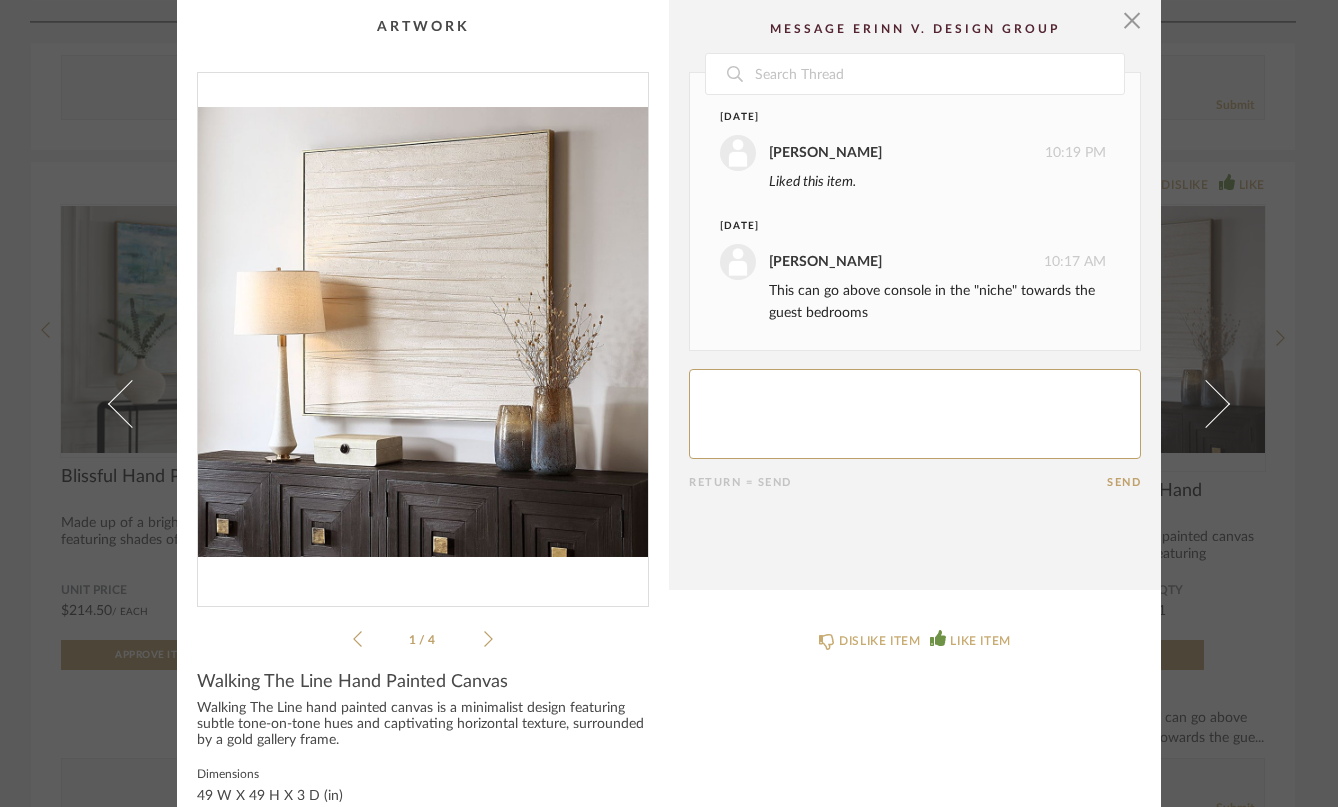 click 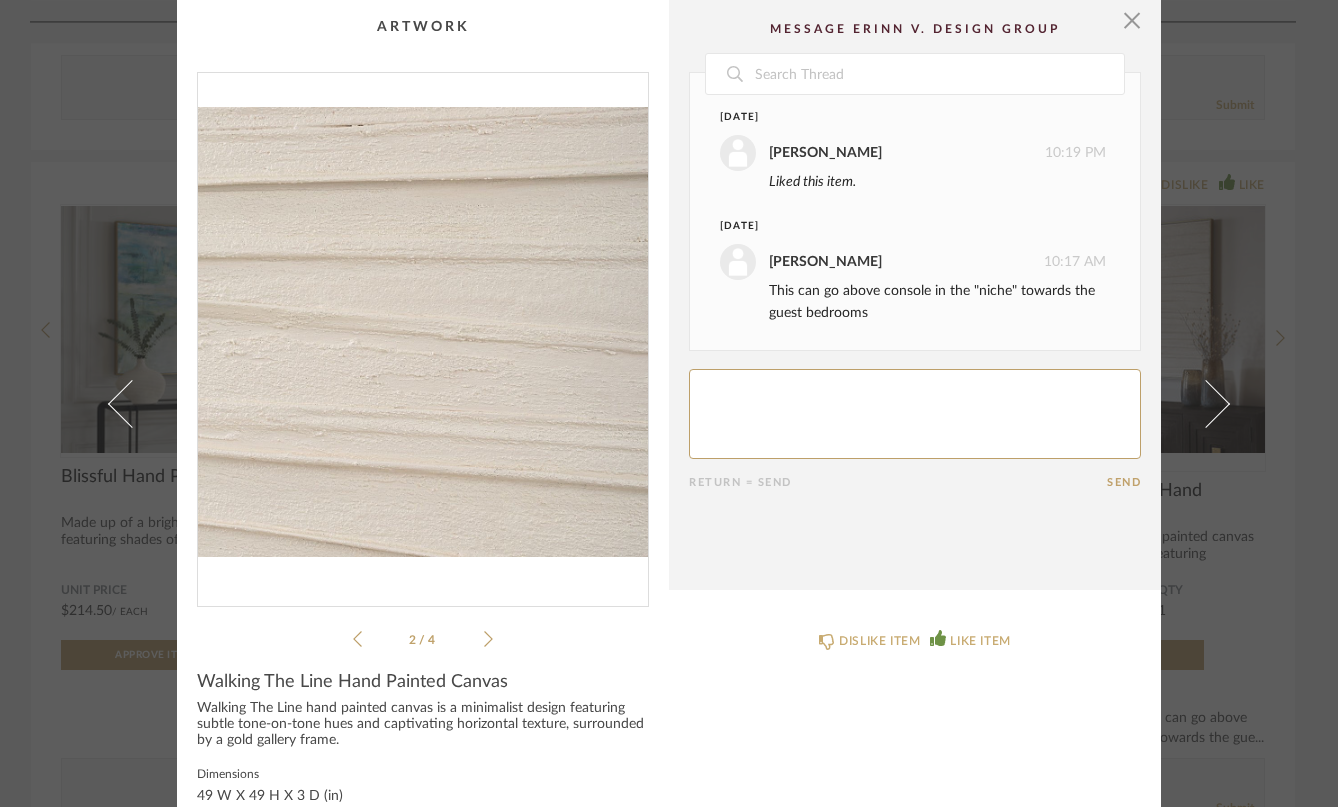 click 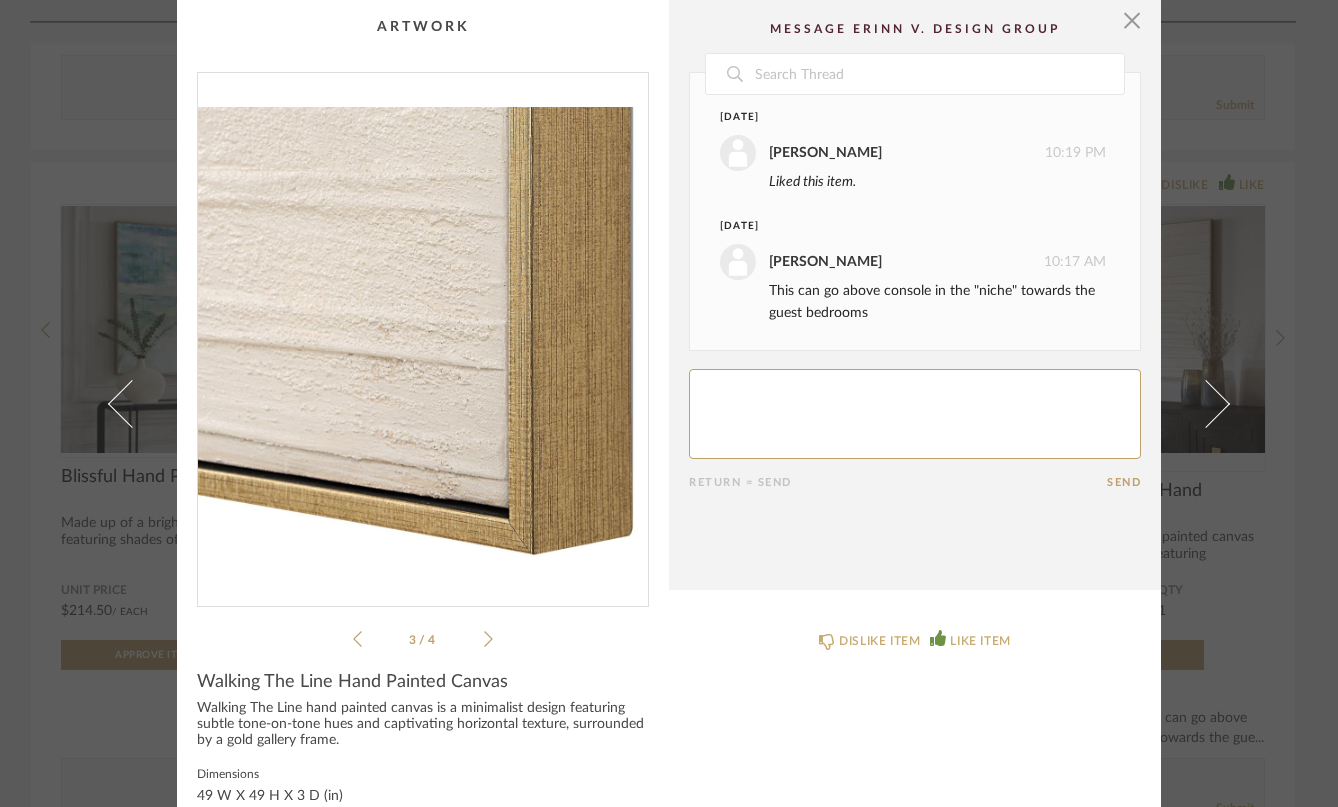 click 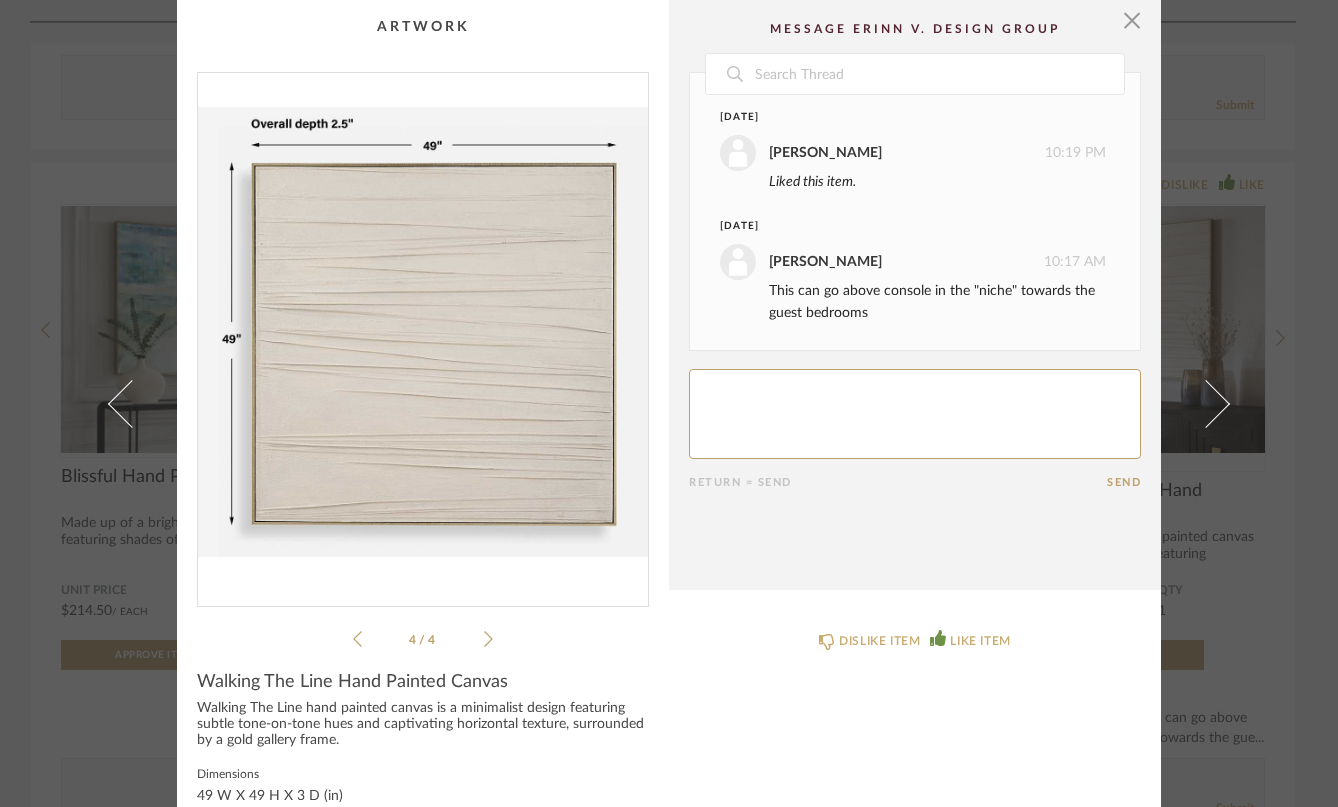 click 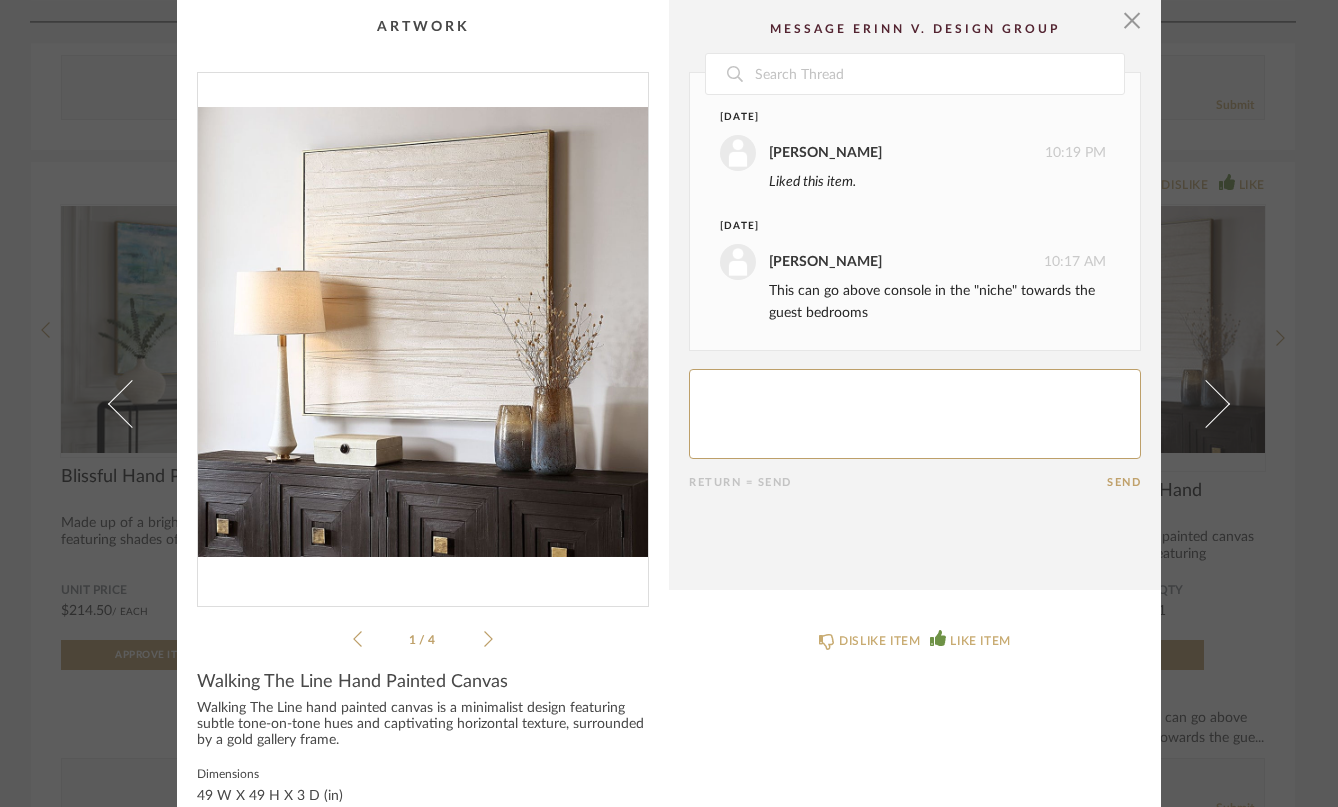click 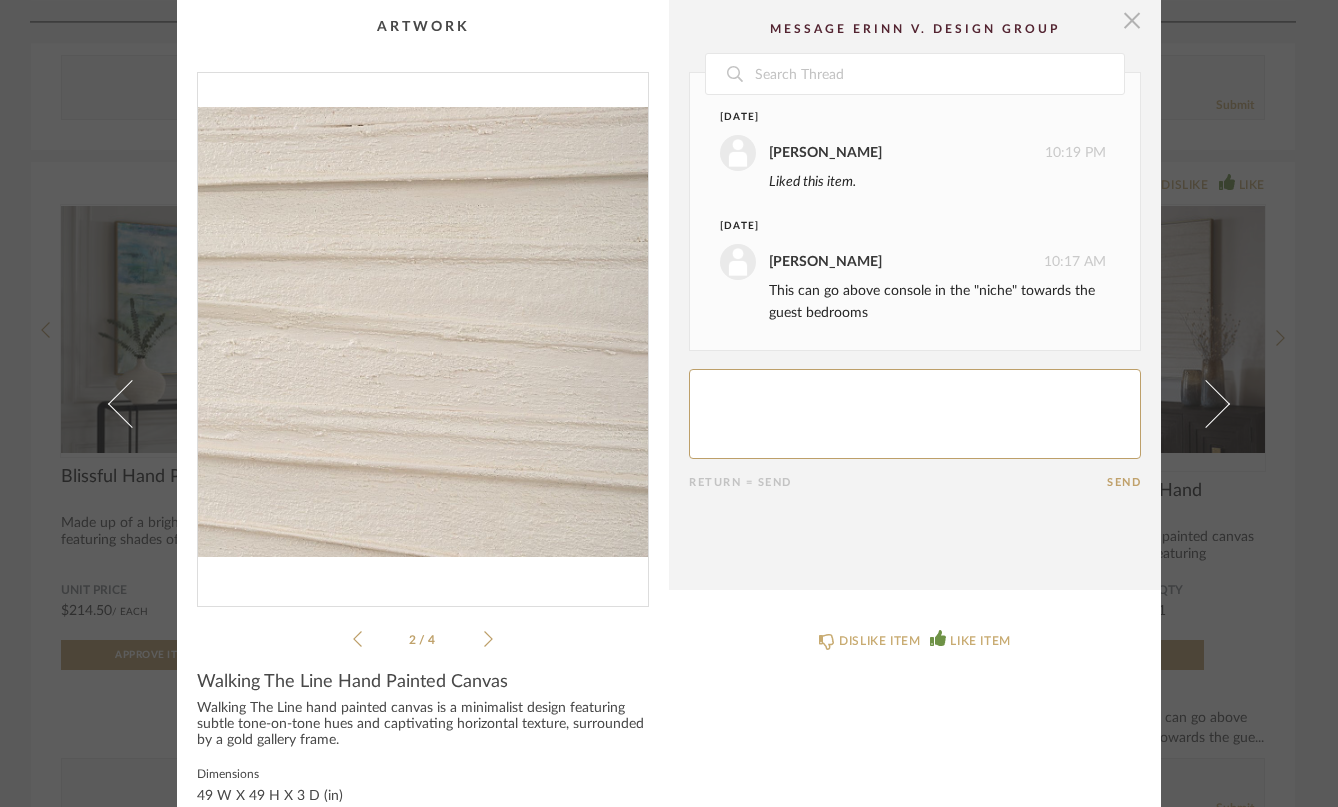 click at bounding box center (1132, 20) 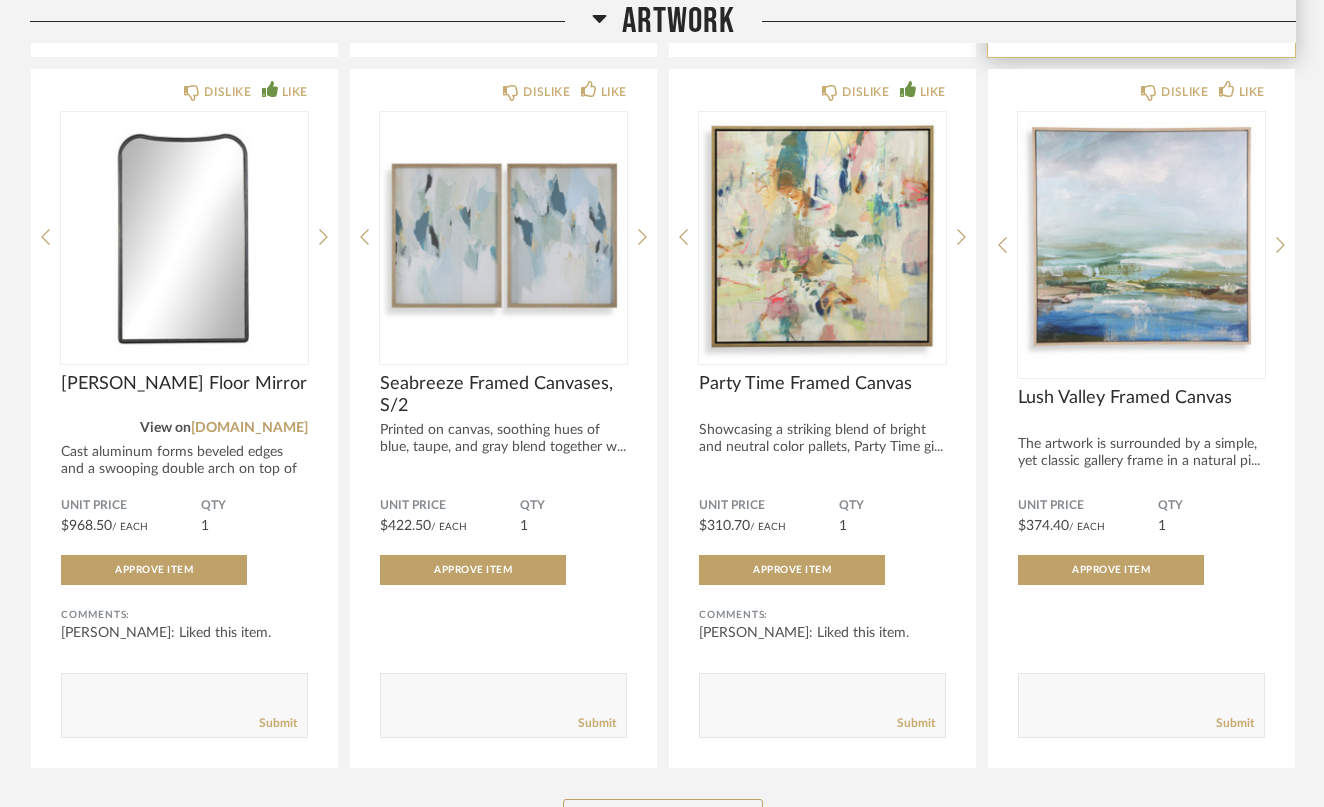 scroll, scrollTop: 3367, scrollLeft: 0, axis: vertical 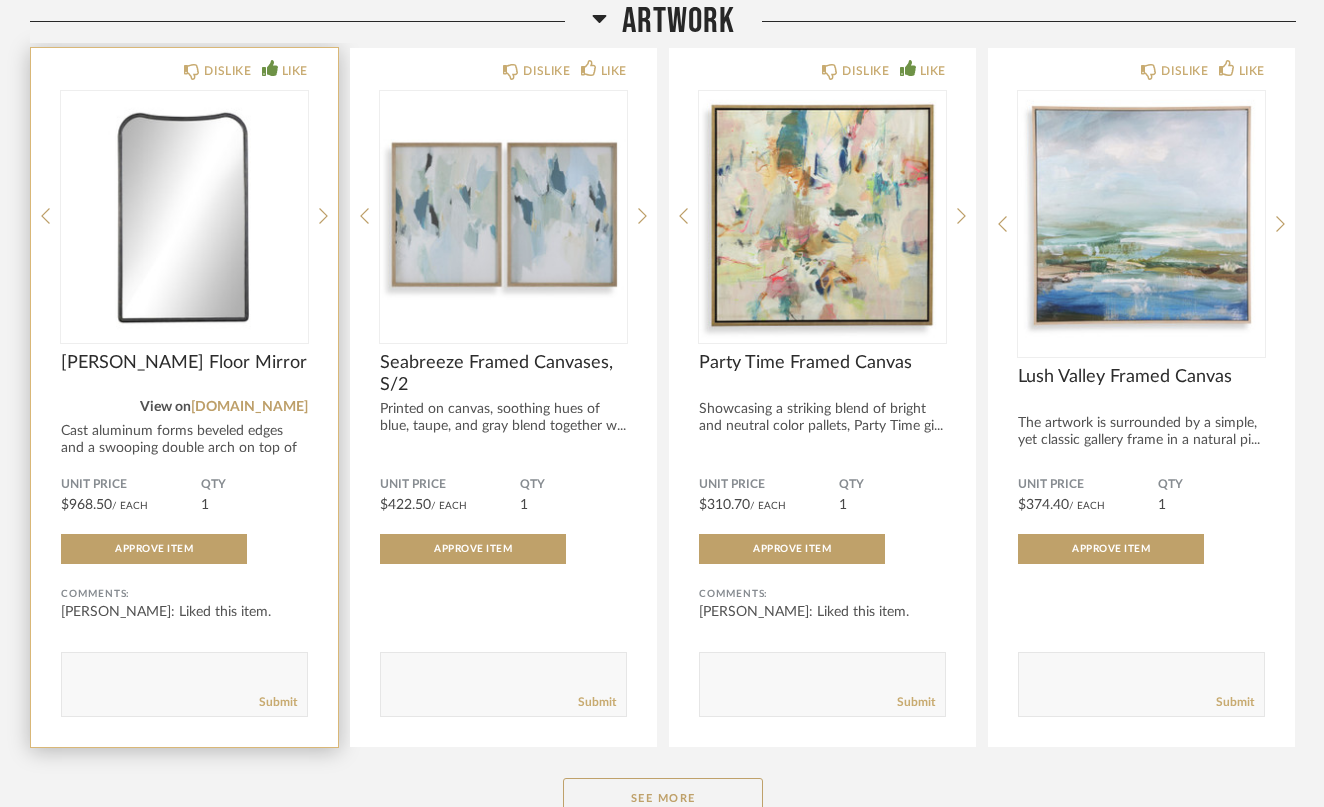 click 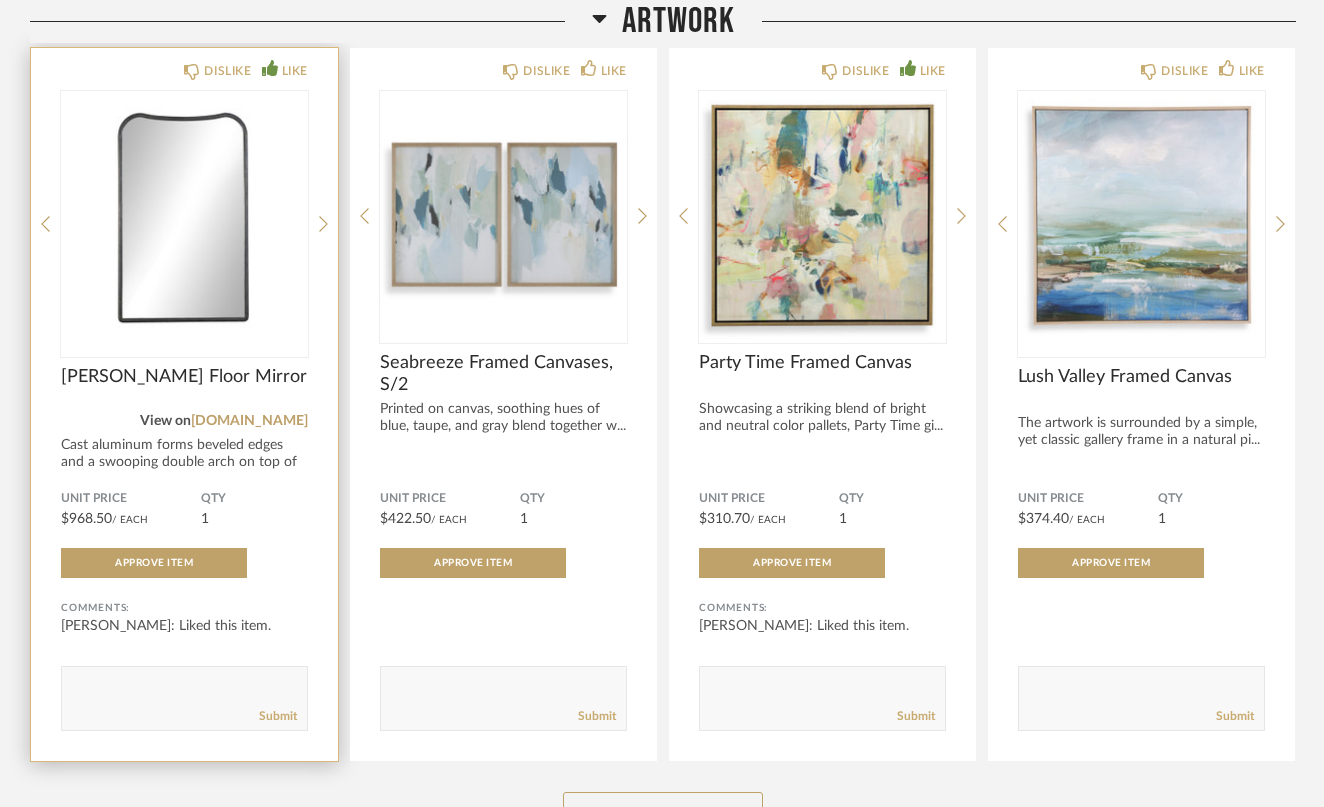 click at bounding box center [184, 216] 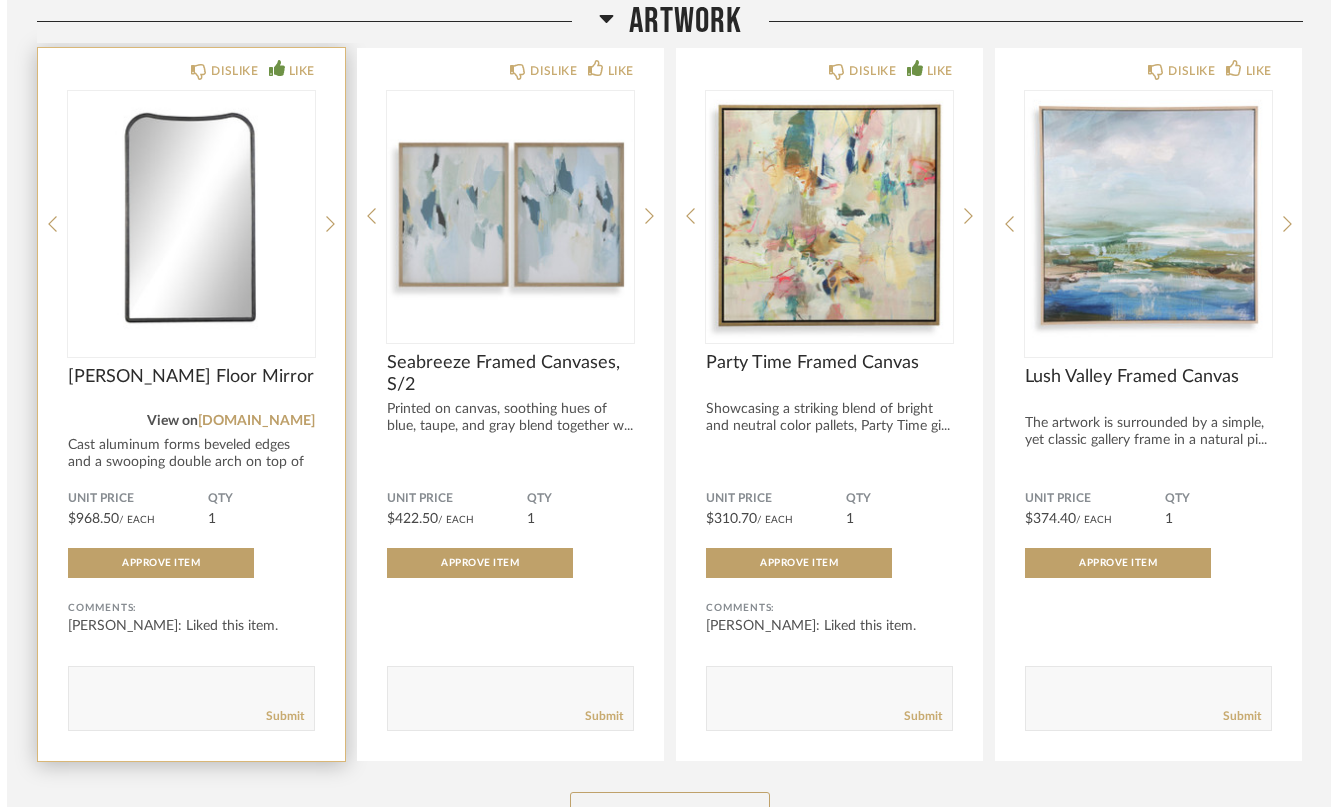 scroll, scrollTop: 0, scrollLeft: 0, axis: both 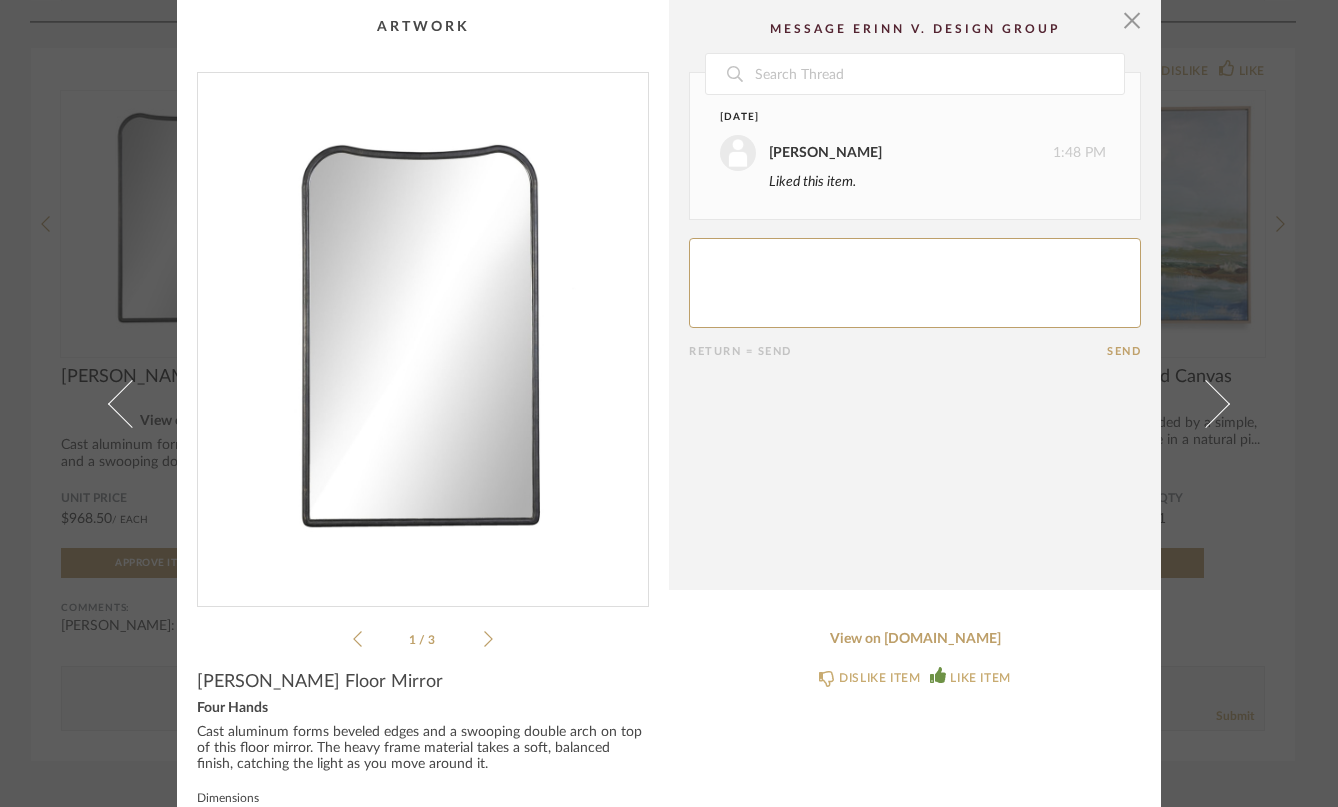 click 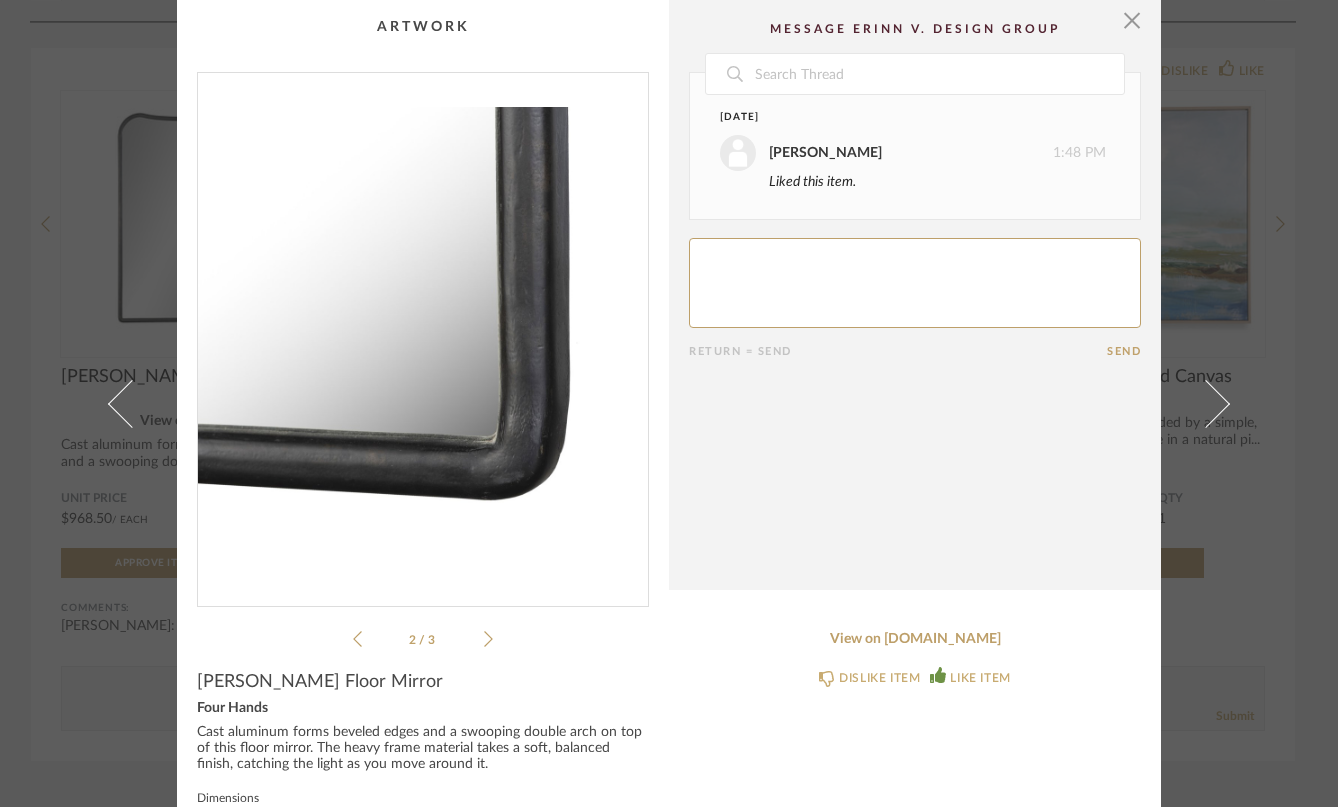 click 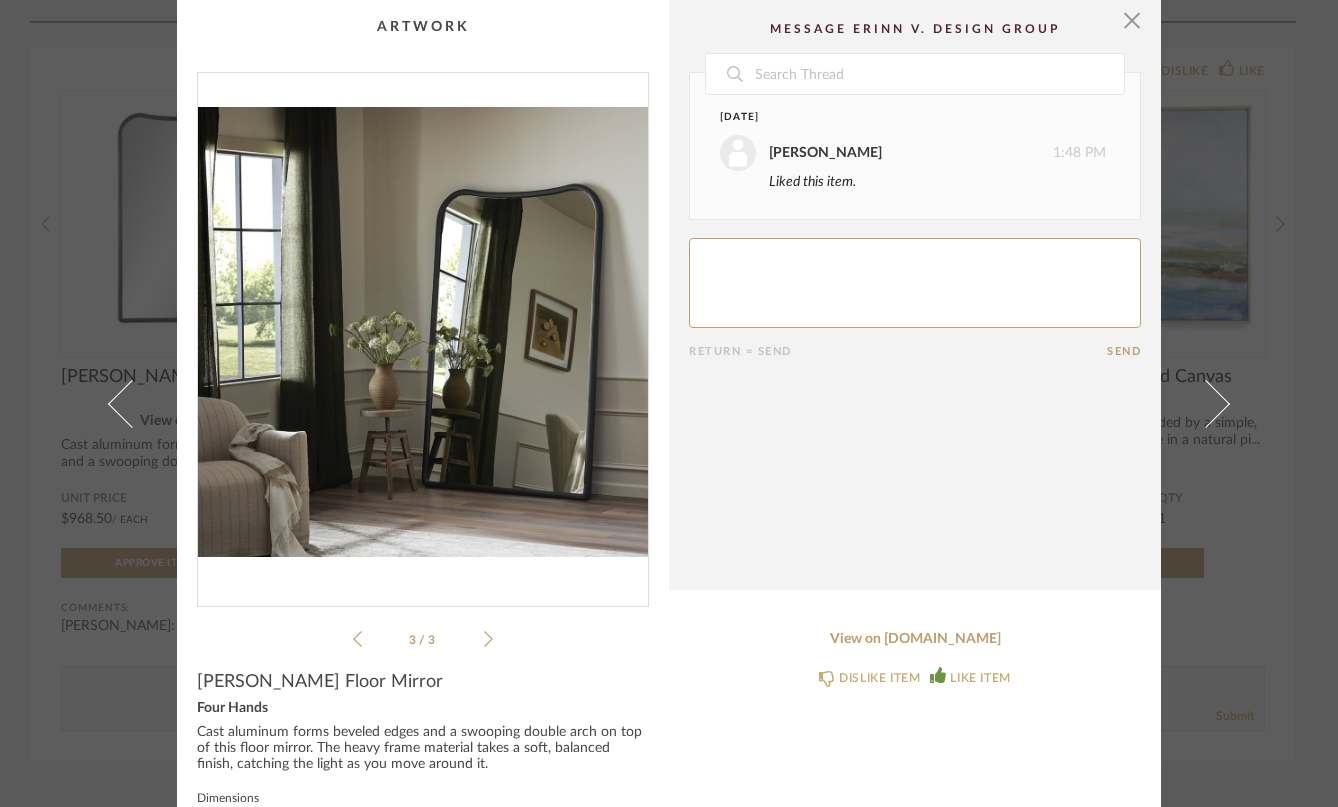click 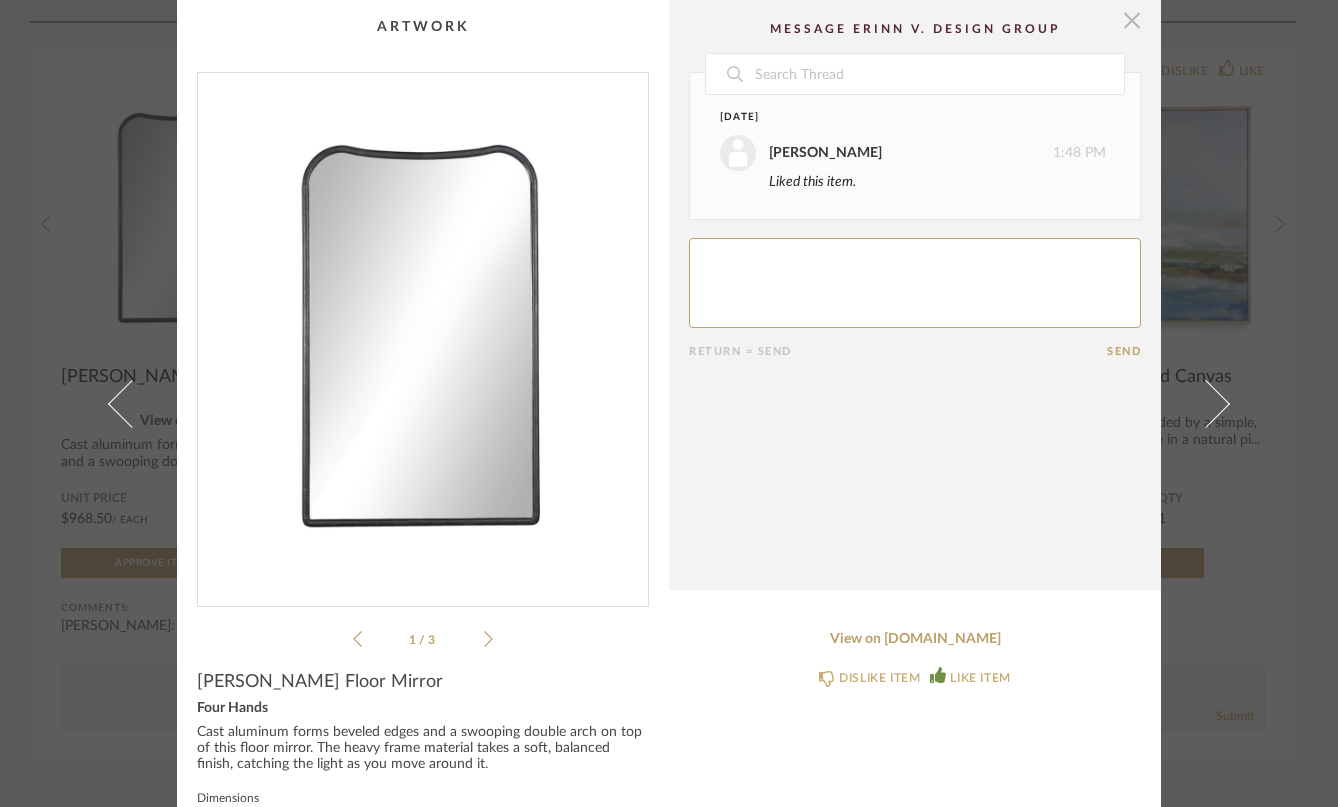 click at bounding box center (1132, 20) 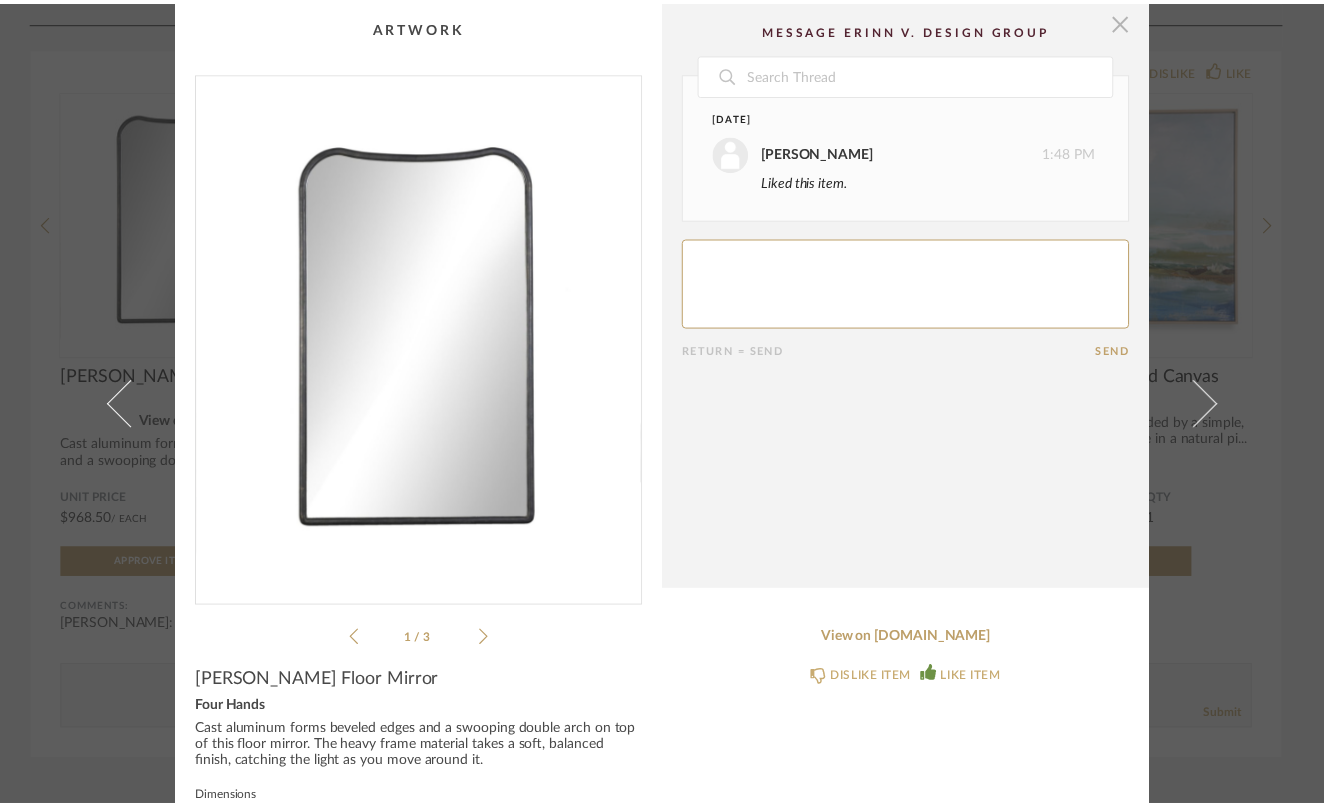 scroll, scrollTop: 3367, scrollLeft: 0, axis: vertical 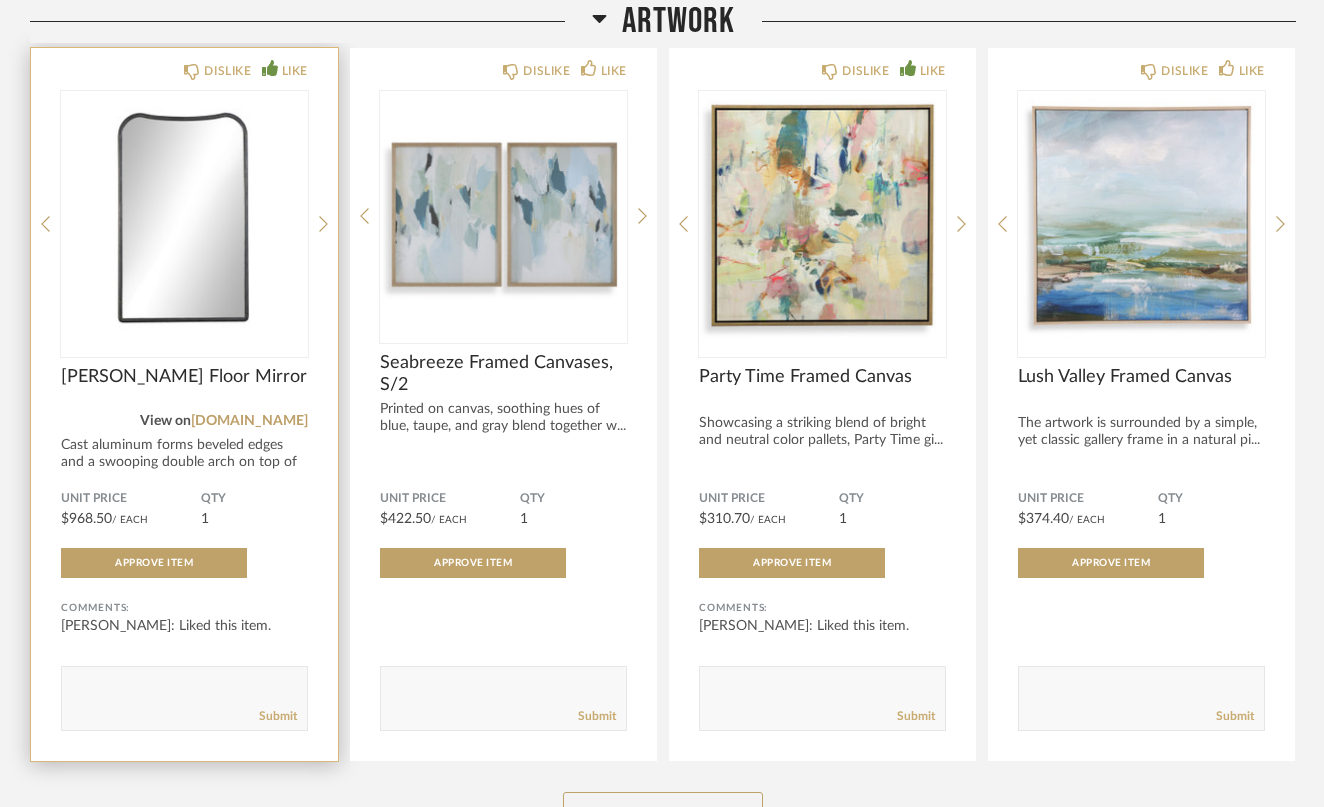 click 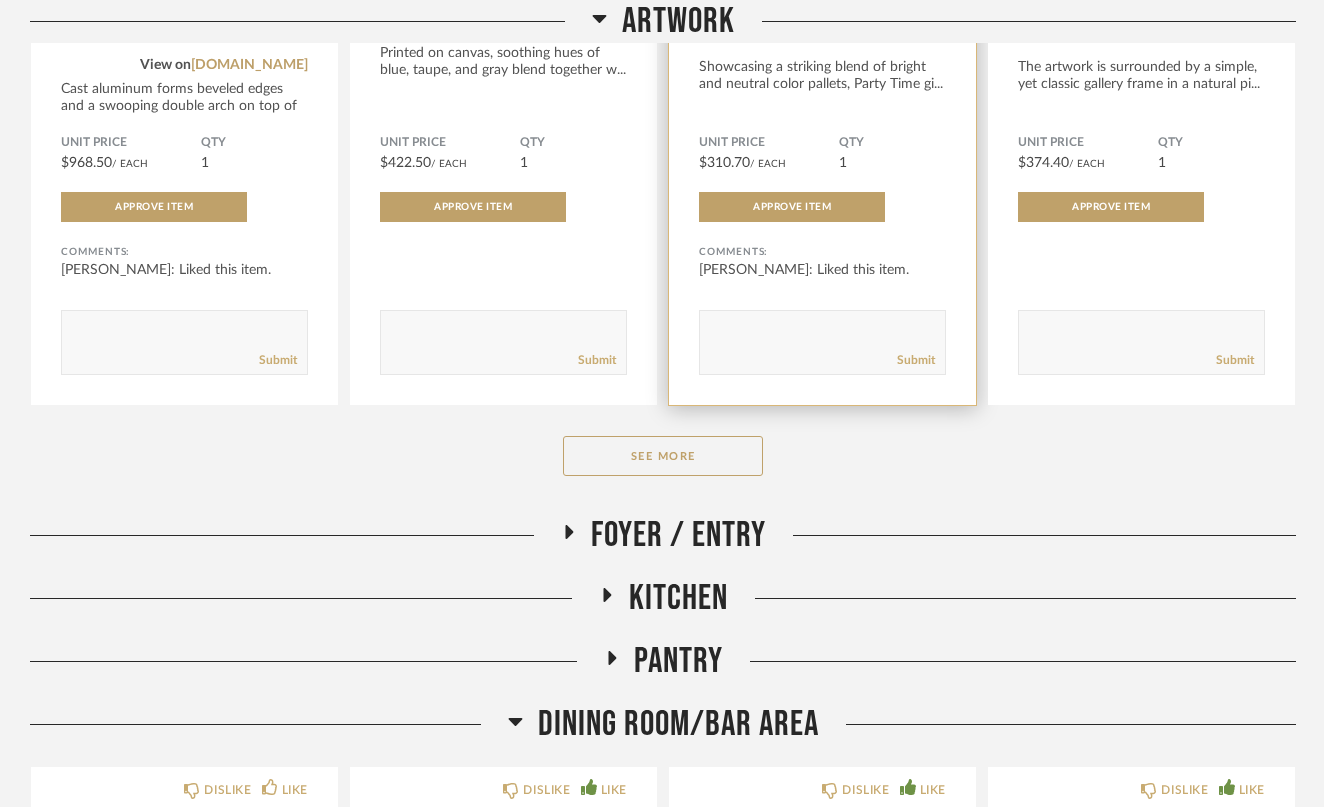 scroll, scrollTop: 3725, scrollLeft: 0, axis: vertical 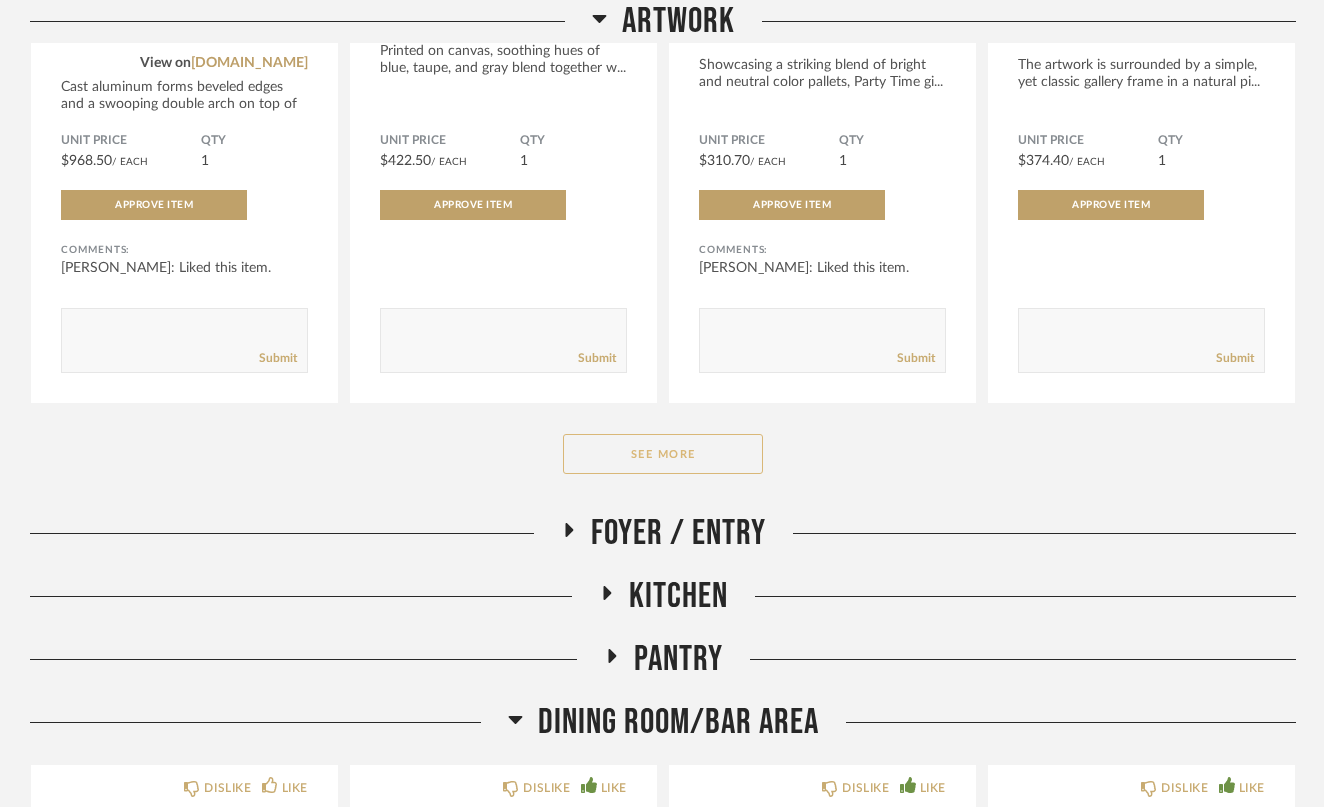 click on "See More" 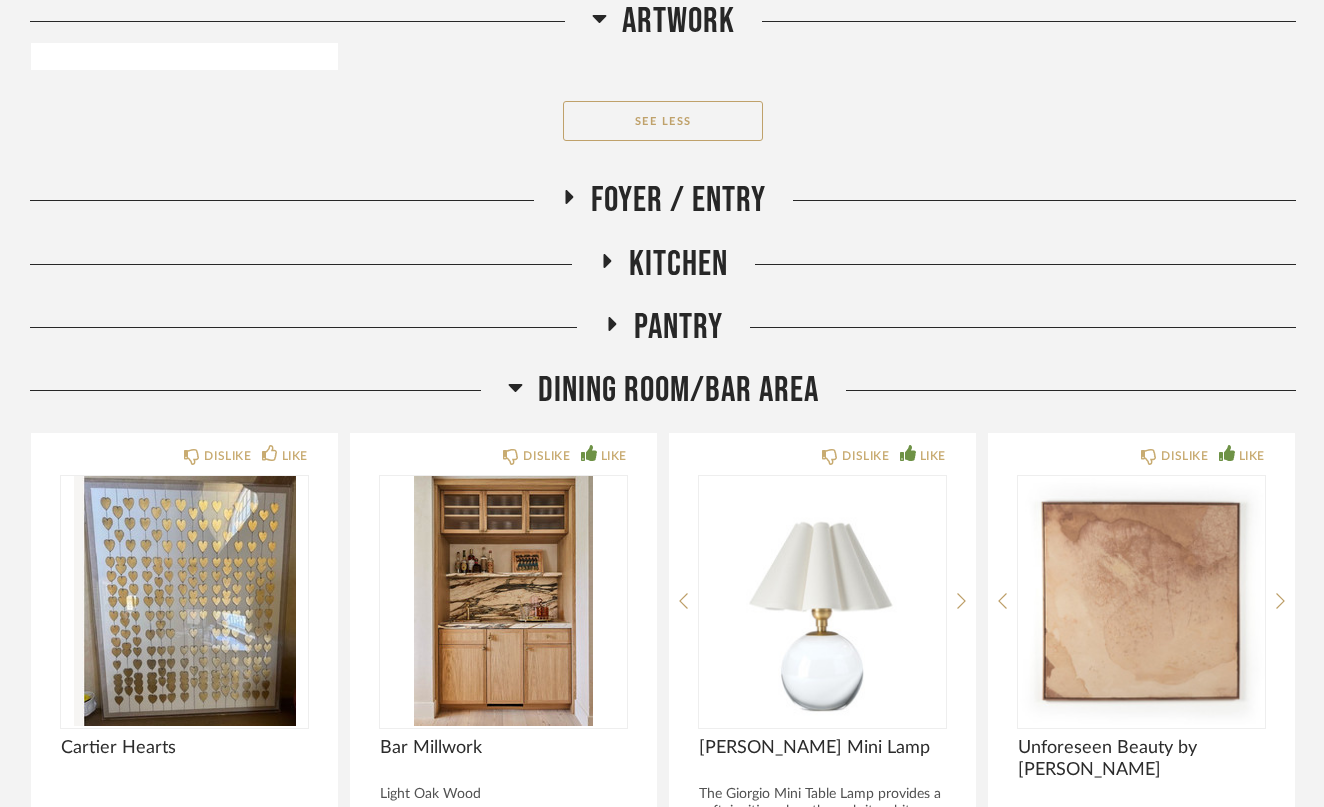 scroll, scrollTop: 6135, scrollLeft: 0, axis: vertical 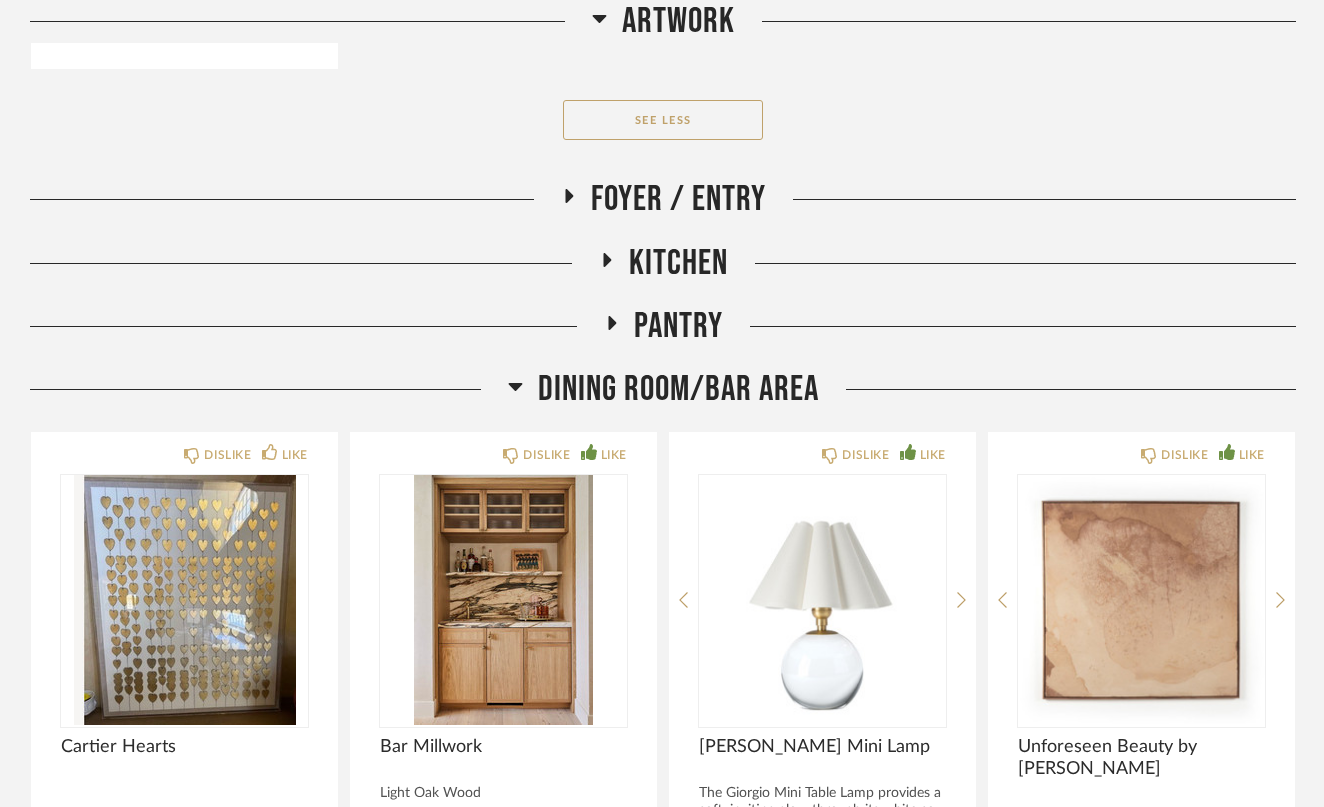 click on "Foyer / Entry" 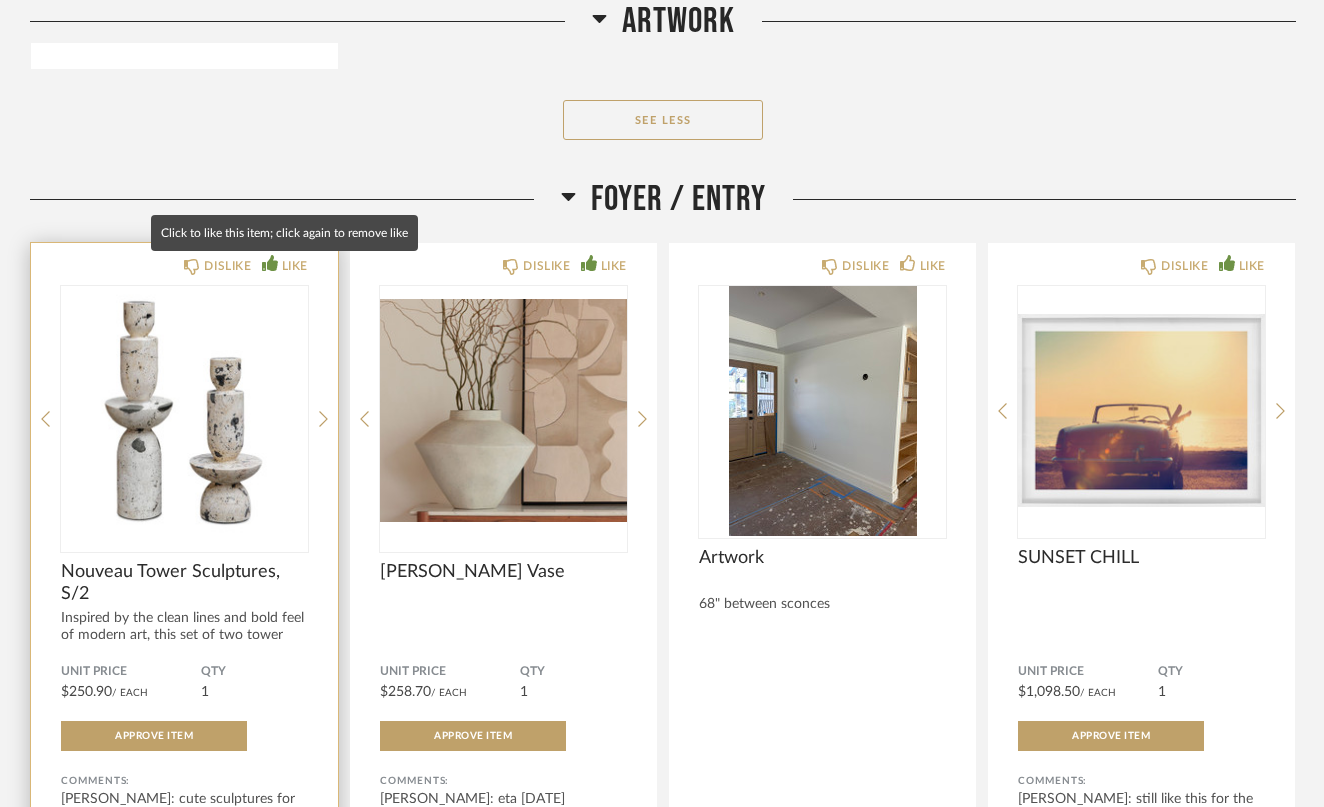 click on "LIKE" 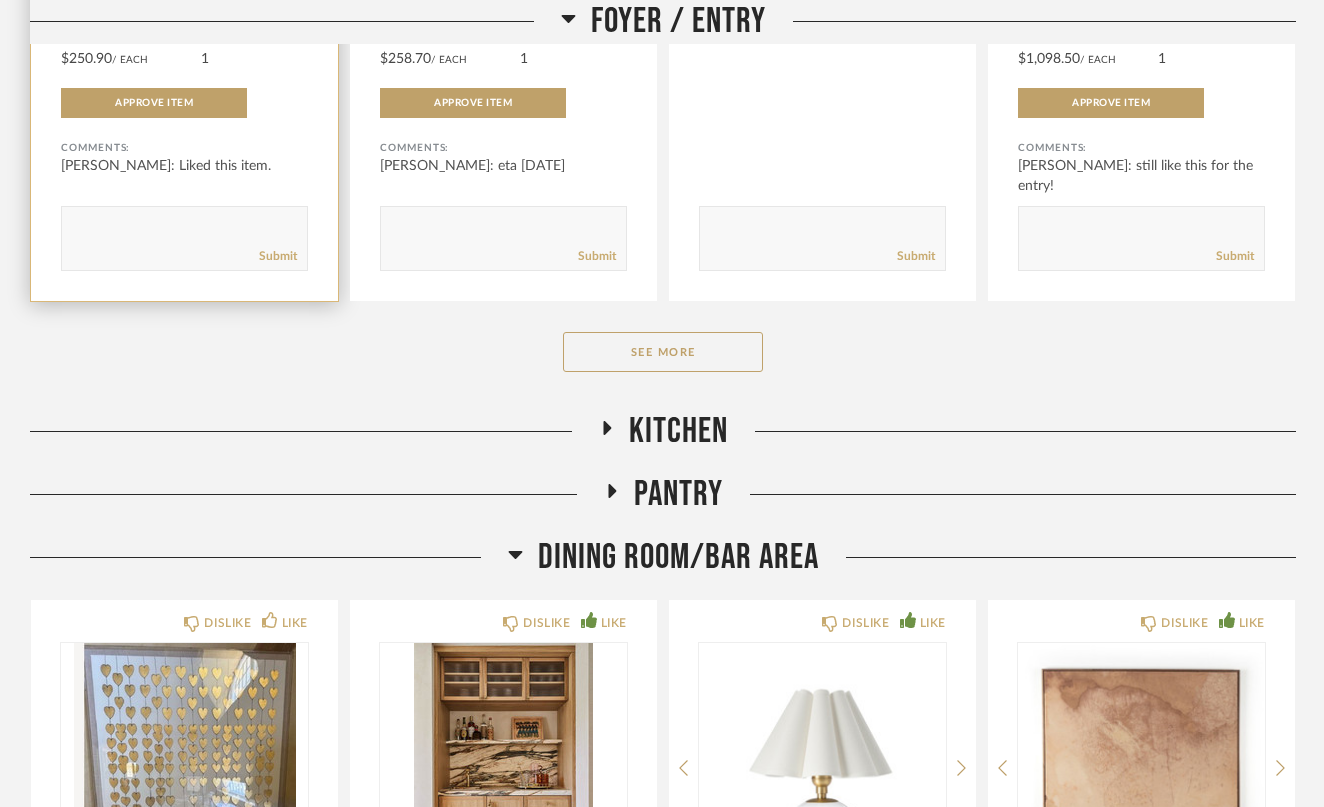 scroll, scrollTop: 6771, scrollLeft: 0, axis: vertical 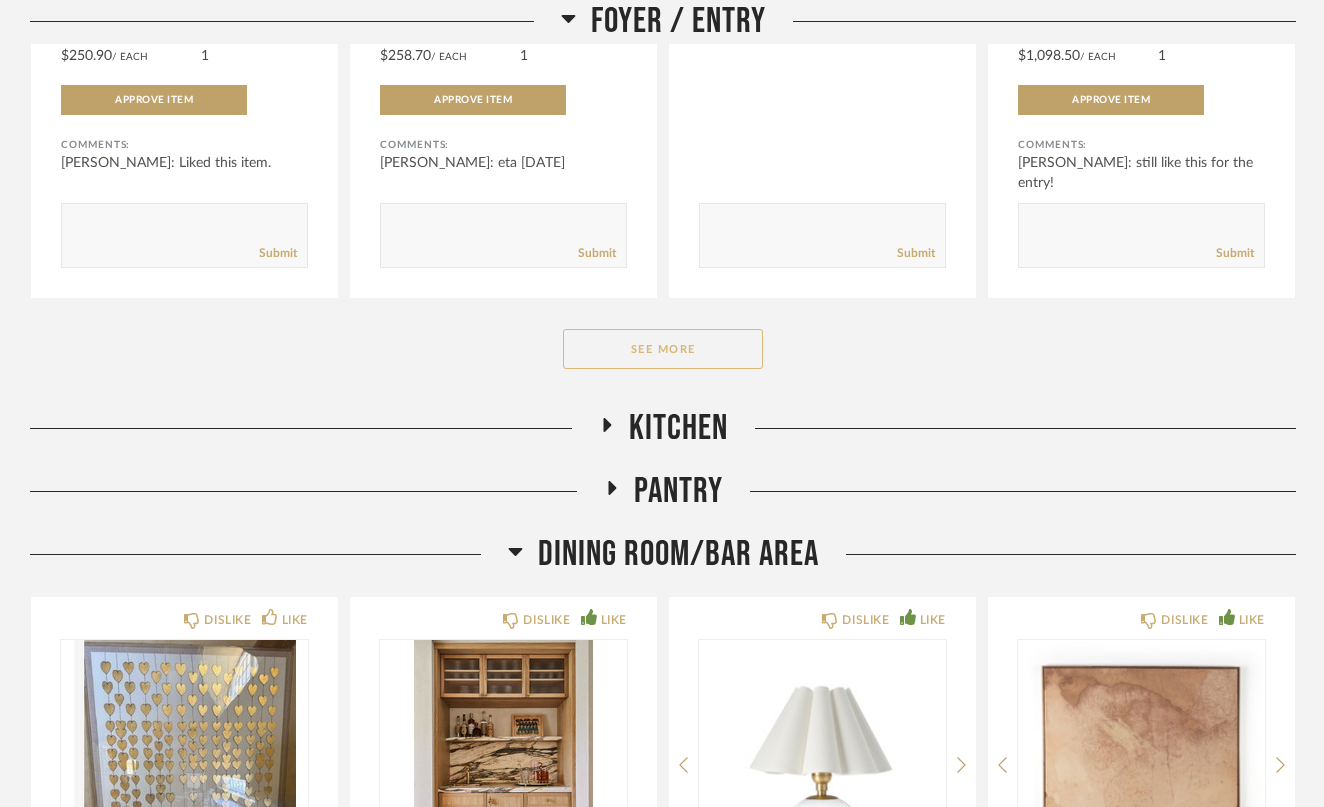 click on "See More" 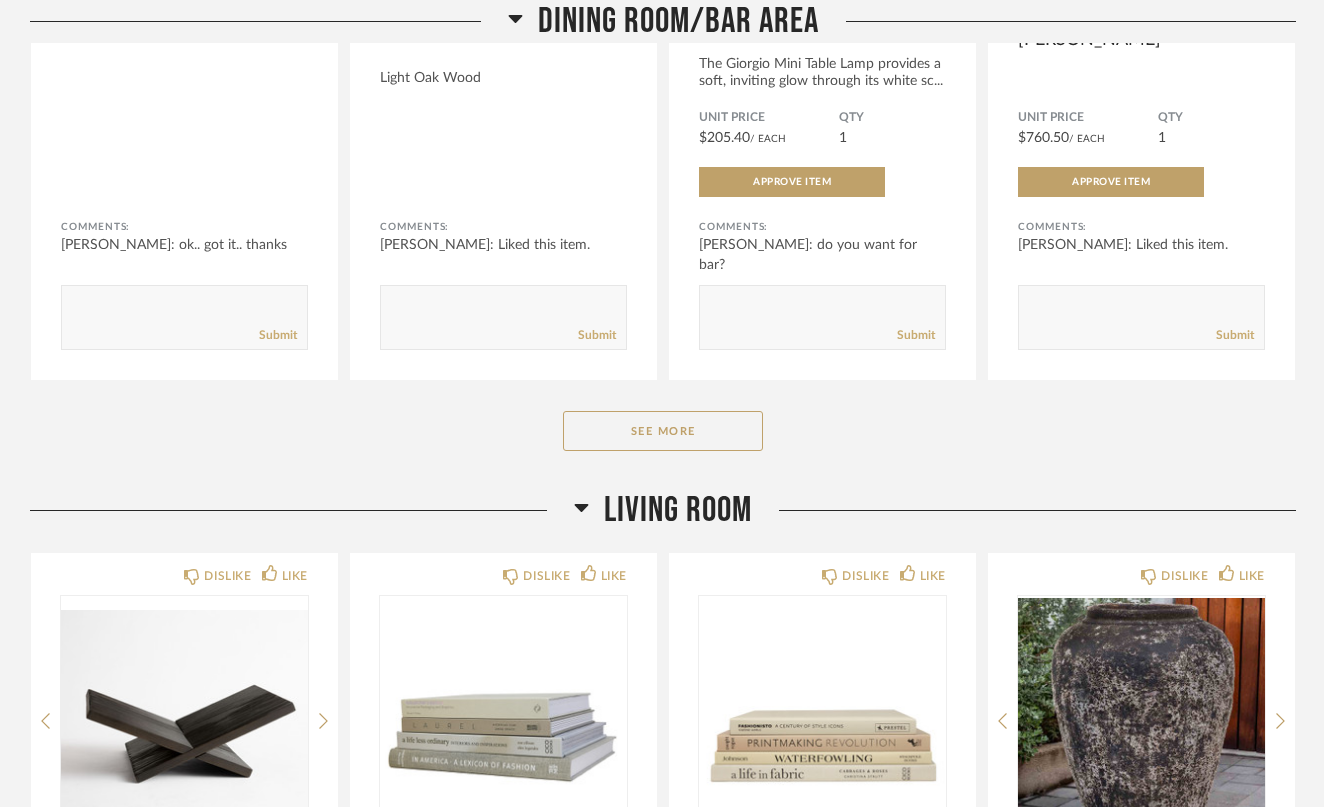 scroll, scrollTop: 8384, scrollLeft: 0, axis: vertical 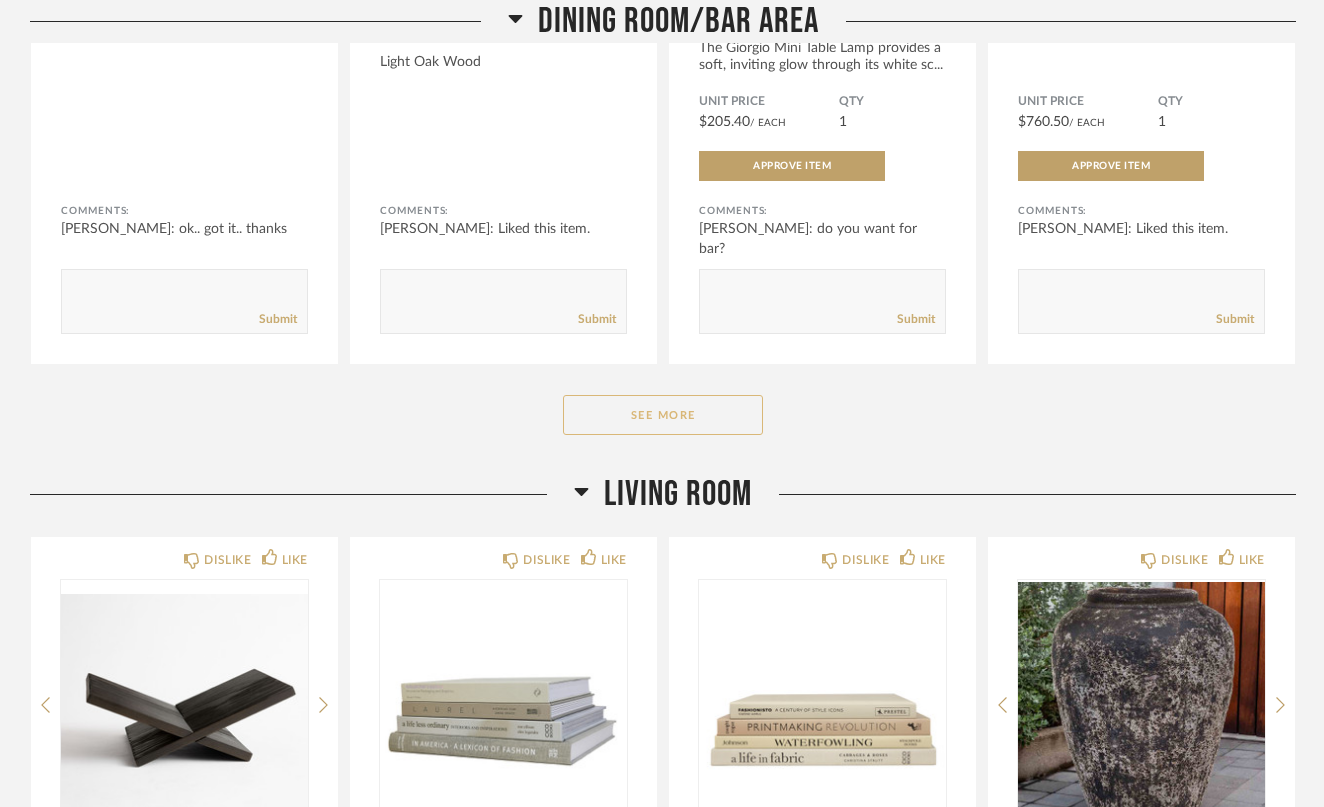 click on "See More" 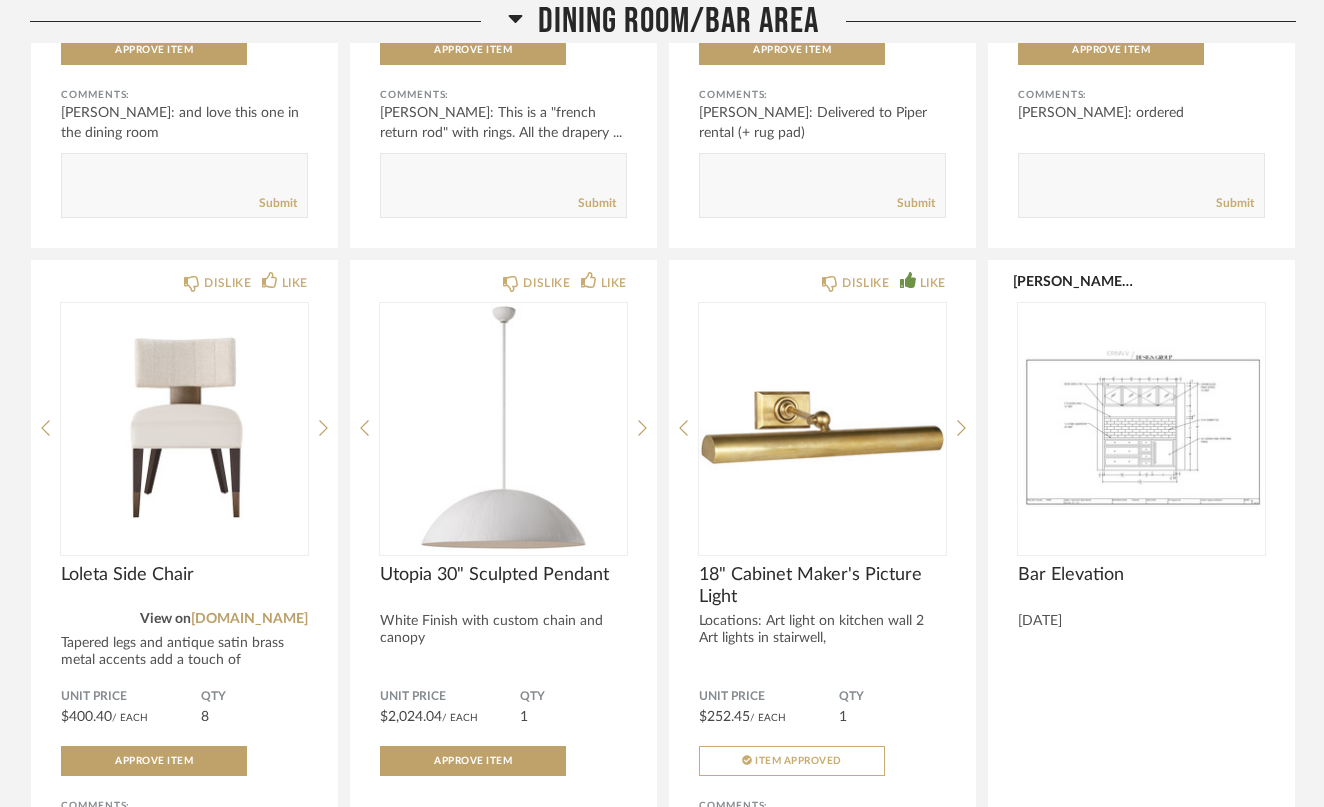 scroll, scrollTop: 9224, scrollLeft: 0, axis: vertical 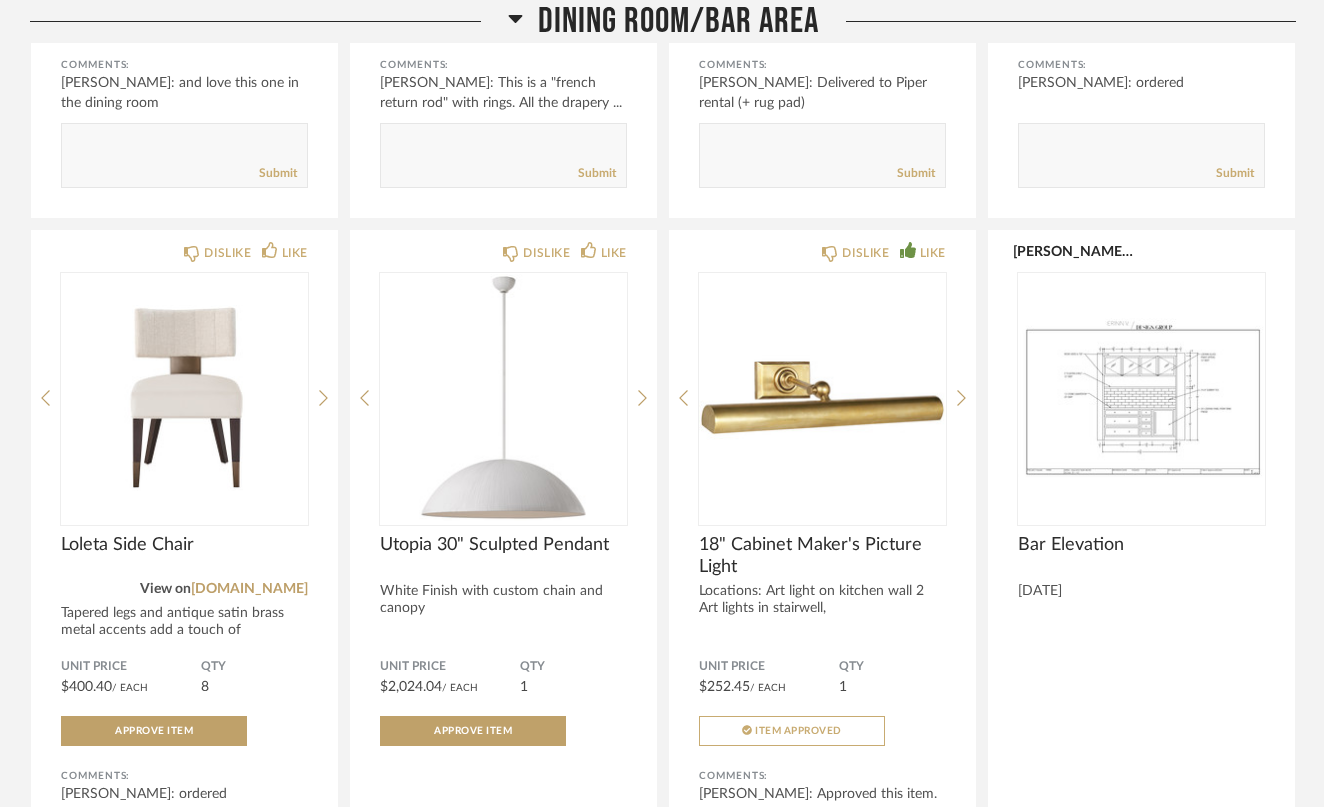 type 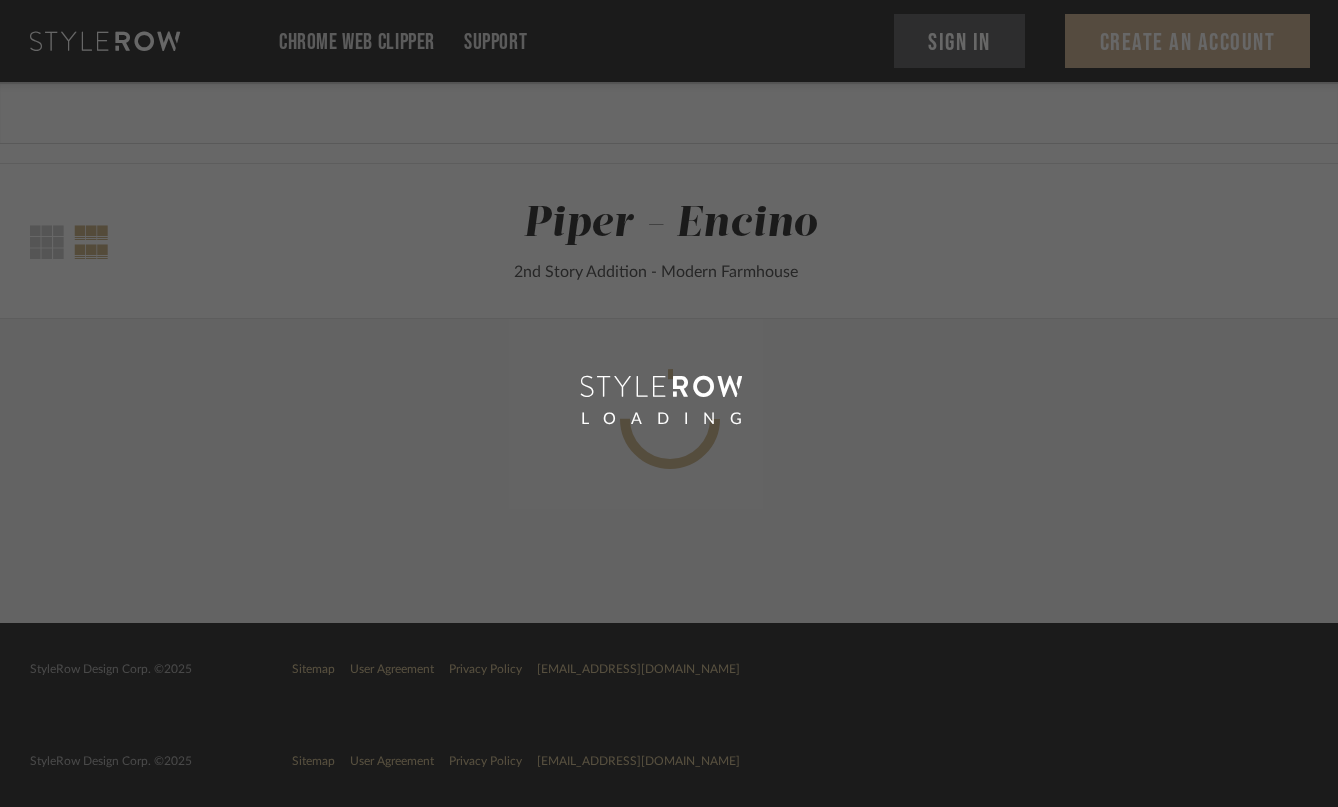 scroll, scrollTop: 0, scrollLeft: 0, axis: both 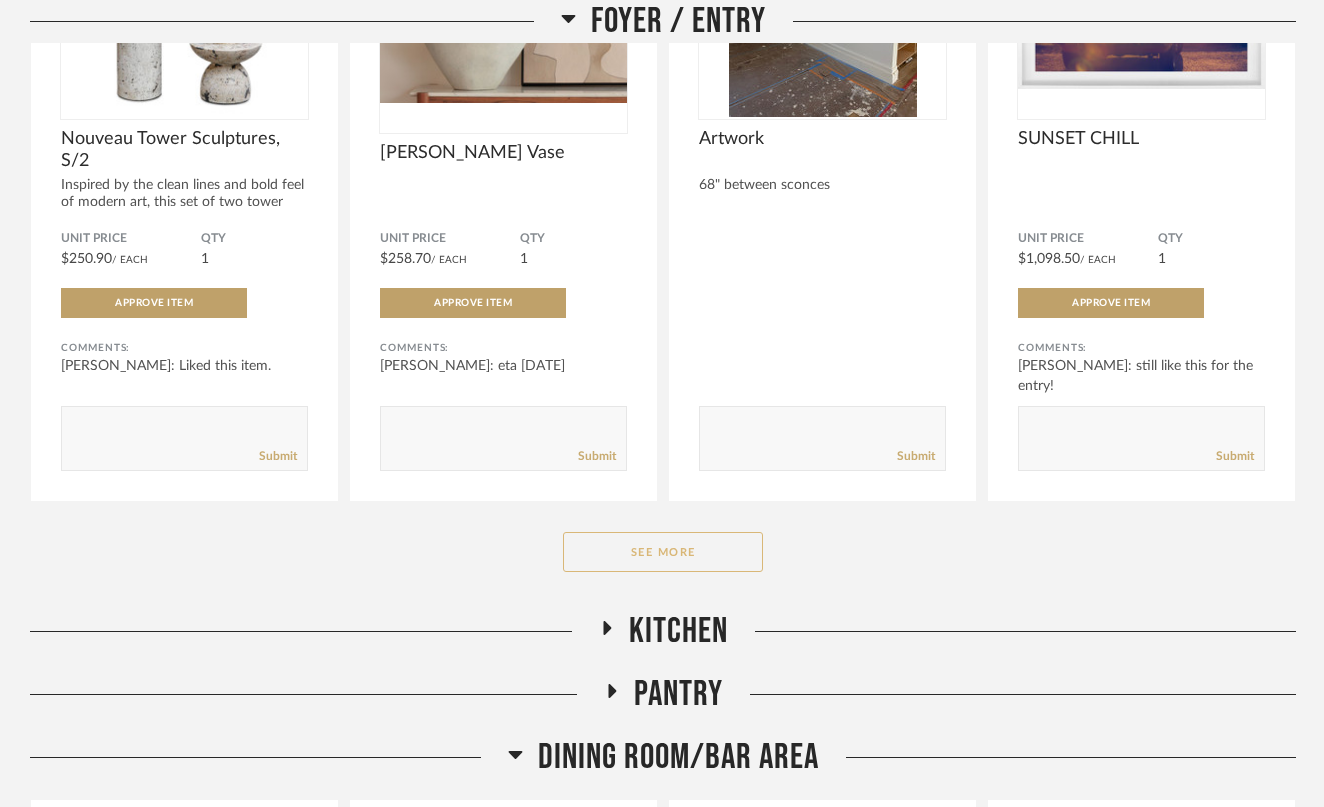 click on "See More" 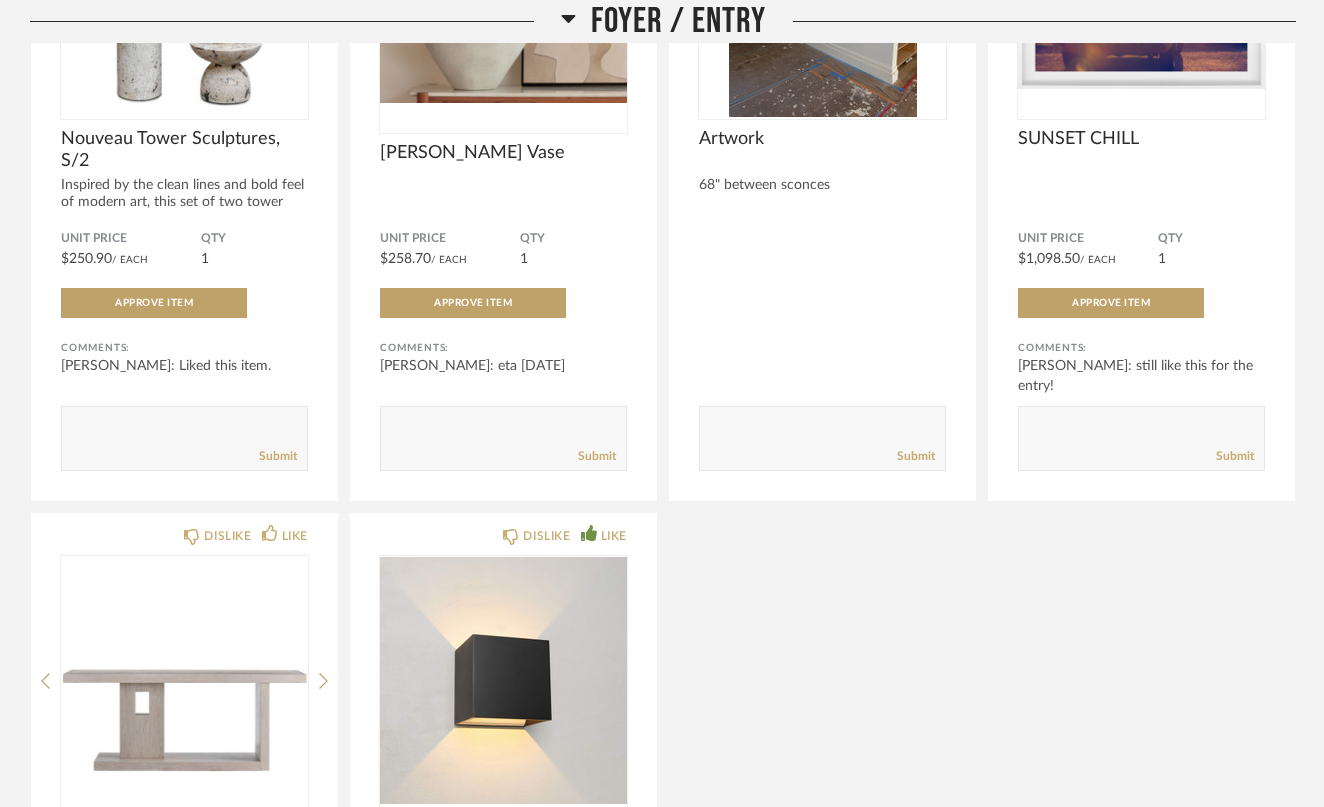 click 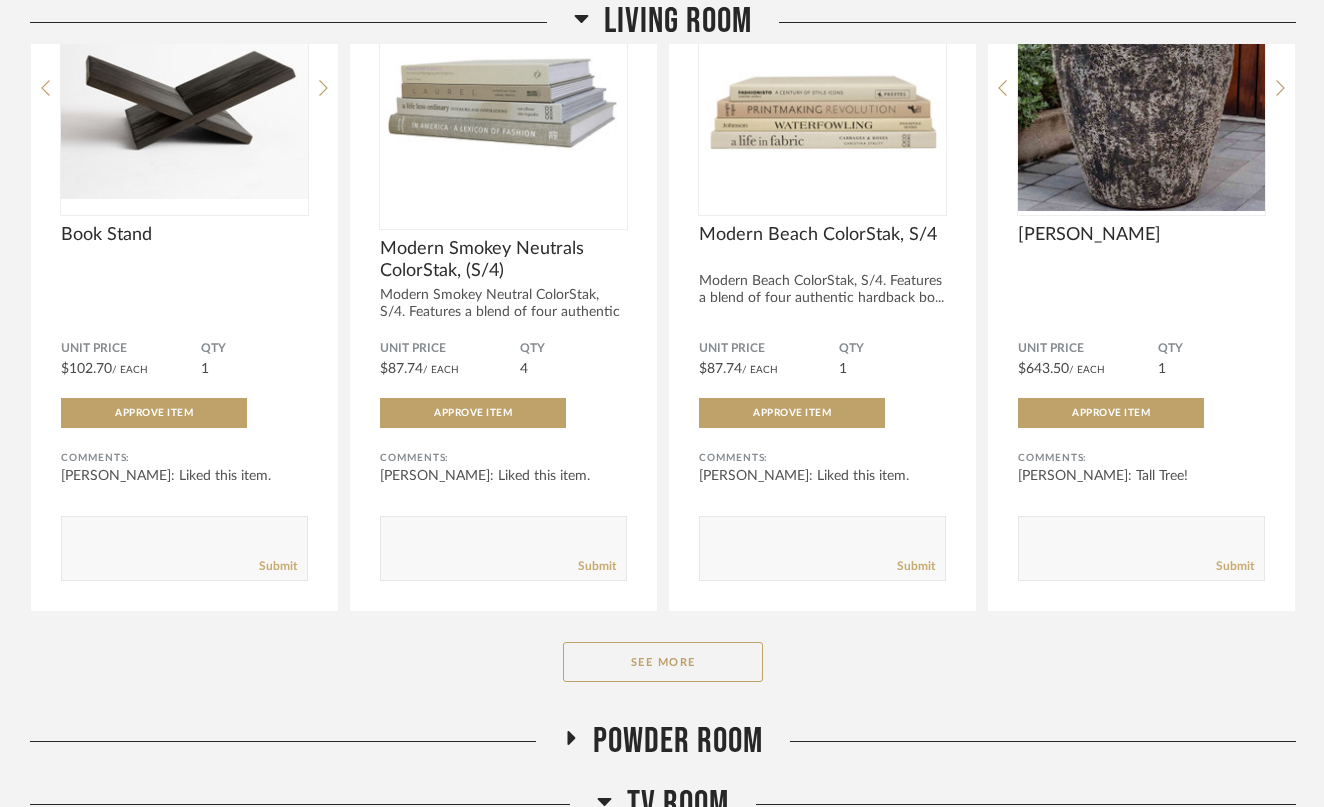 scroll, scrollTop: 2601, scrollLeft: 0, axis: vertical 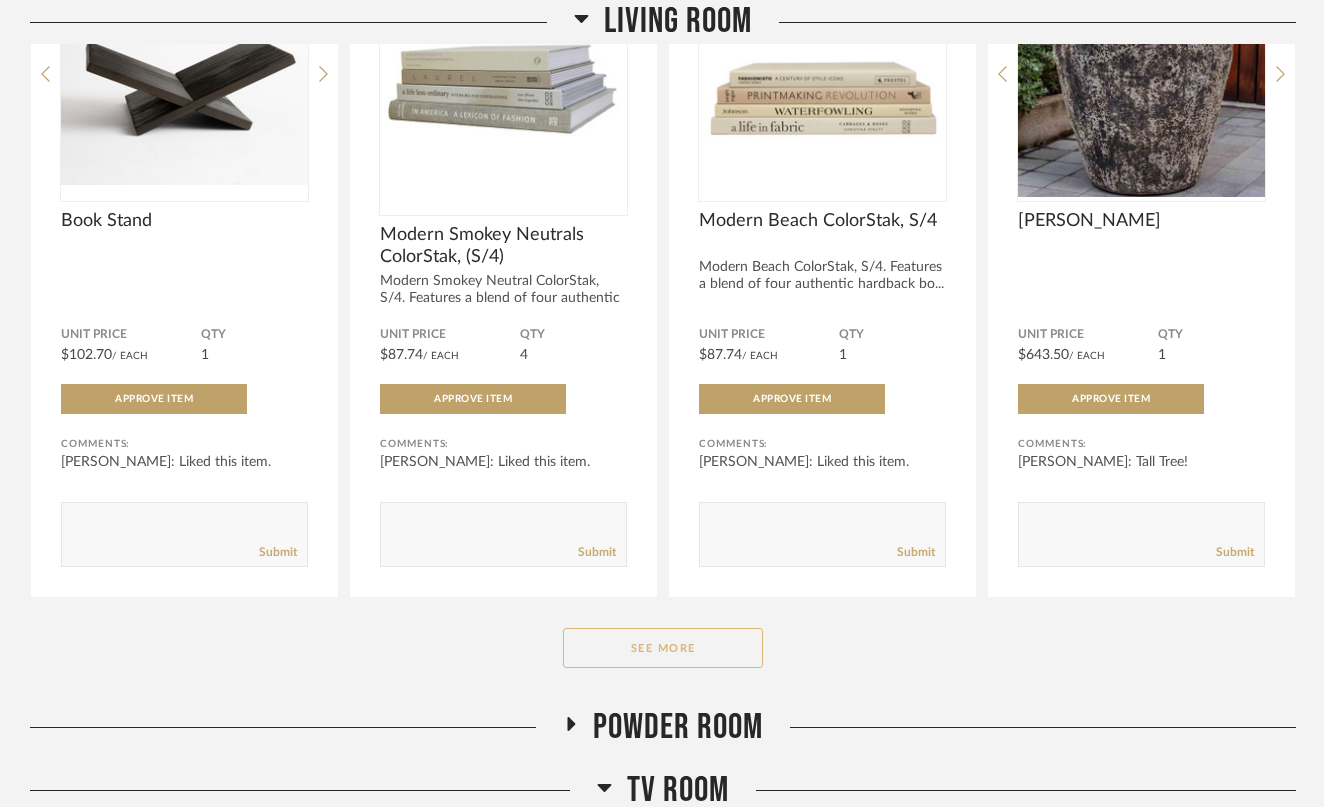 click on "See More" 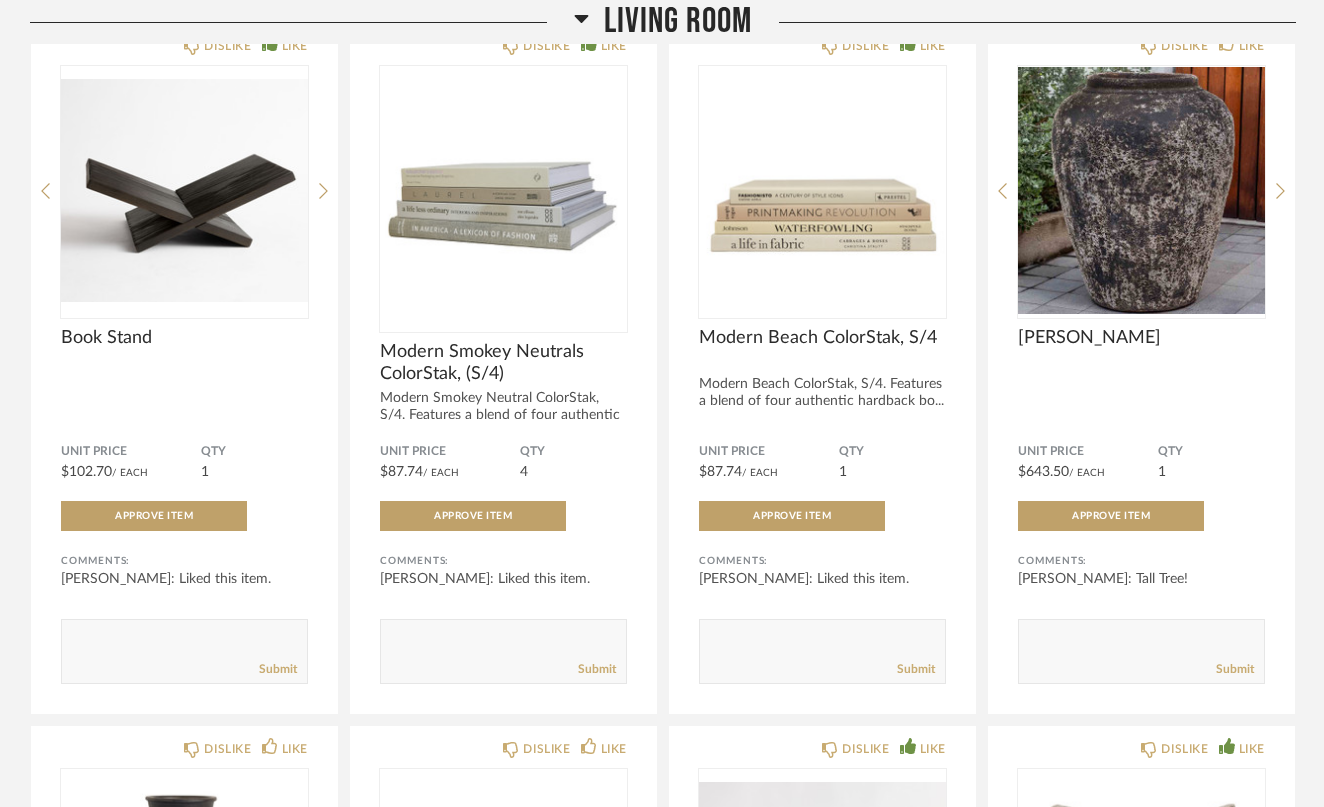 scroll, scrollTop: 2444, scrollLeft: 0, axis: vertical 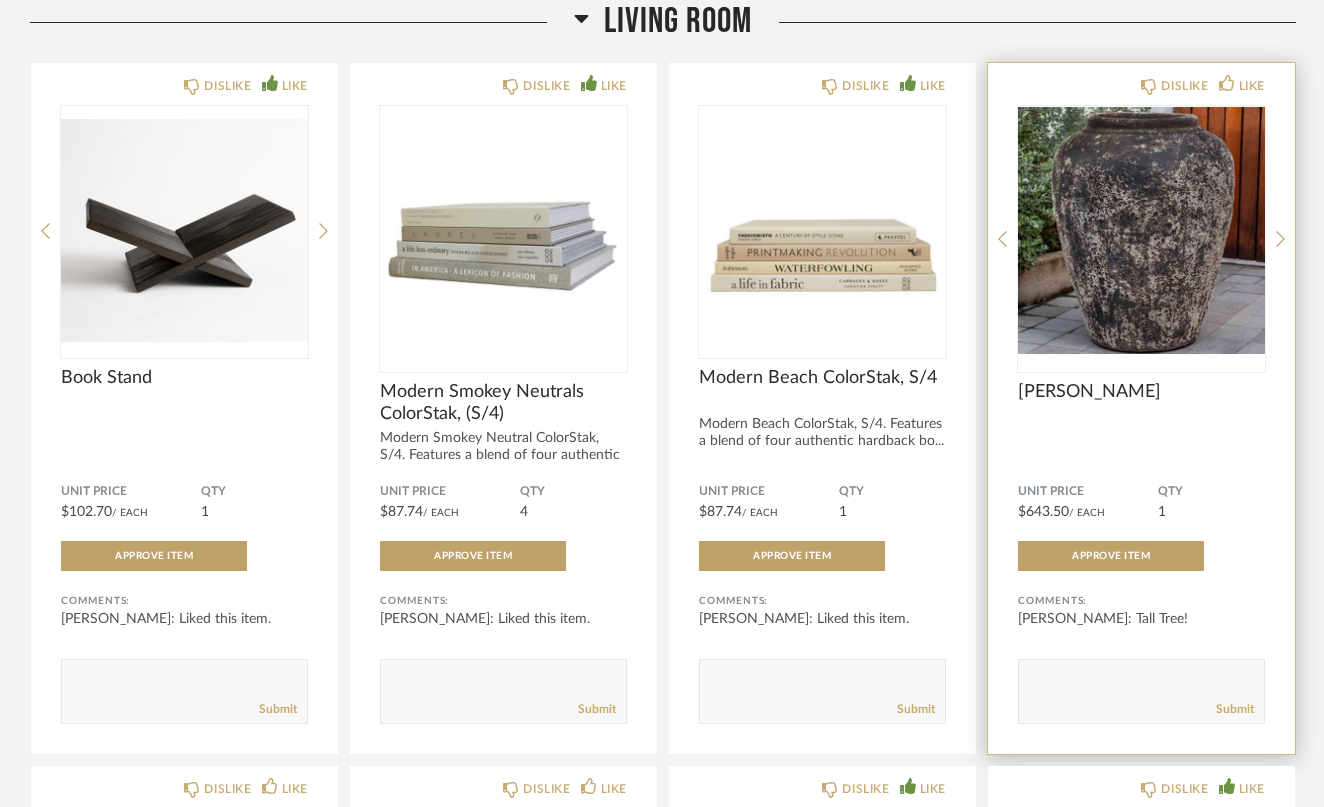 click at bounding box center (1141, 231) 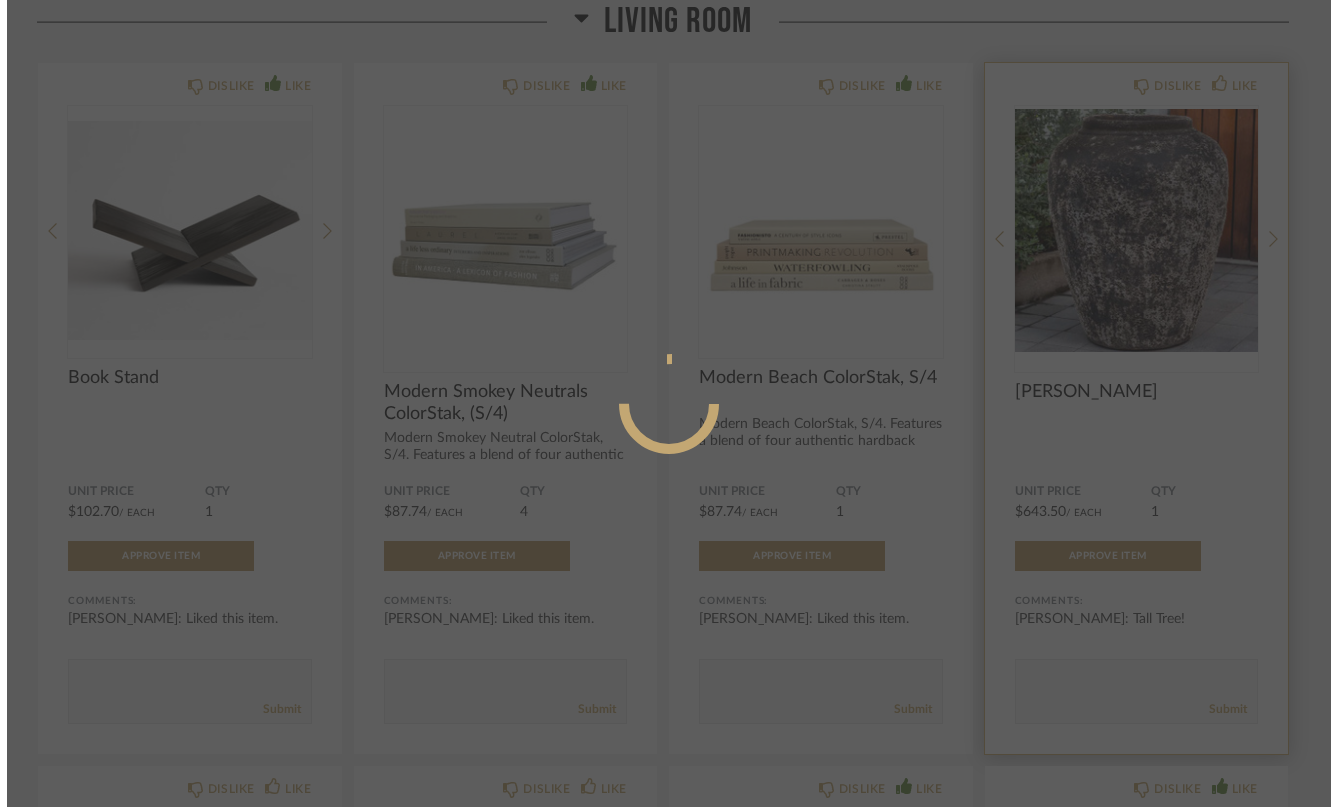 scroll, scrollTop: 0, scrollLeft: 0, axis: both 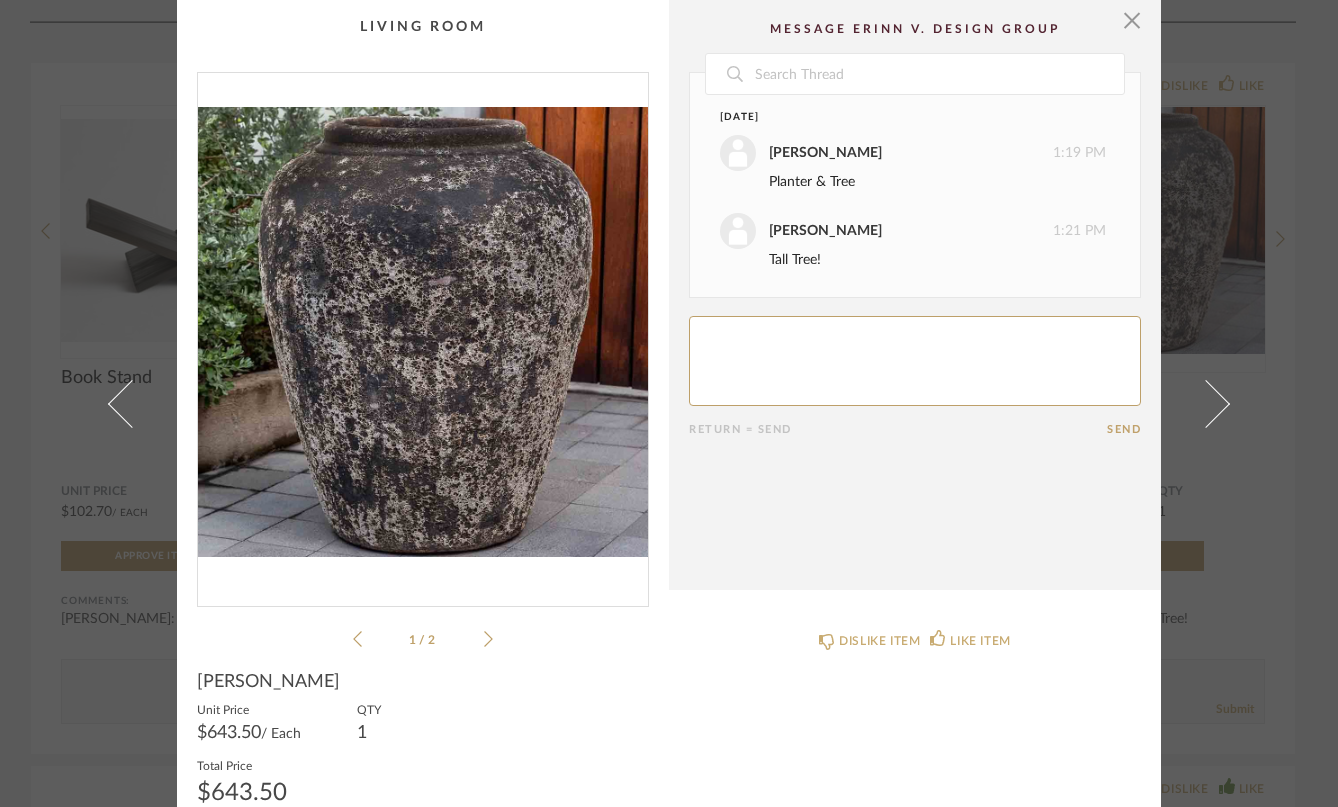 click 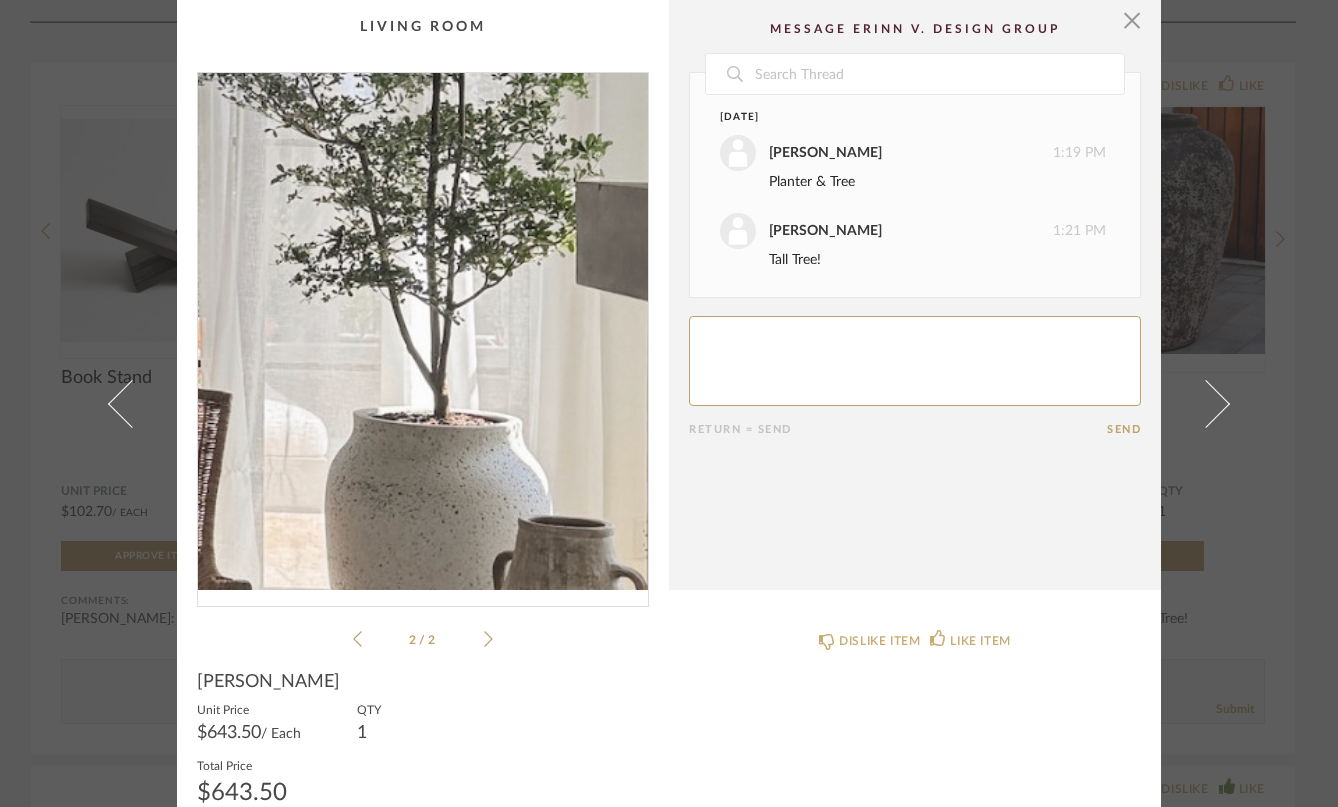 click at bounding box center [423, 331] 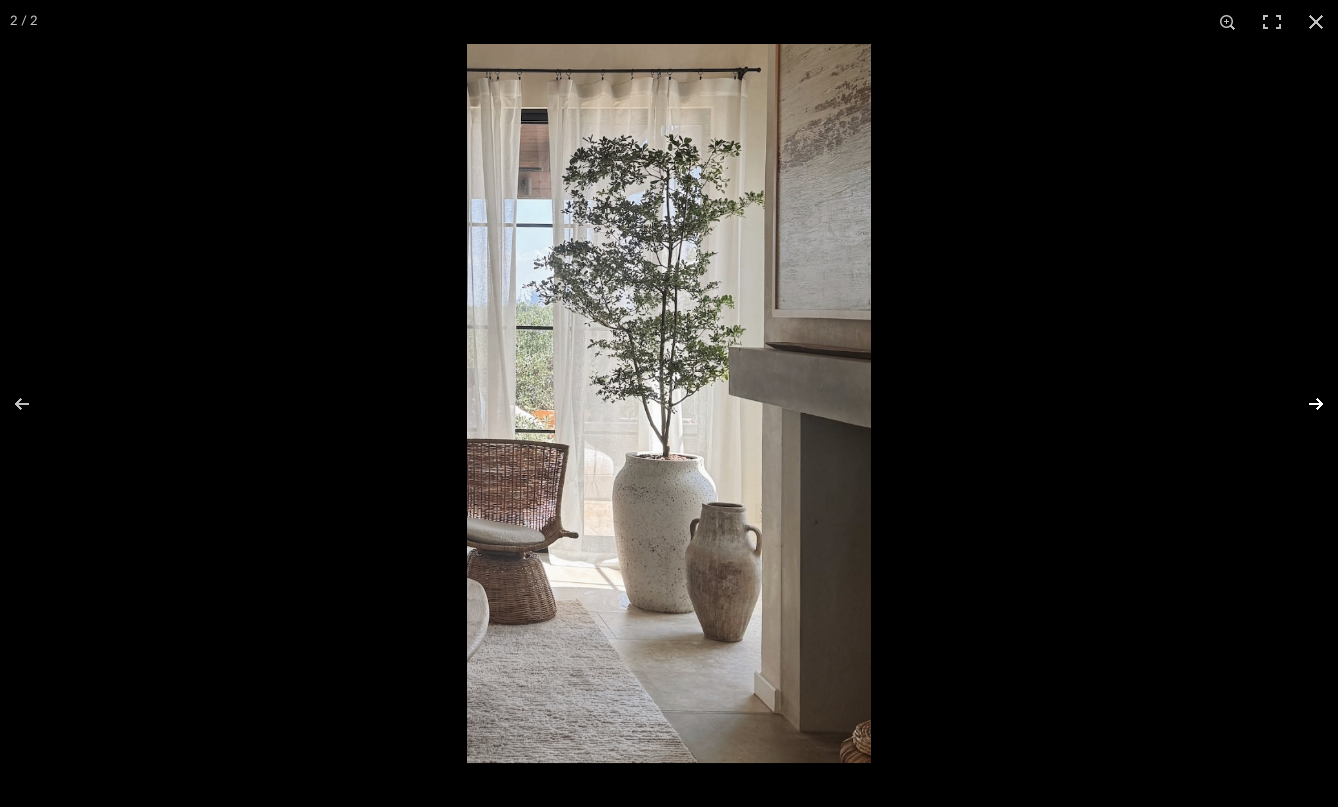 click at bounding box center (1303, 404) 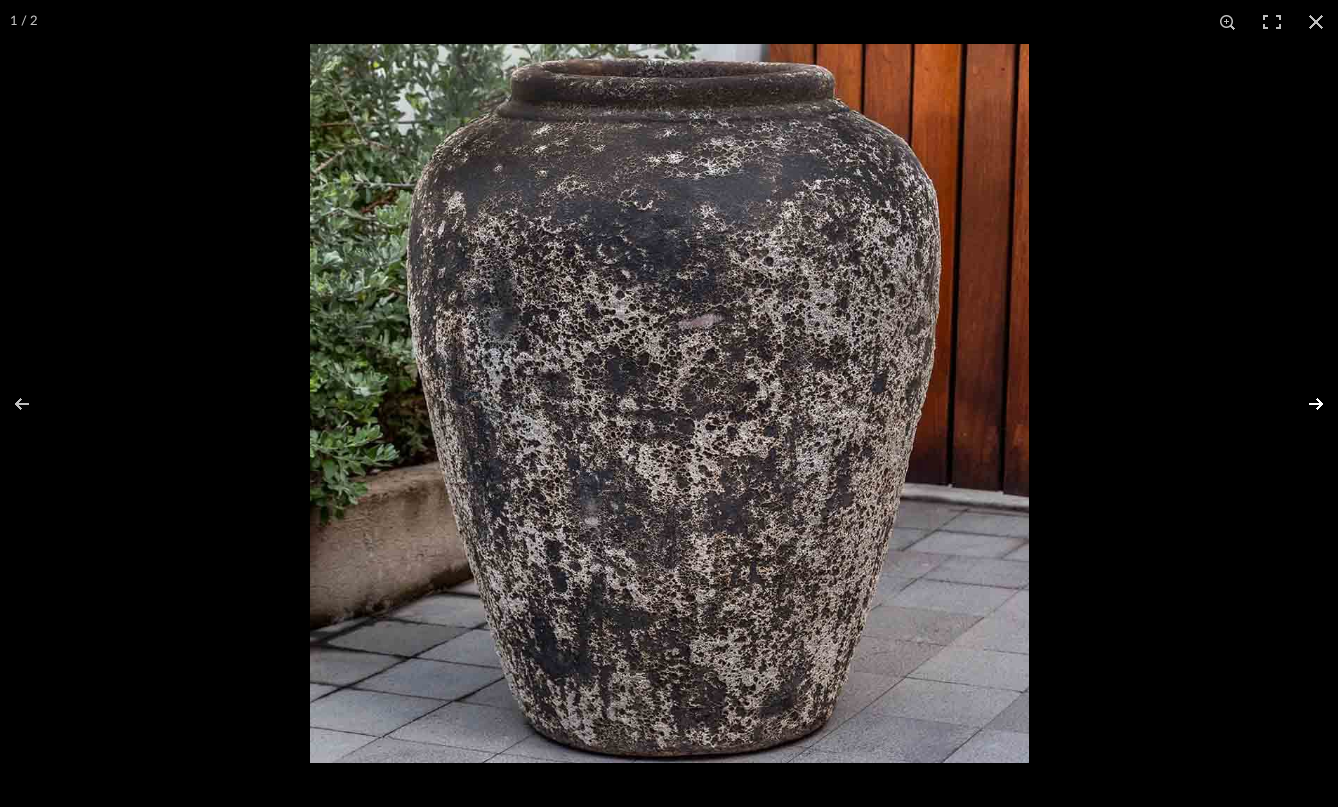 click at bounding box center (1303, 404) 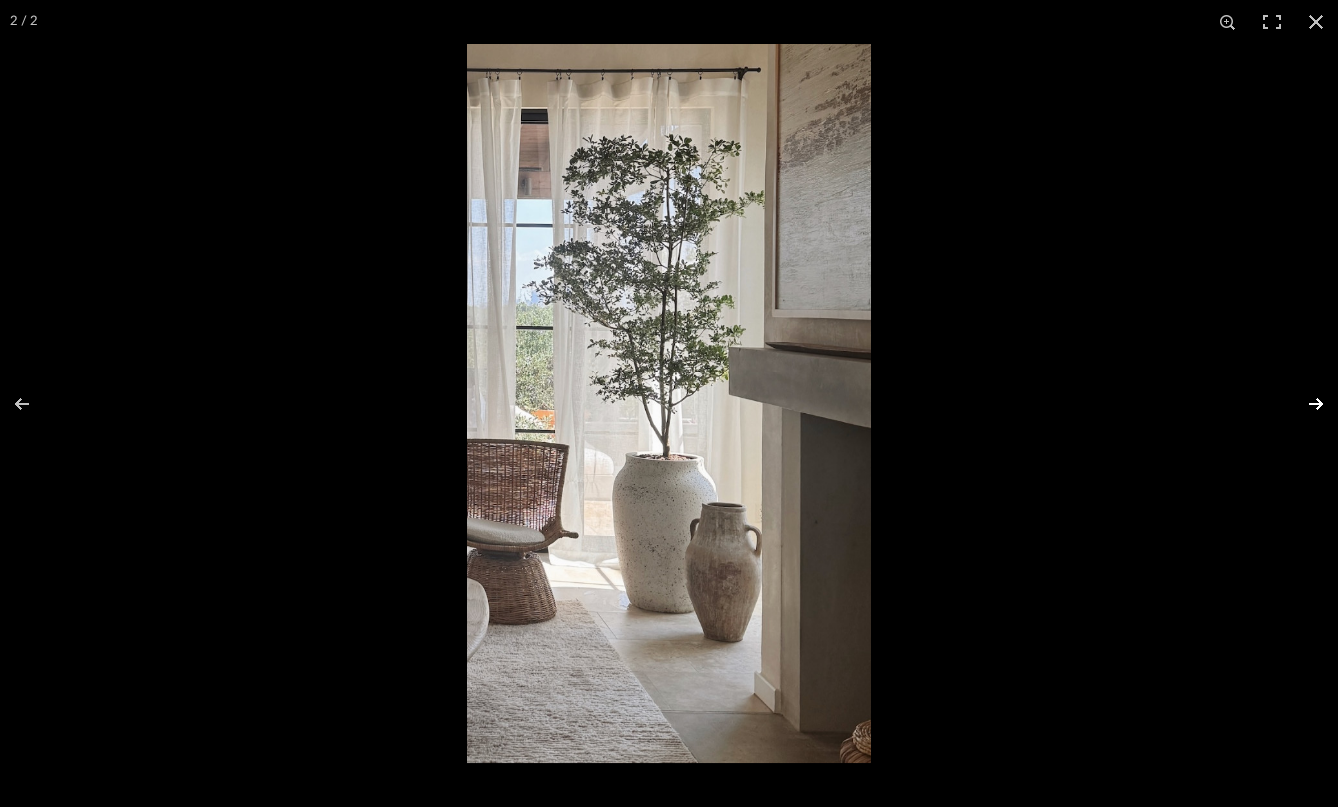 click at bounding box center [1303, 404] 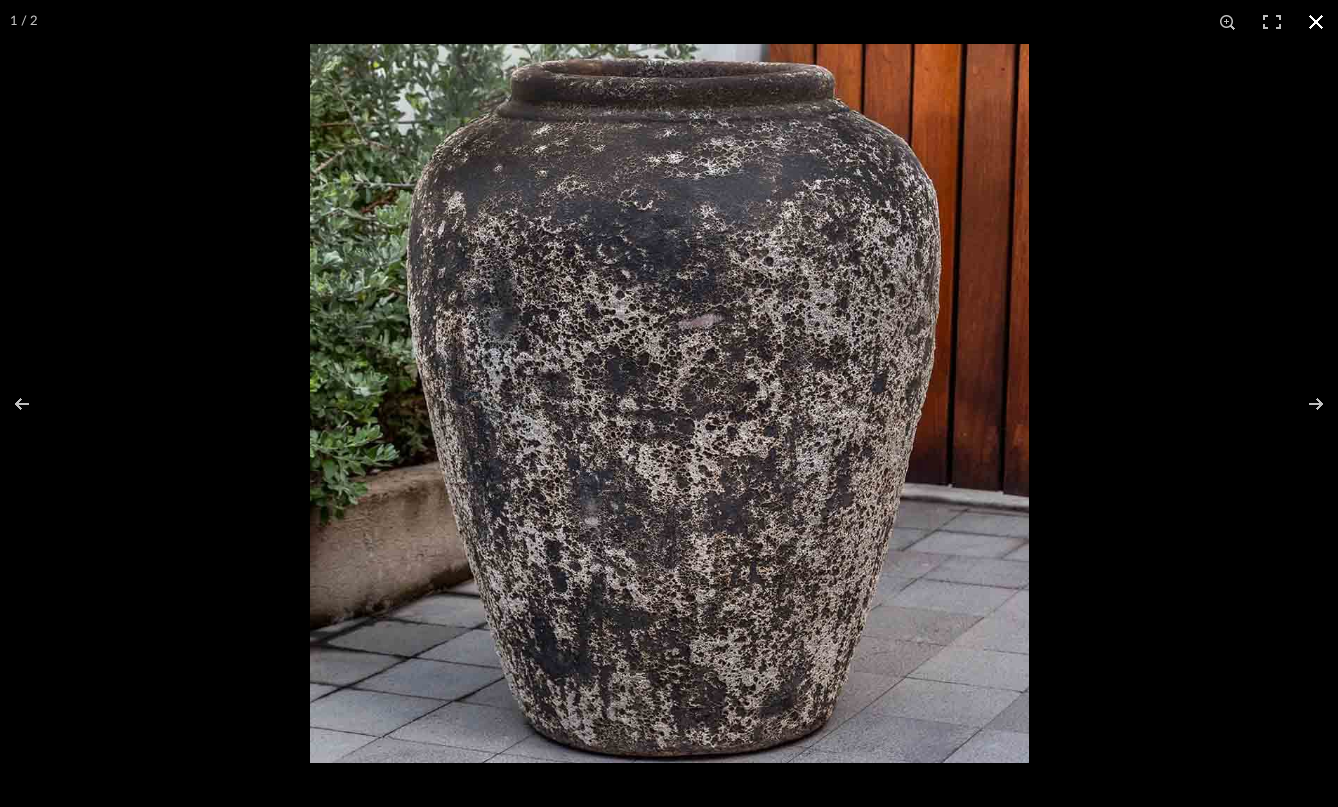 click at bounding box center [1316, 22] 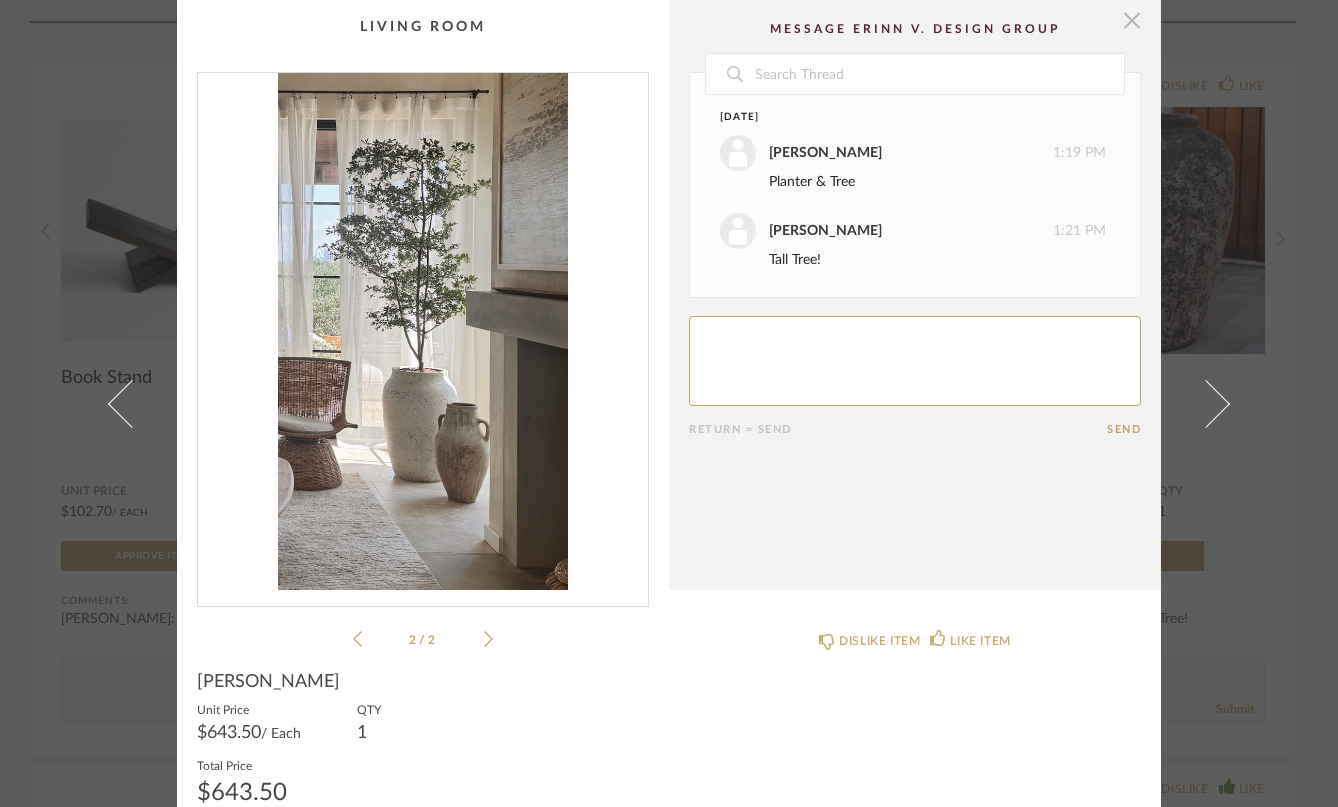 click at bounding box center (1132, 20) 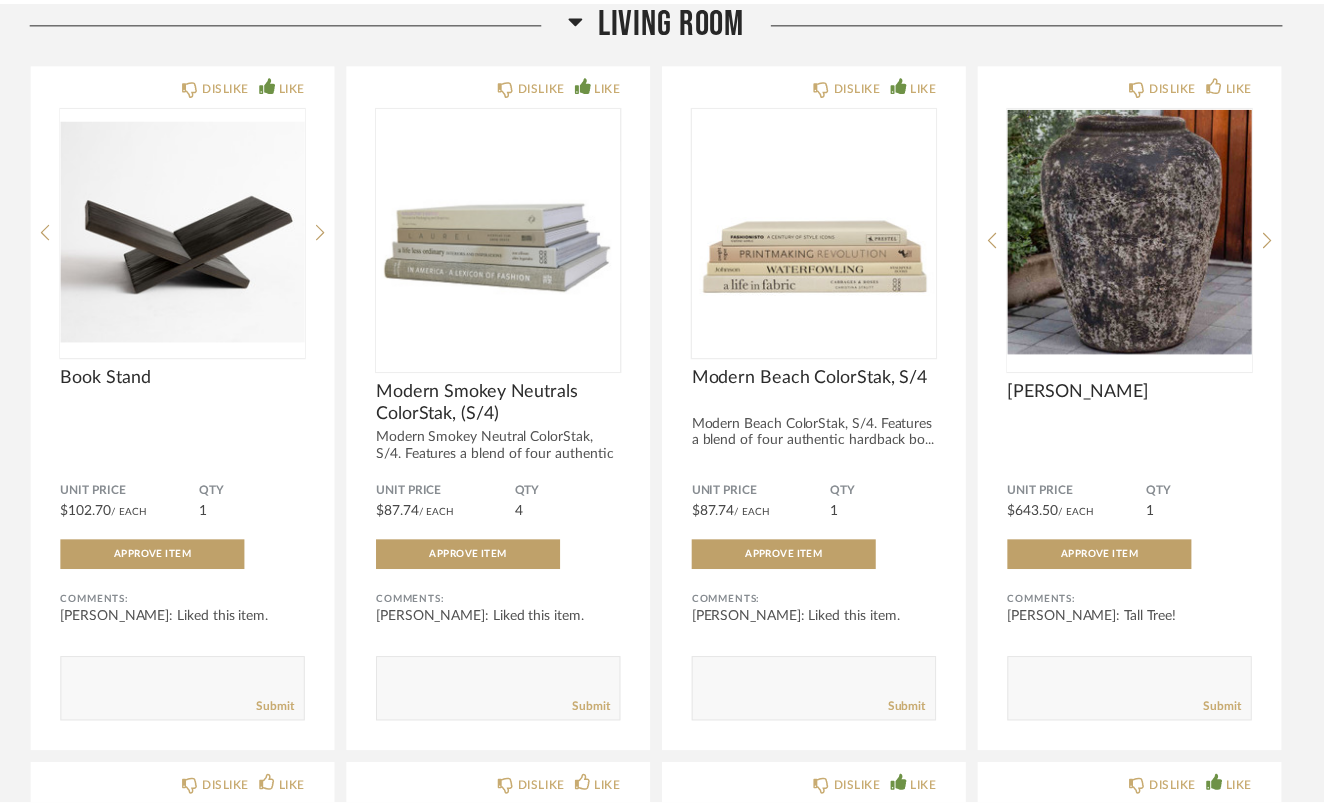 scroll, scrollTop: 2444, scrollLeft: 0, axis: vertical 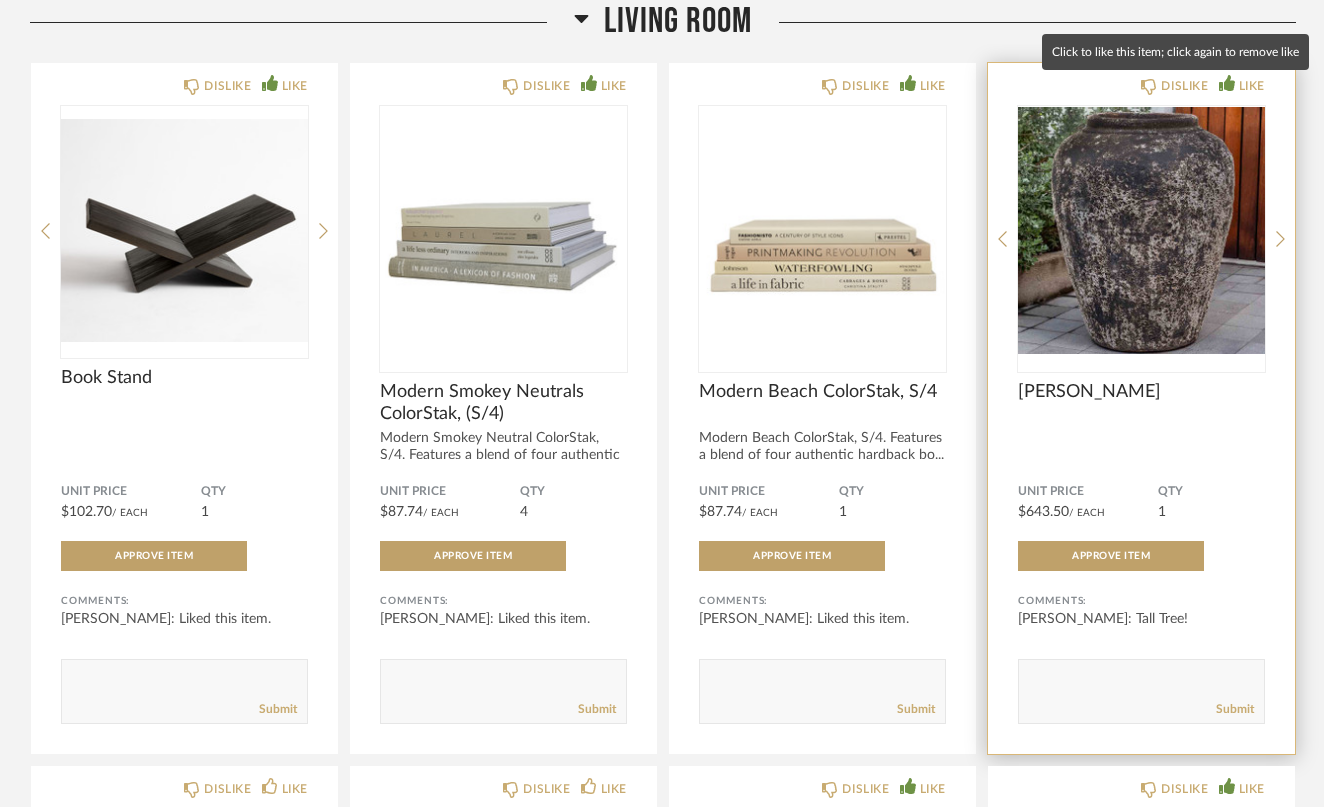 click on "LIKE" 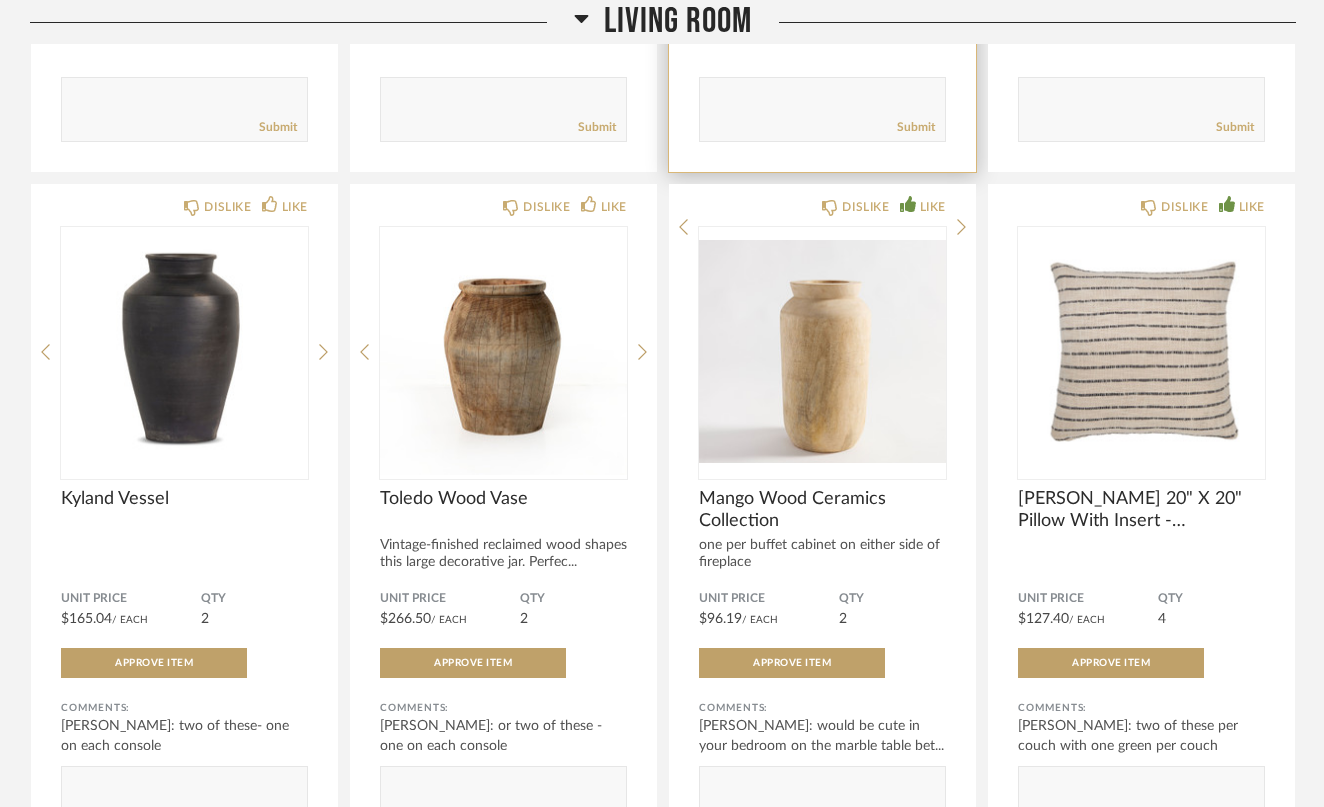 scroll, scrollTop: 3077, scrollLeft: 0, axis: vertical 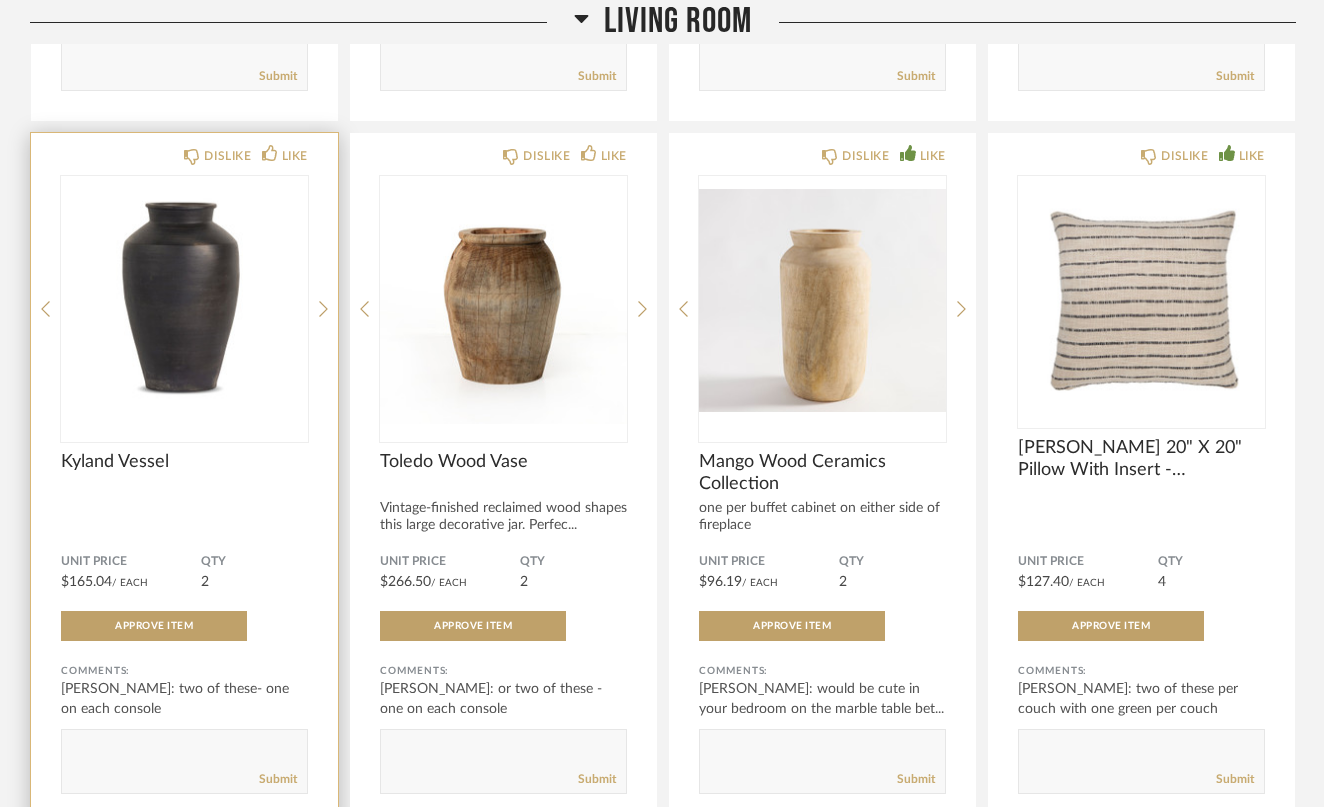 click at bounding box center (184, 301) 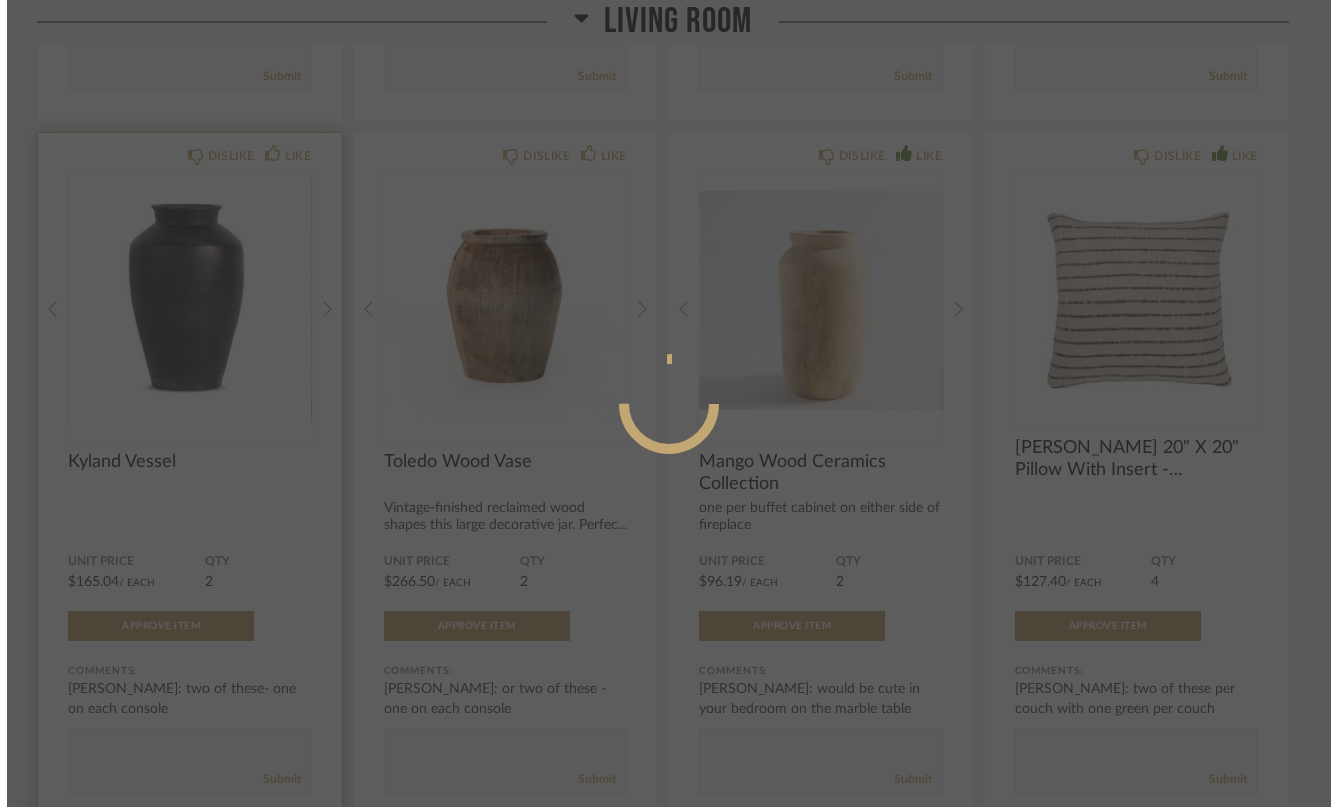 scroll, scrollTop: 0, scrollLeft: 0, axis: both 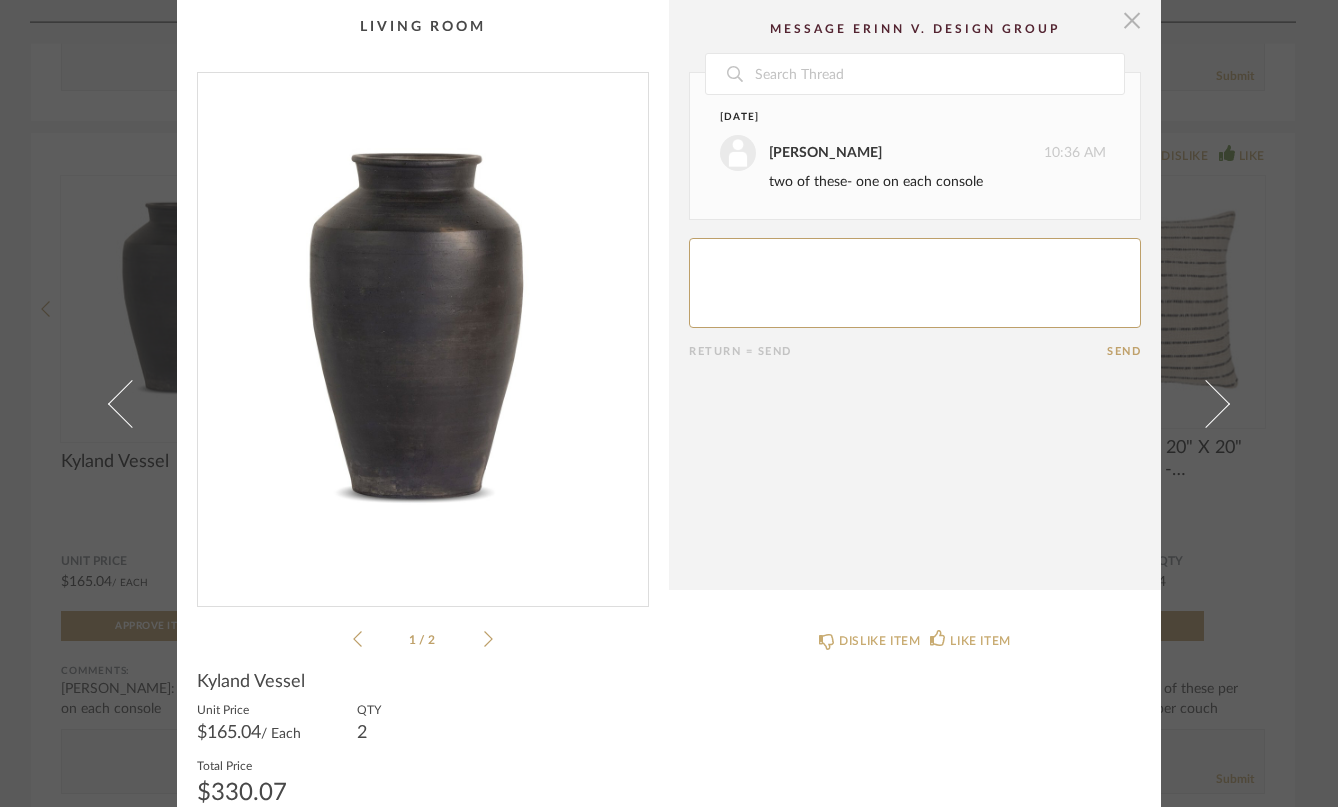 click at bounding box center [1132, 20] 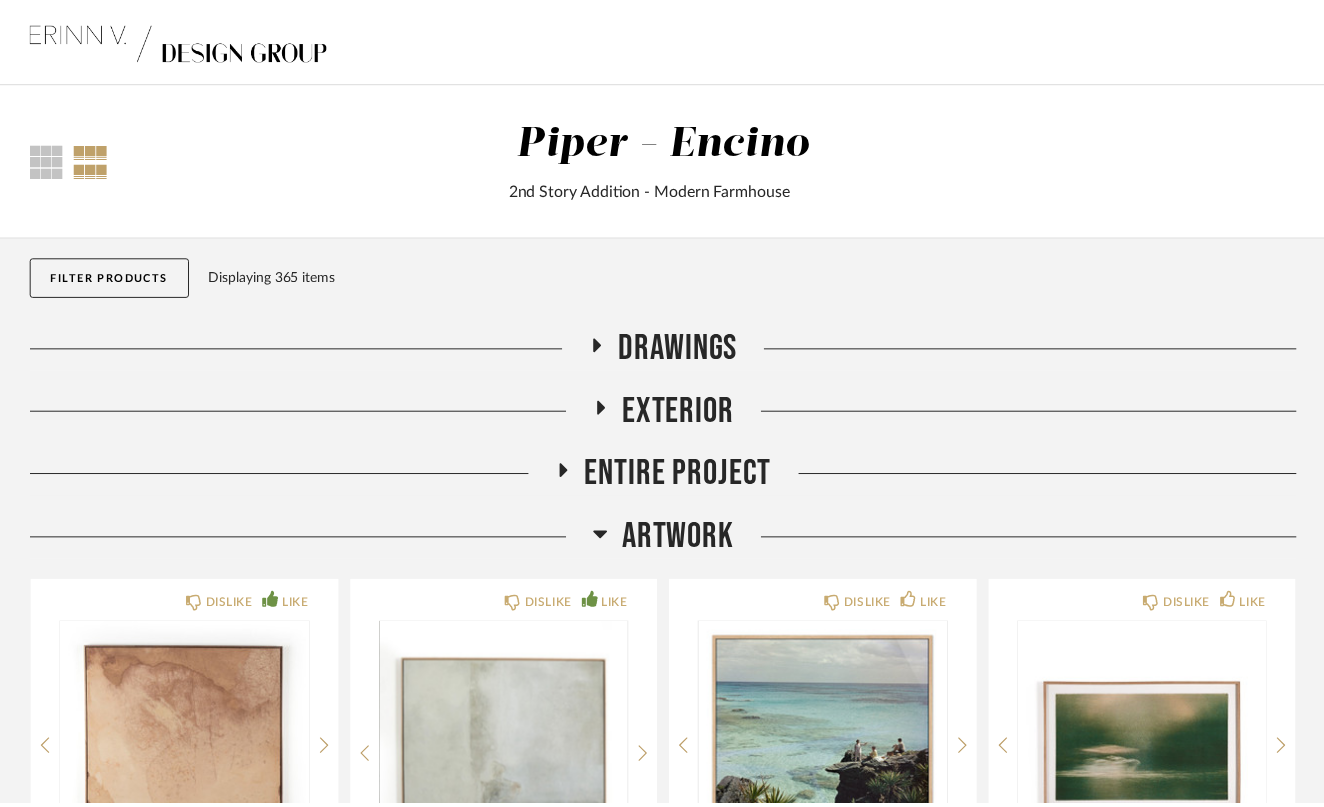 scroll, scrollTop: 3077, scrollLeft: 0, axis: vertical 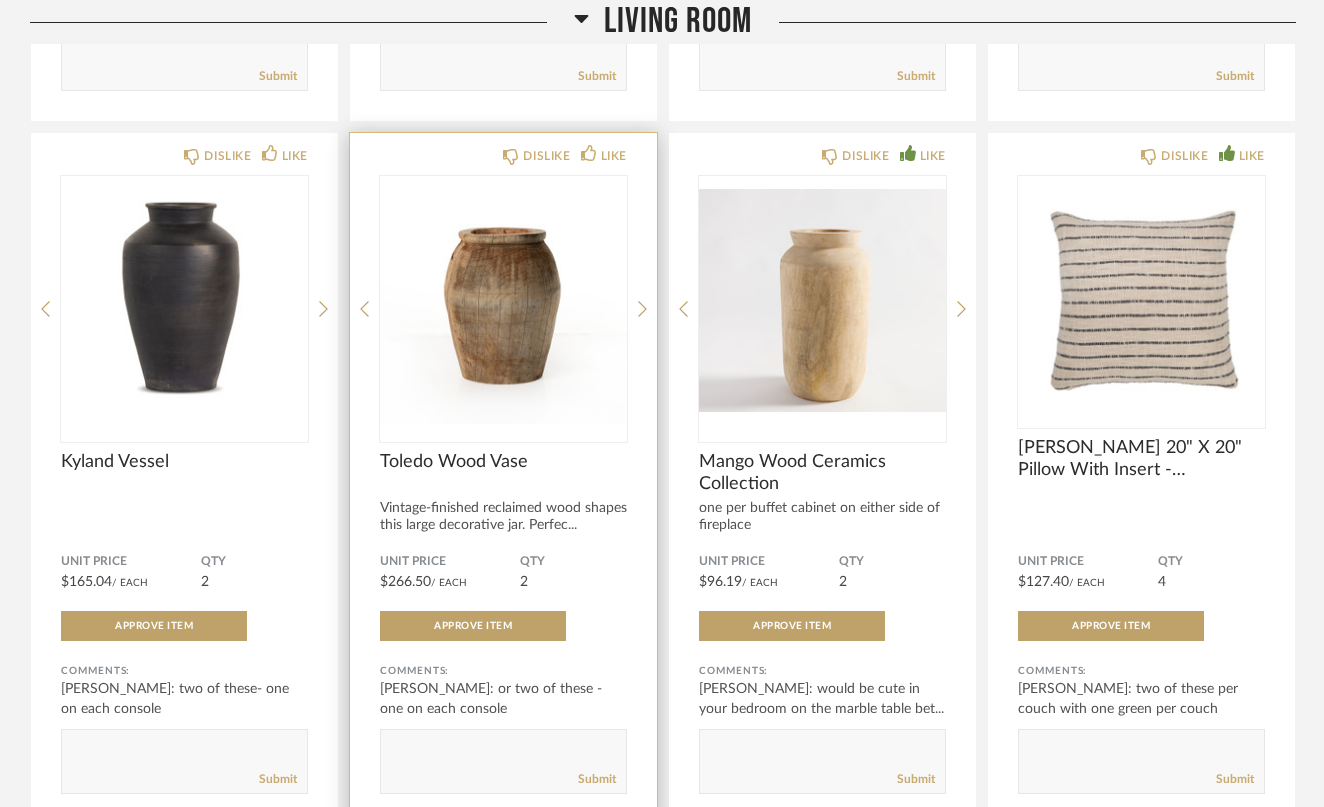 click at bounding box center (503, 301) 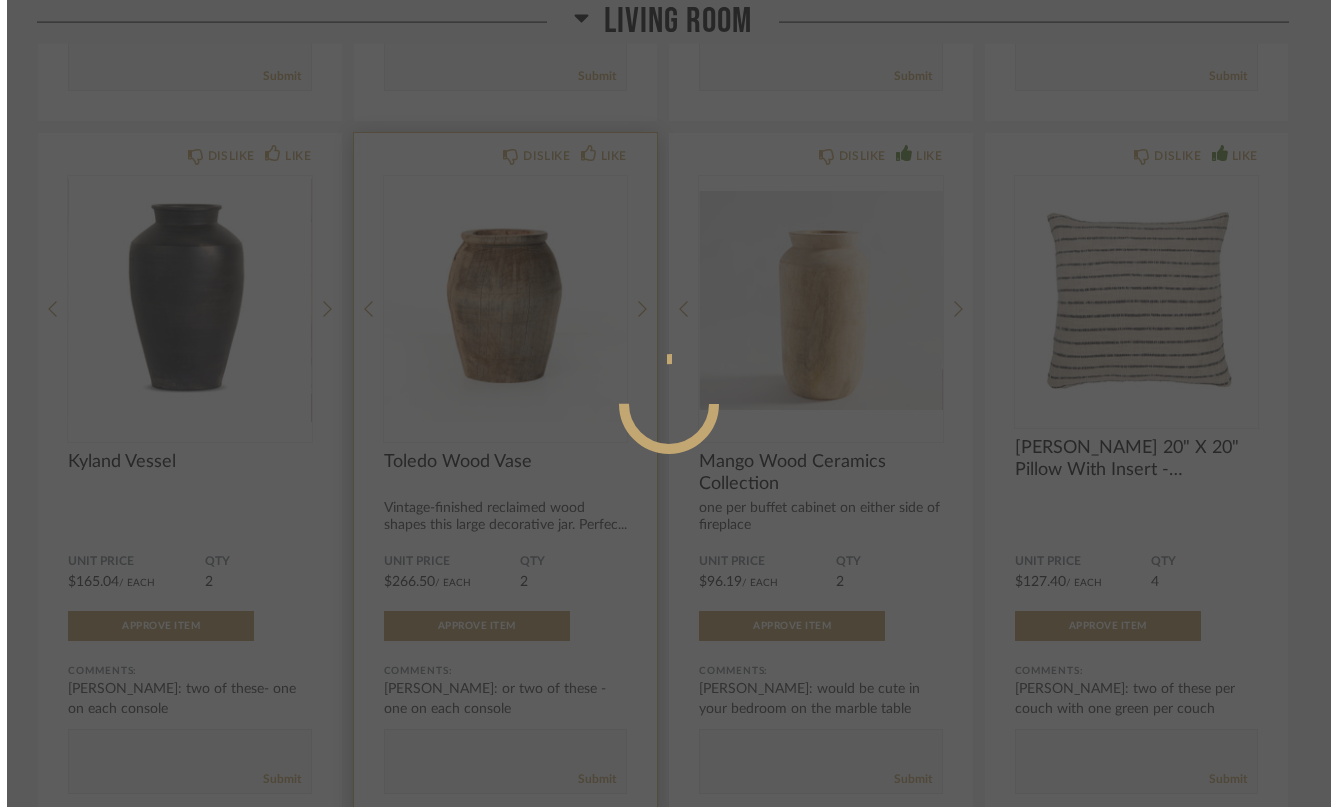scroll, scrollTop: 0, scrollLeft: 0, axis: both 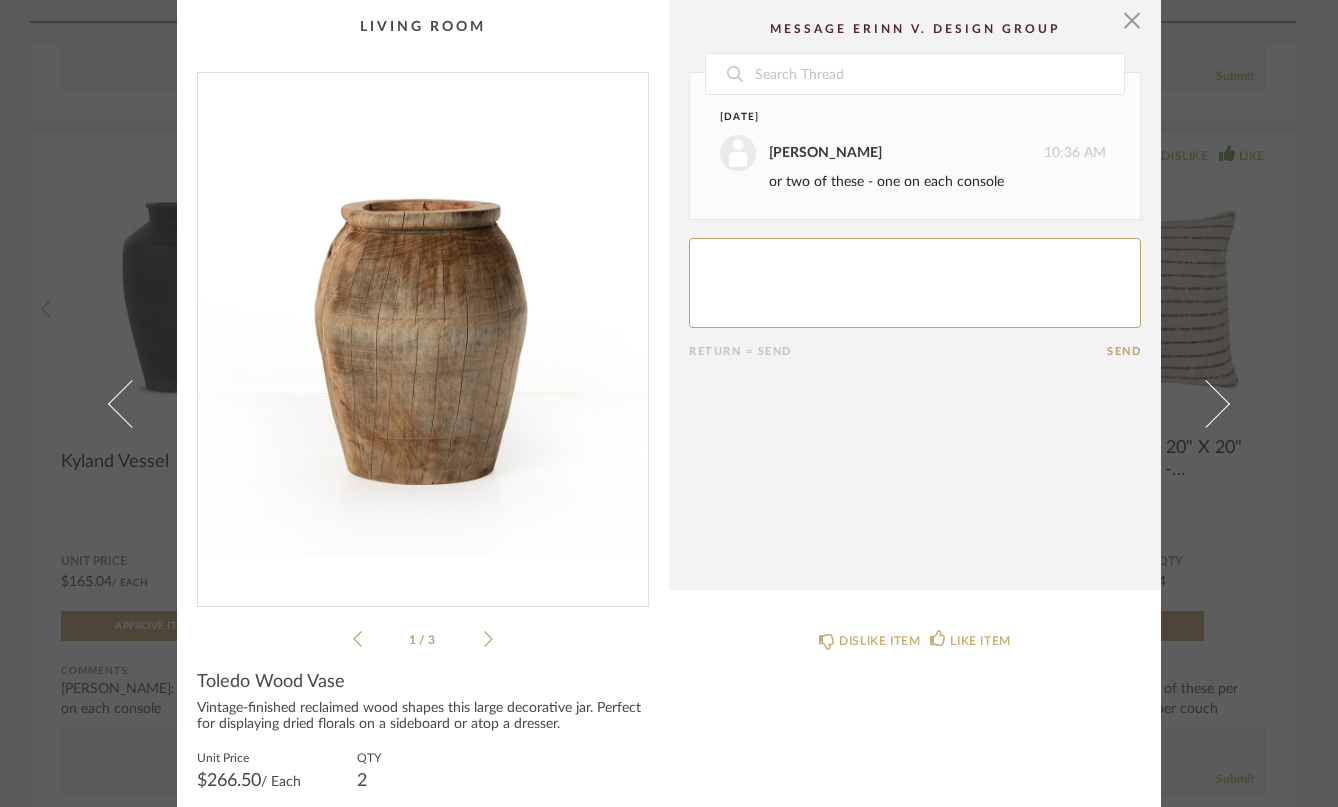 click on "1 / 3" 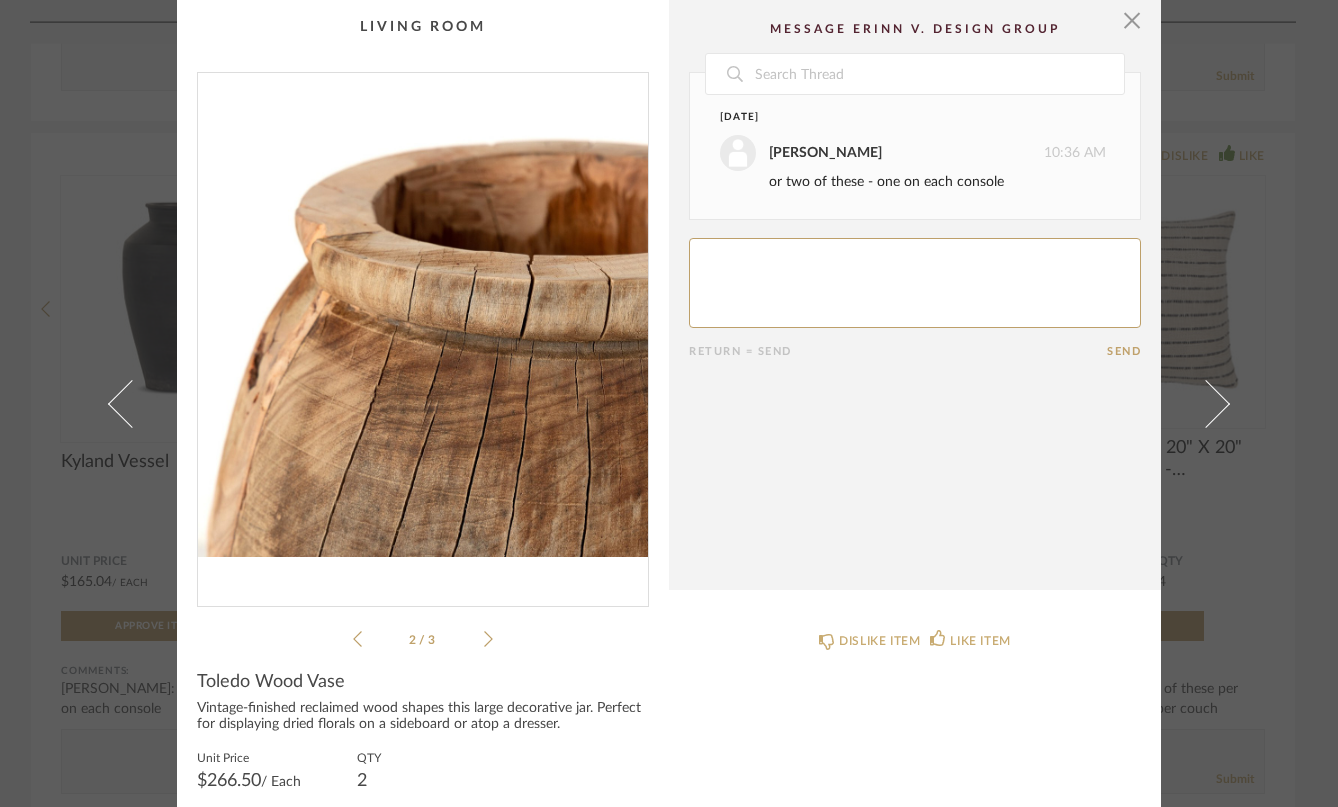 click 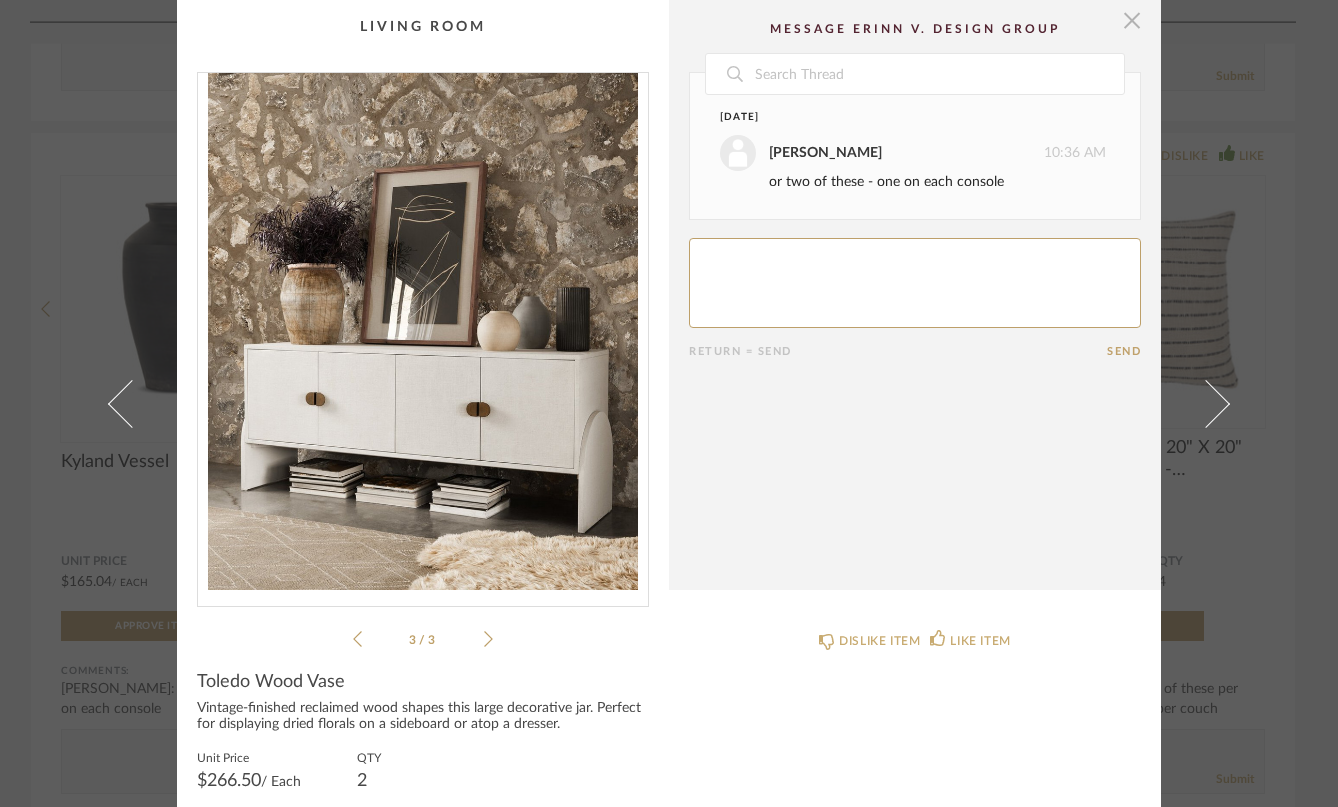 click at bounding box center [1132, 20] 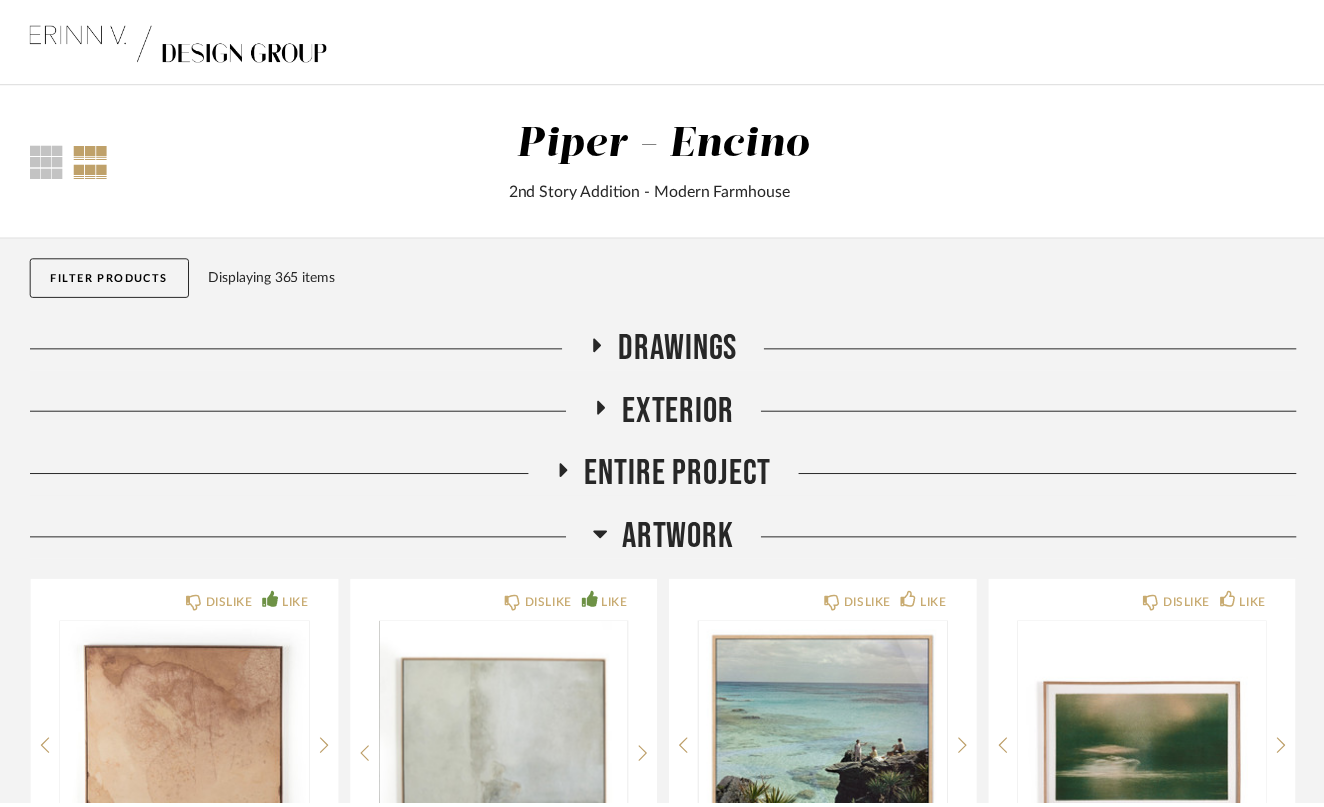scroll, scrollTop: 3077, scrollLeft: 0, axis: vertical 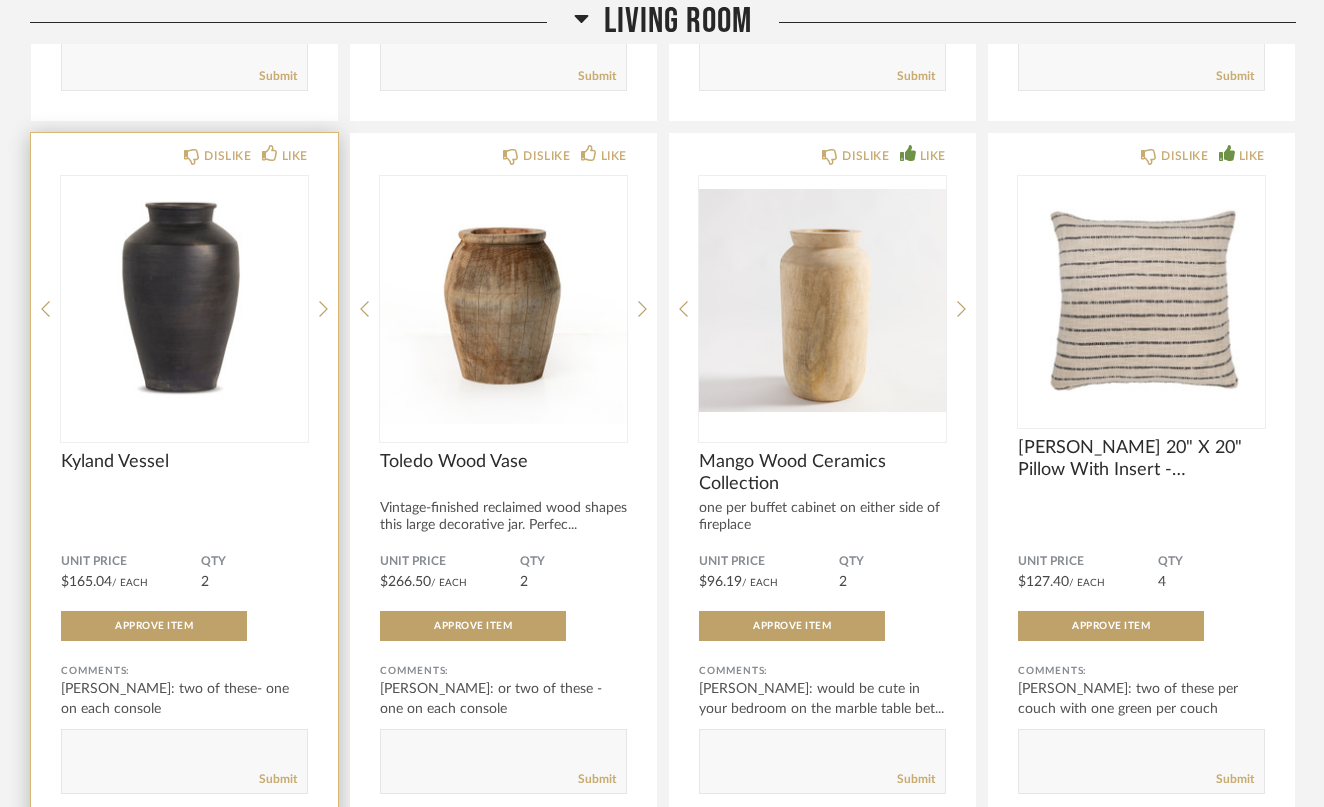 click at bounding box center (184, 301) 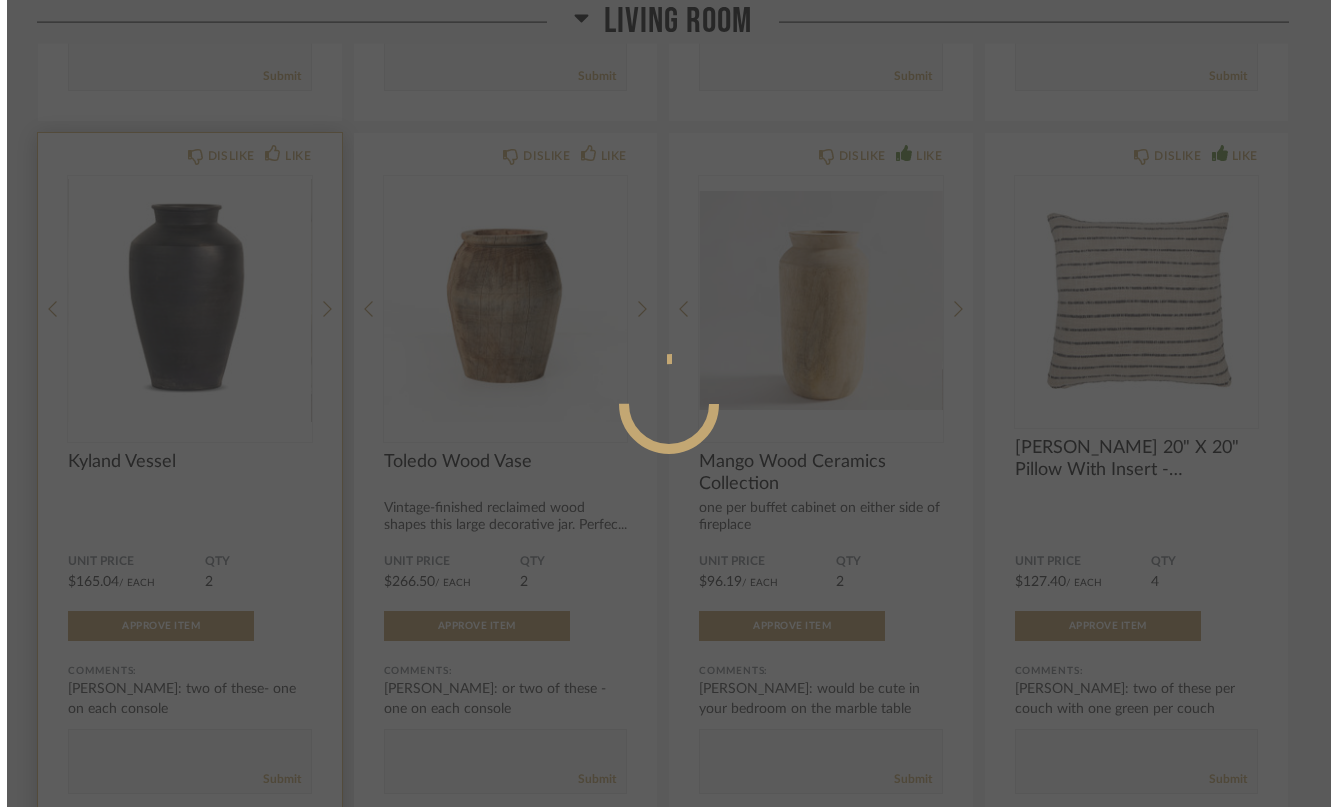 scroll, scrollTop: 0, scrollLeft: 0, axis: both 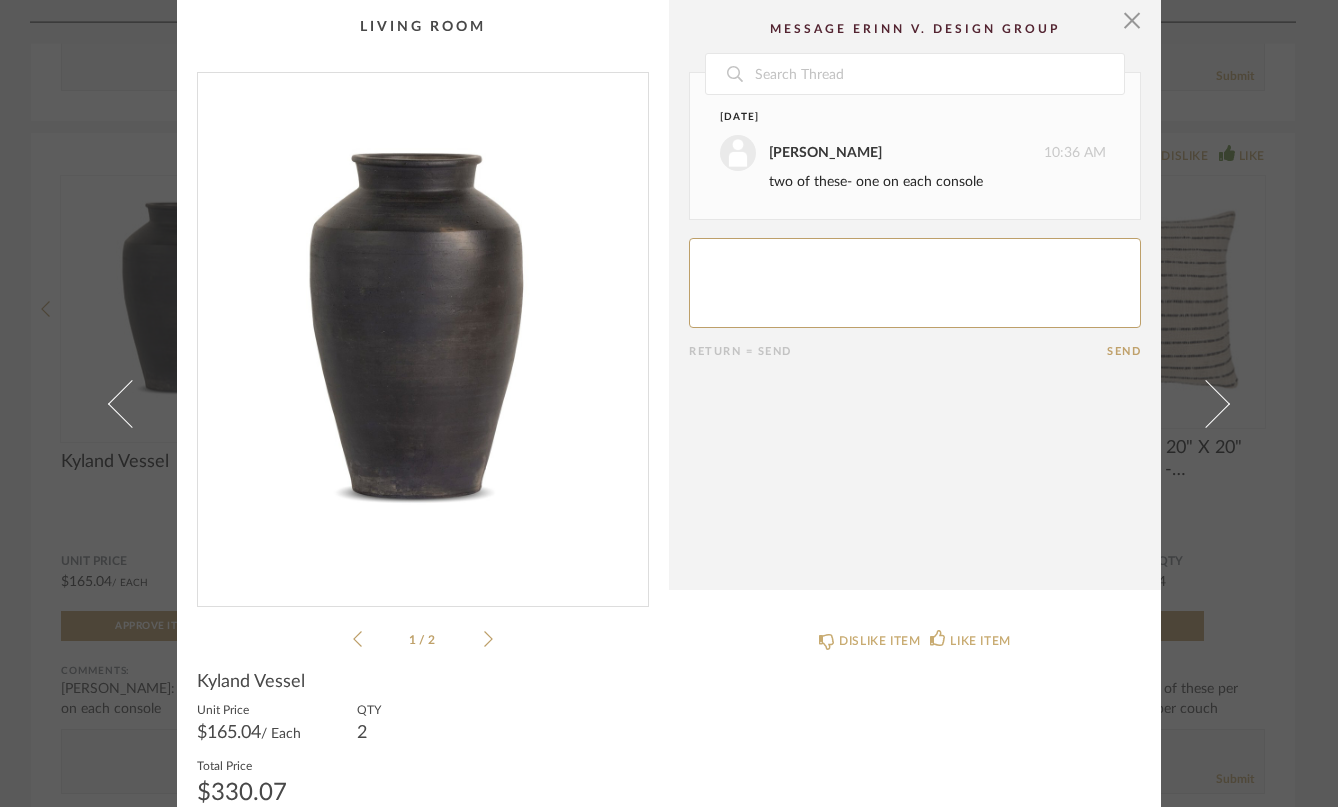 click 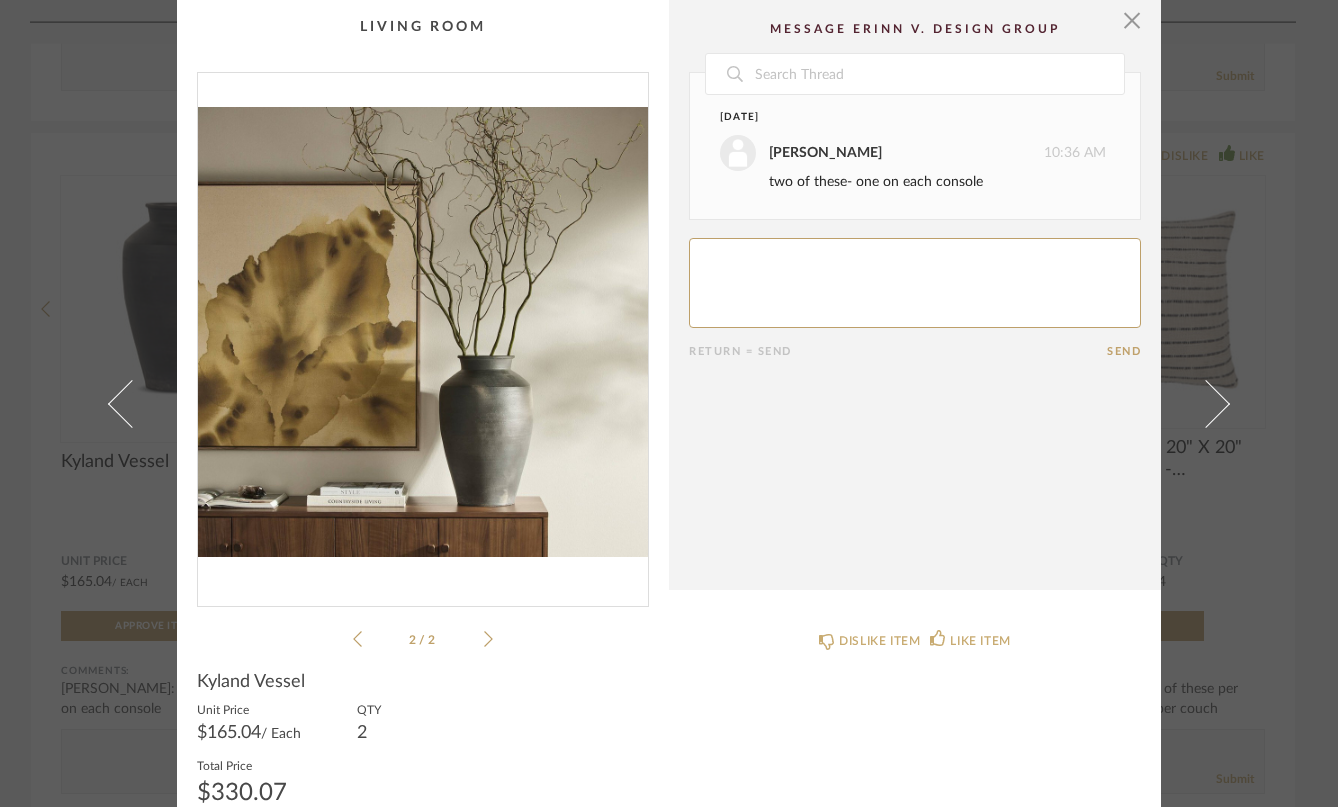 click 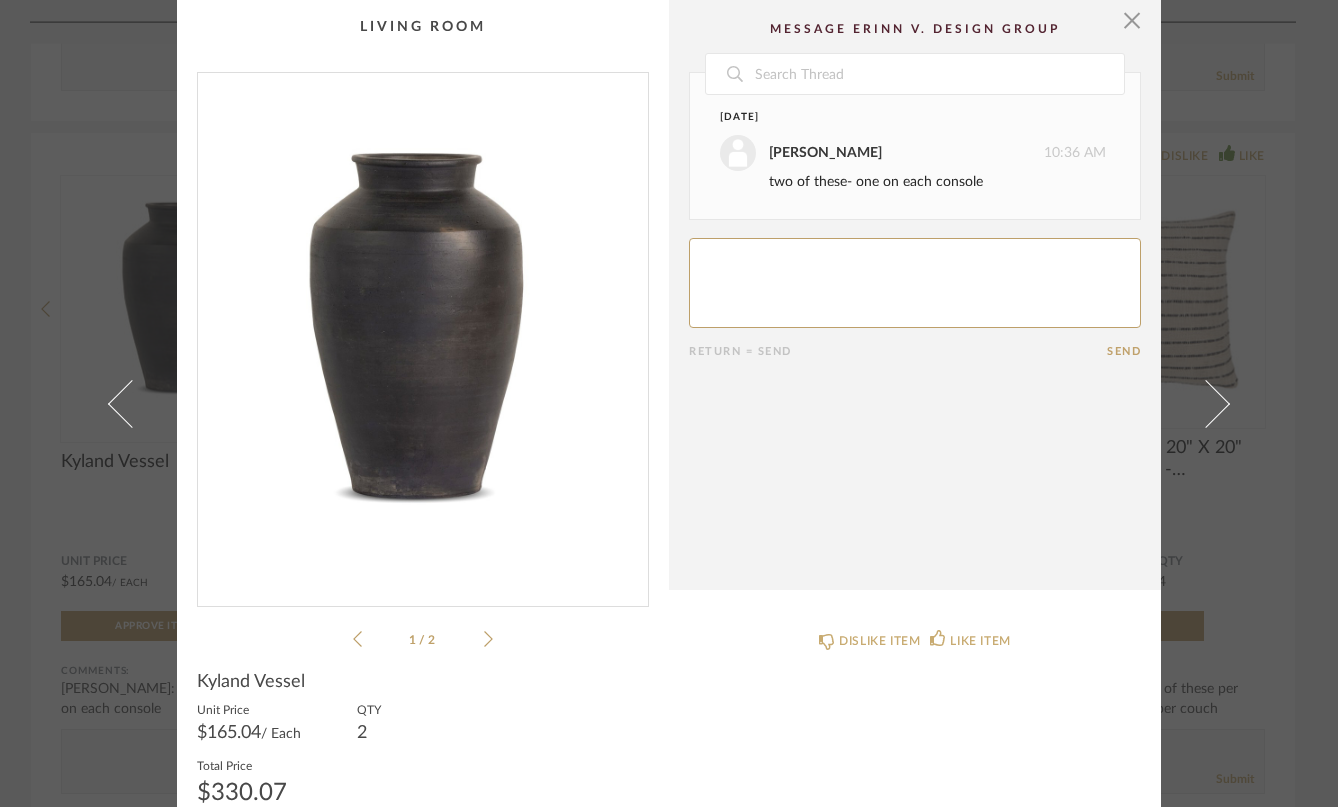click 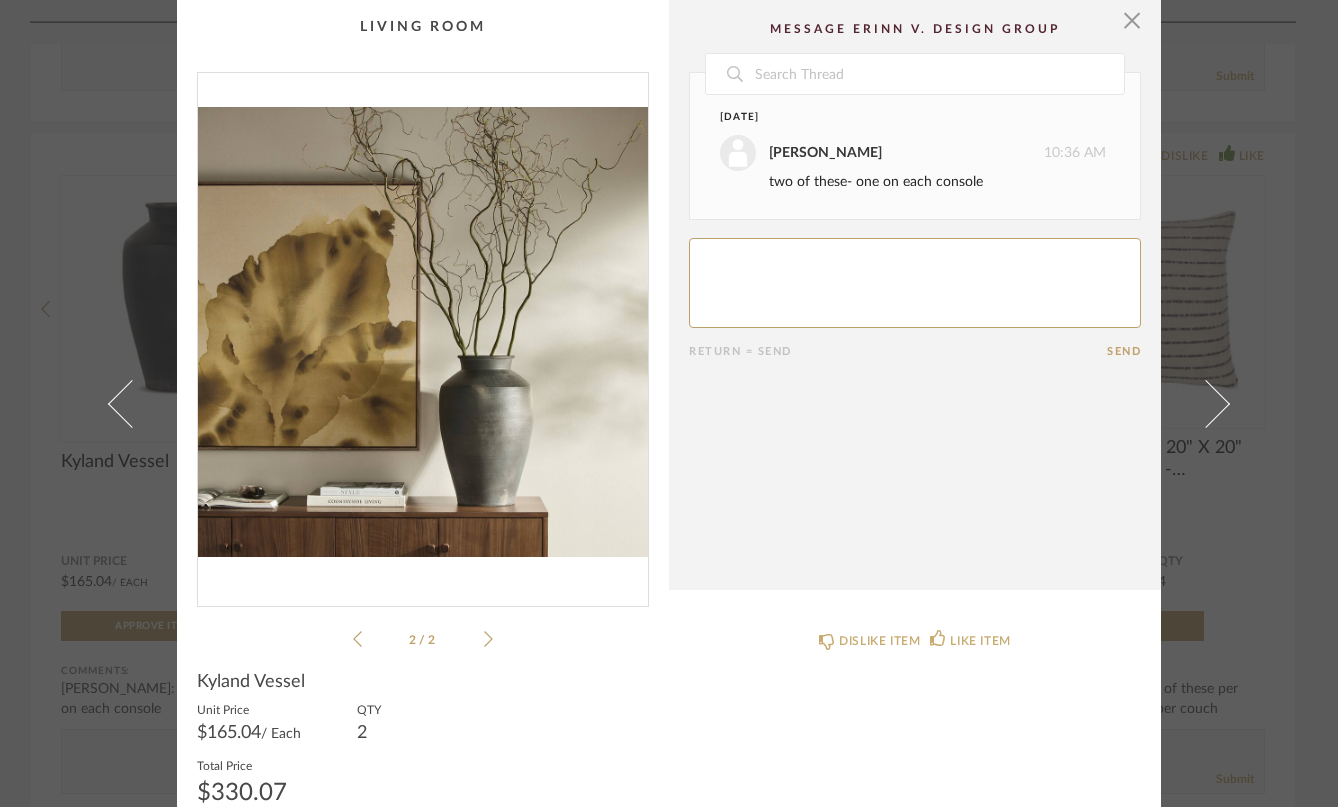 scroll, scrollTop: 74, scrollLeft: 0, axis: vertical 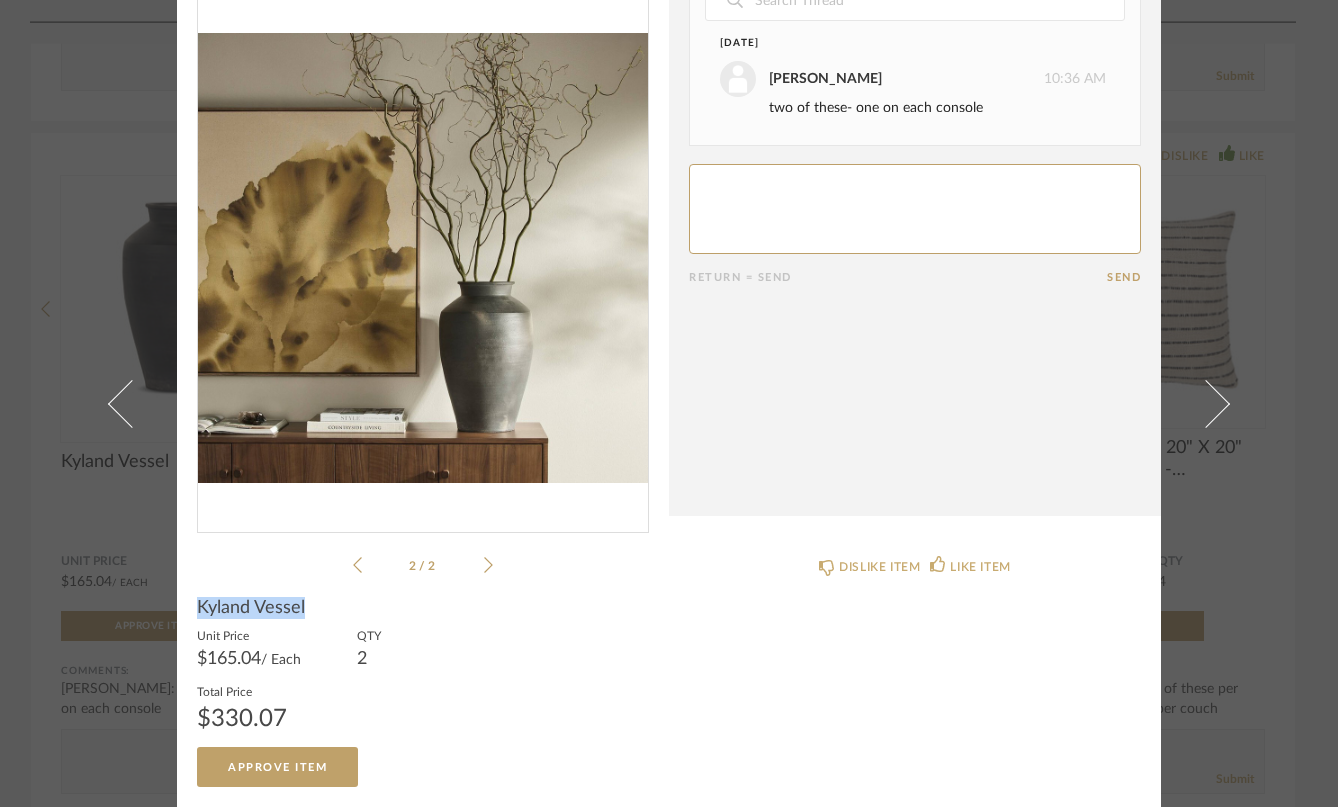 drag, startPoint x: 295, startPoint y: 608, endPoint x: 185, endPoint y: 609, distance: 110.00455 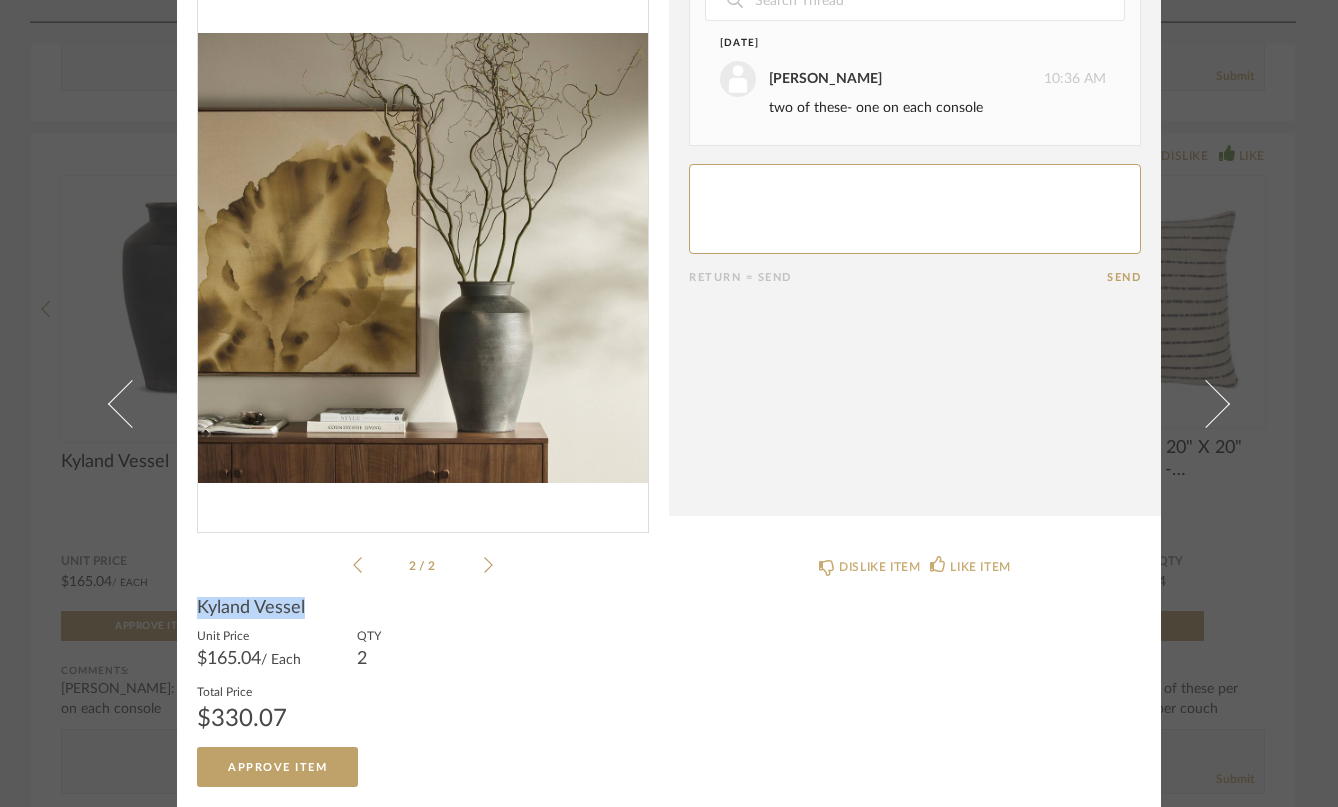 click on "Kyland Vessel  Unit Price  $165.04  / Each  QTY  2  Total Price   $330.07  Approve Item" 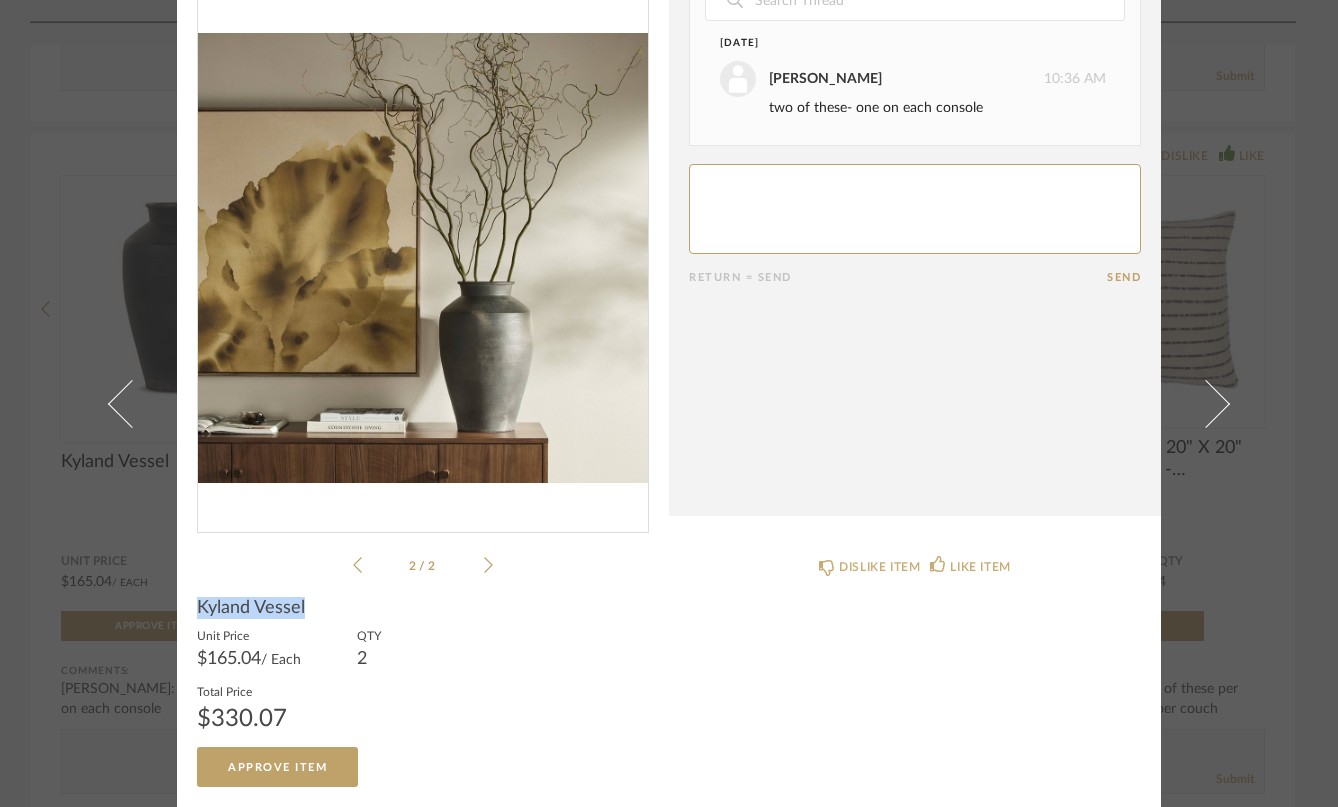 copy on "Kyland Vessel" 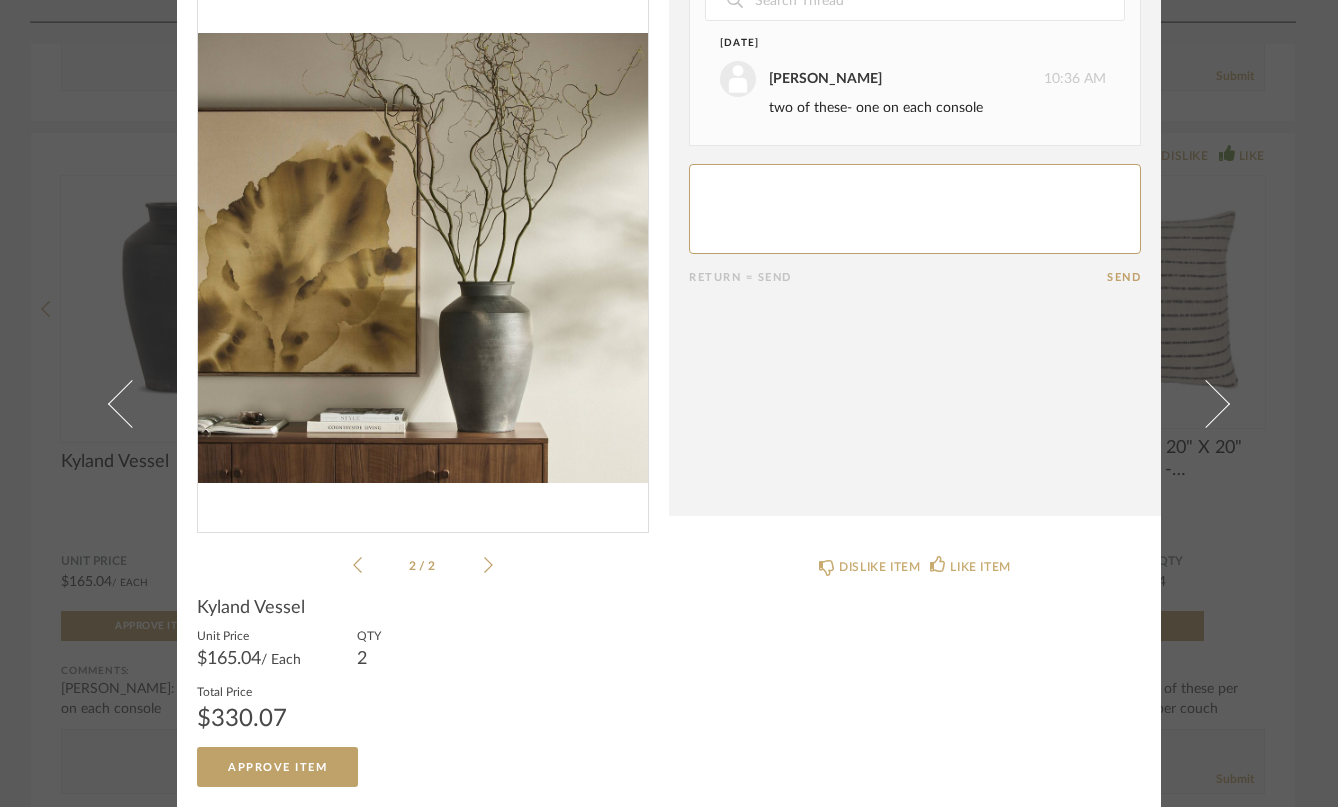 click on "× 2 / 2  Date  July 14th  Sheridan Johnson   10:36 AM  two of these- one on each console      Return = Send  Send  Kyland Vessel  Unit Price  $165.04  / Each  QTY  2  Total Price   $330.07  Approve Item DISLIKE ITEM LIKE ITEM" at bounding box center (669, 403) 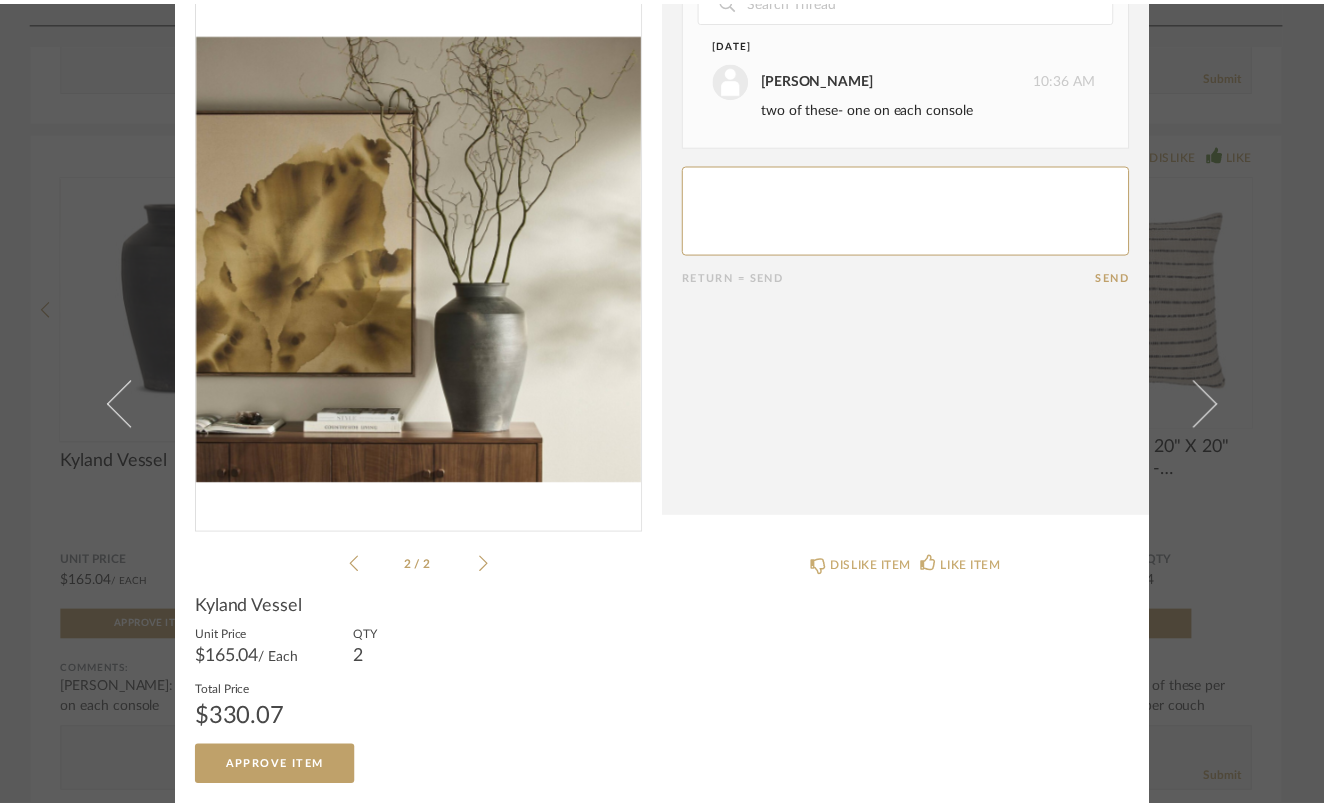 scroll, scrollTop: 3077, scrollLeft: 0, axis: vertical 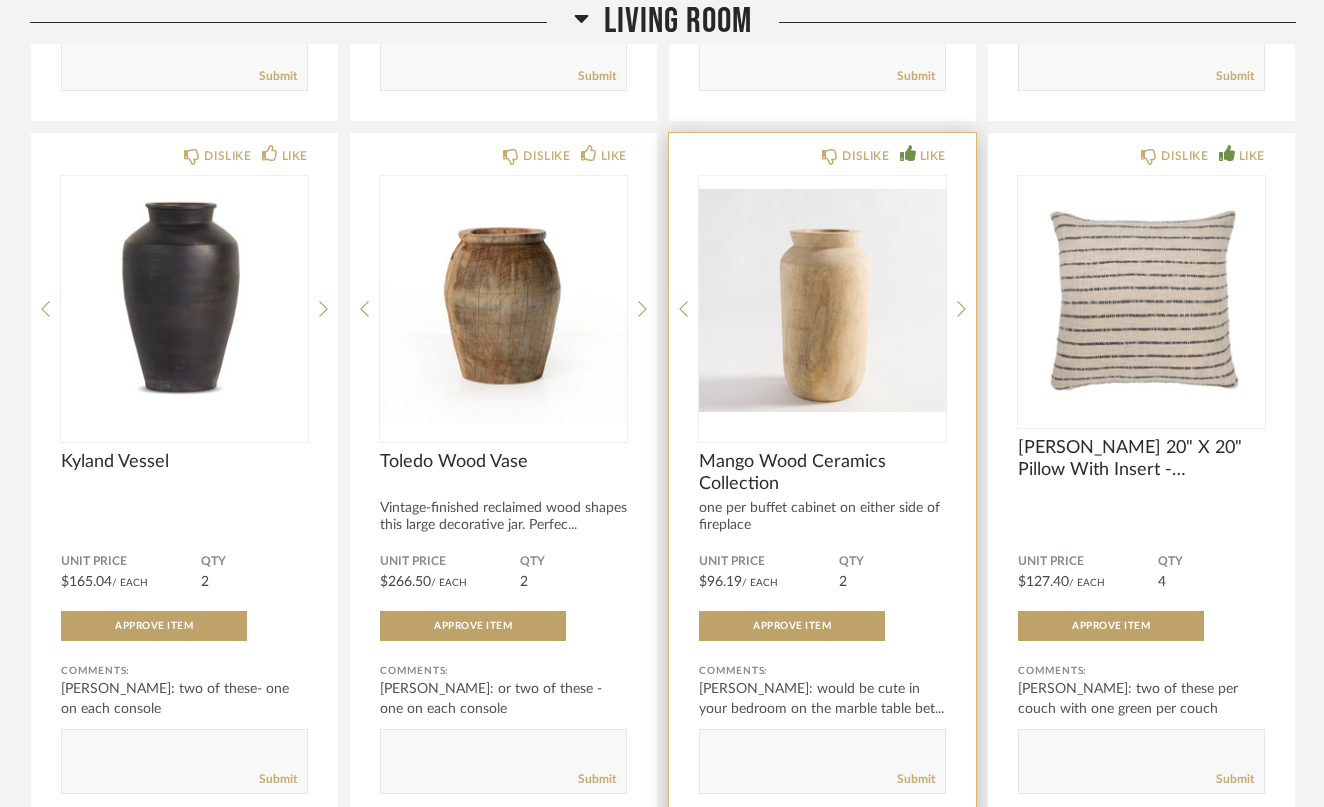 click at bounding box center [822, 301] 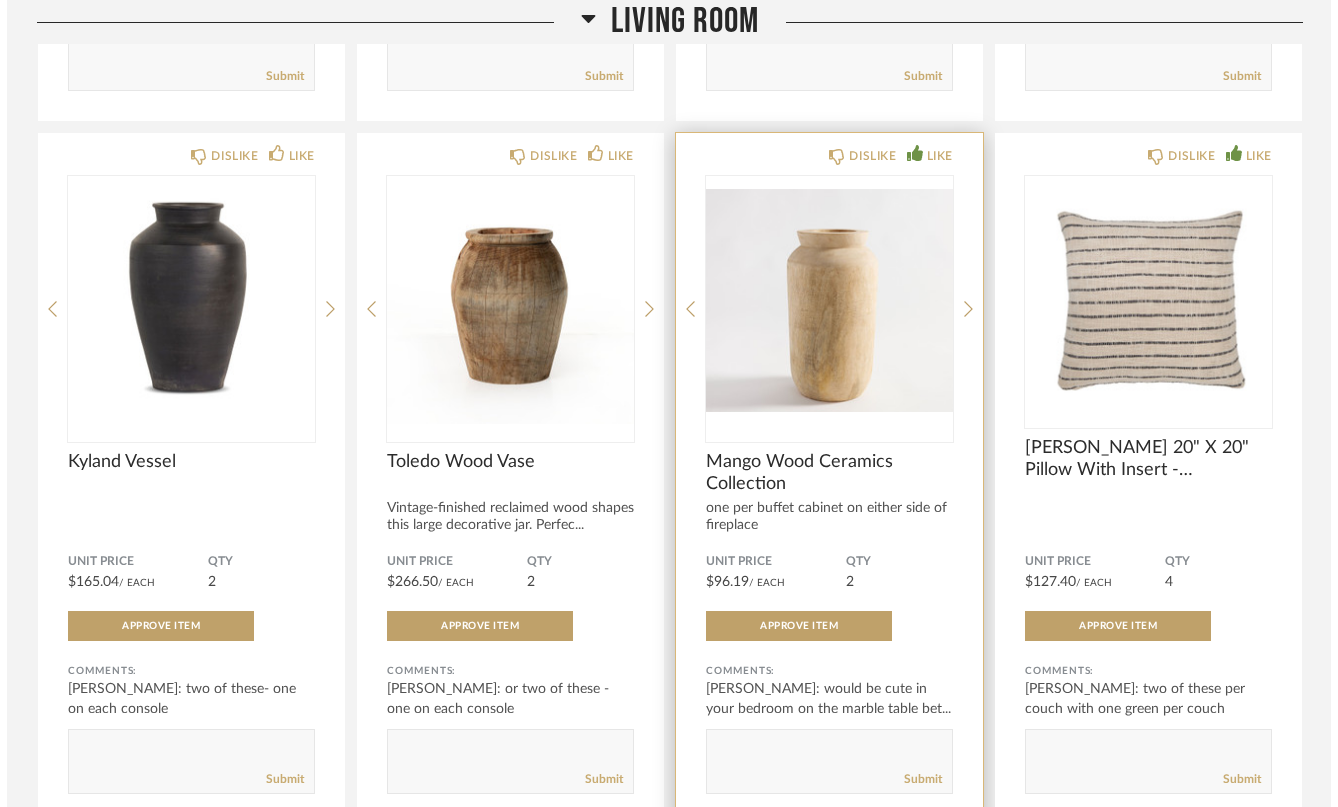 scroll, scrollTop: 0, scrollLeft: 0, axis: both 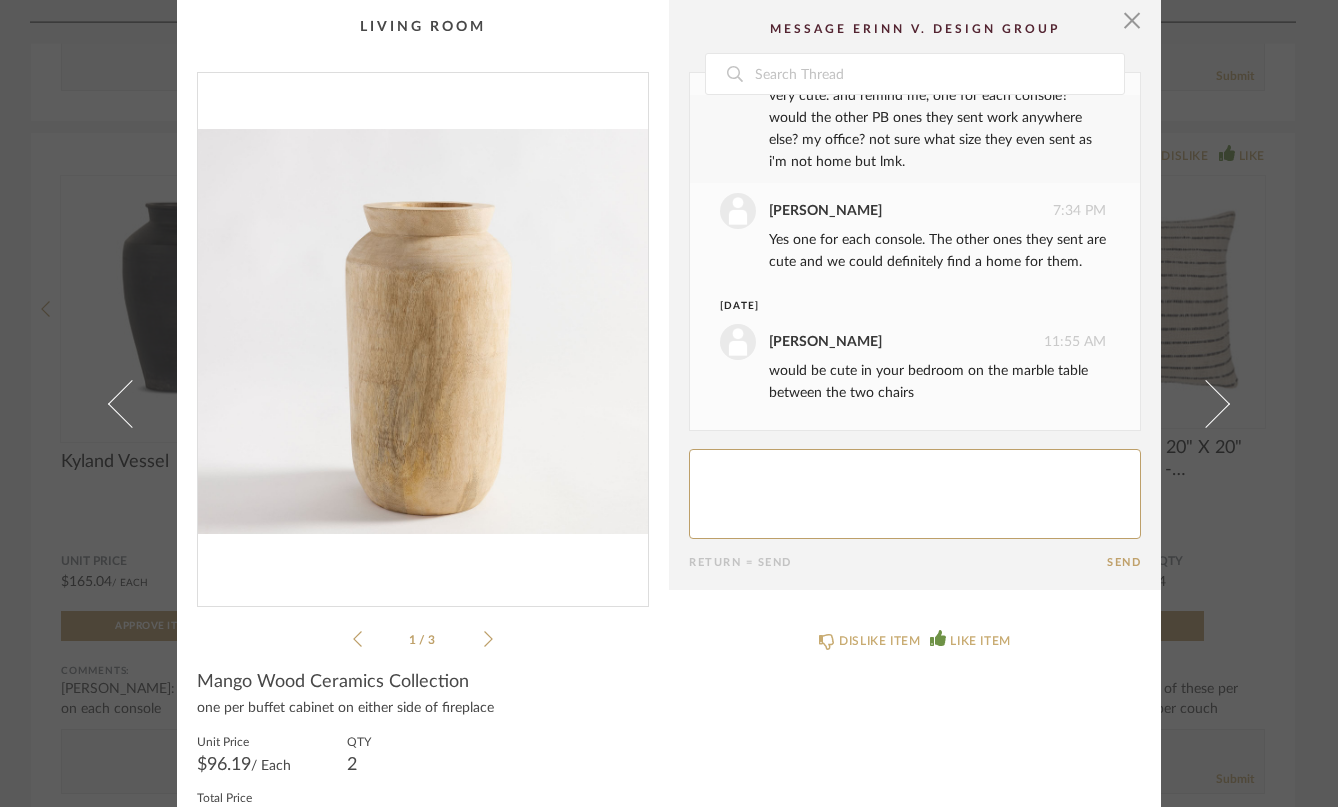 click 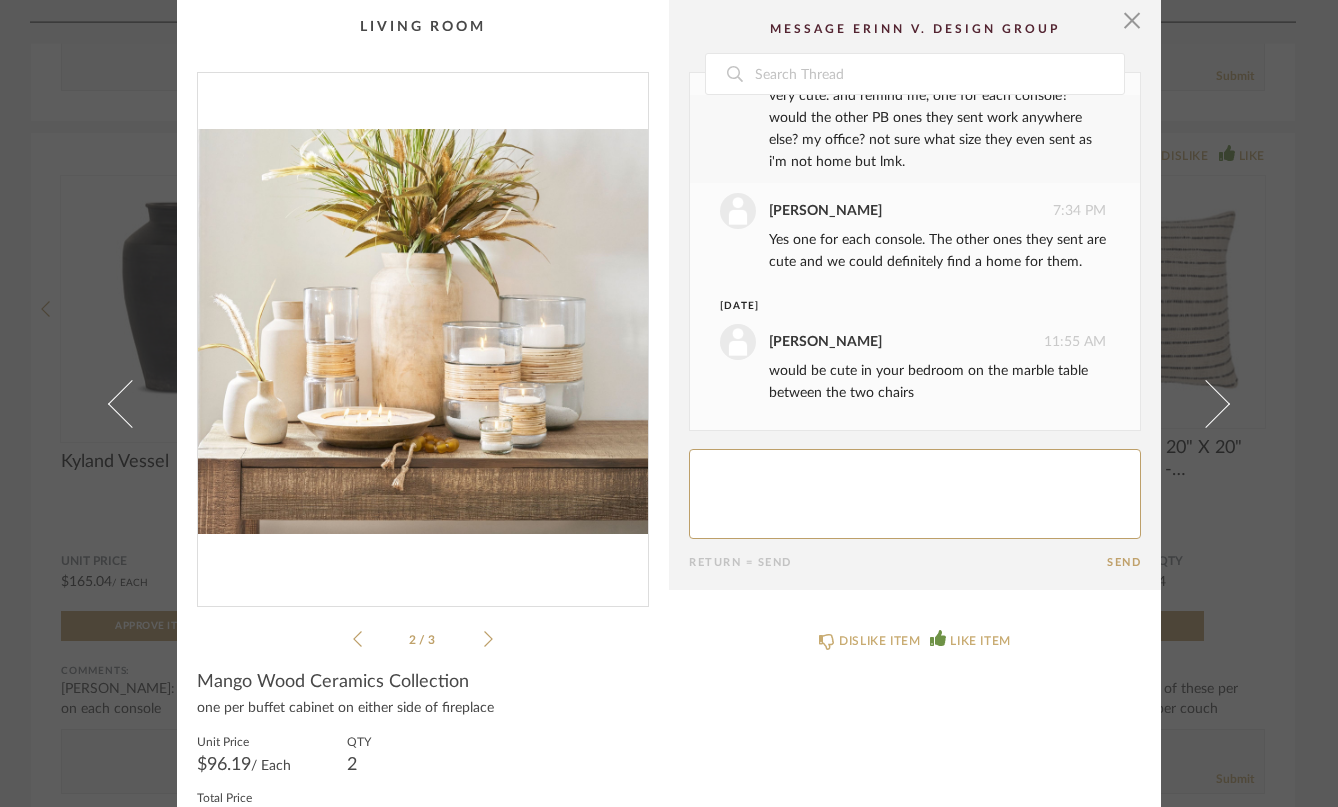 click 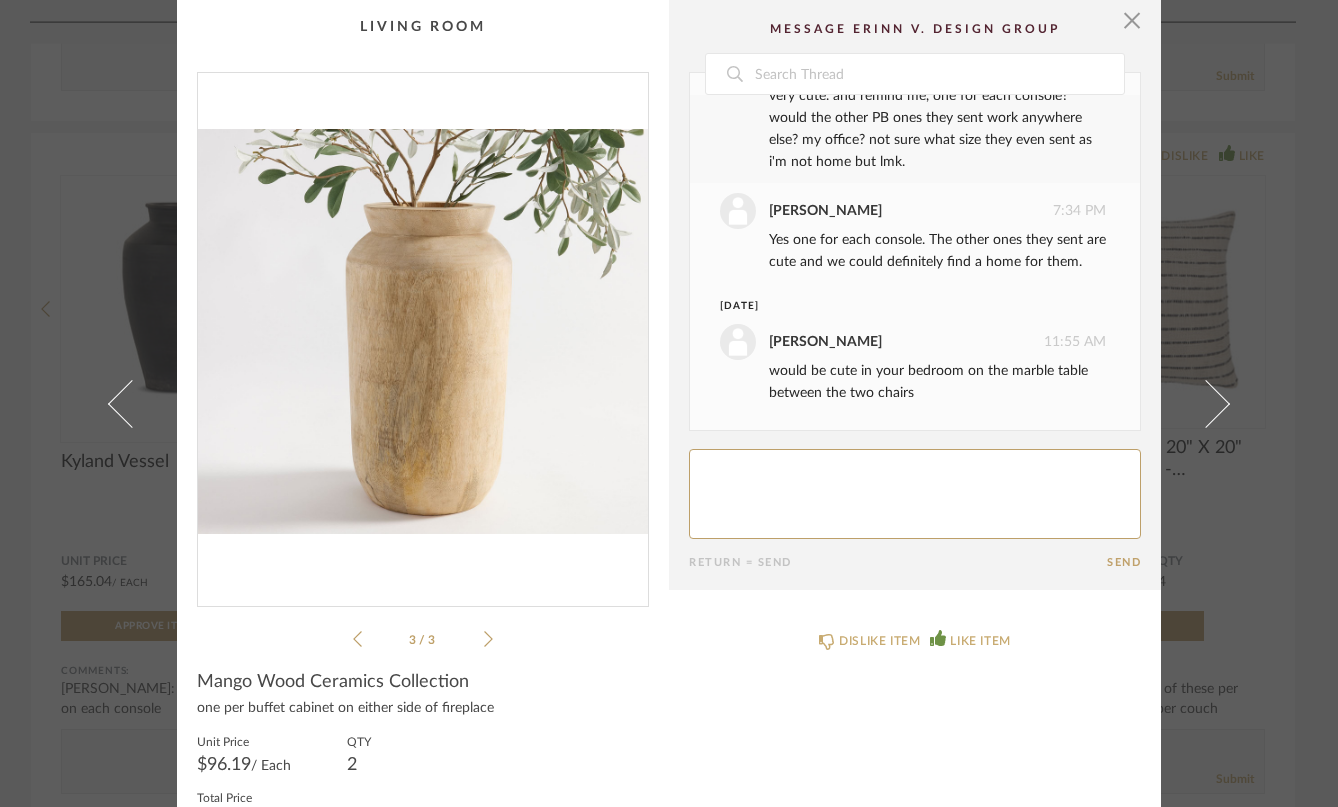 scroll, scrollTop: 648, scrollLeft: 0, axis: vertical 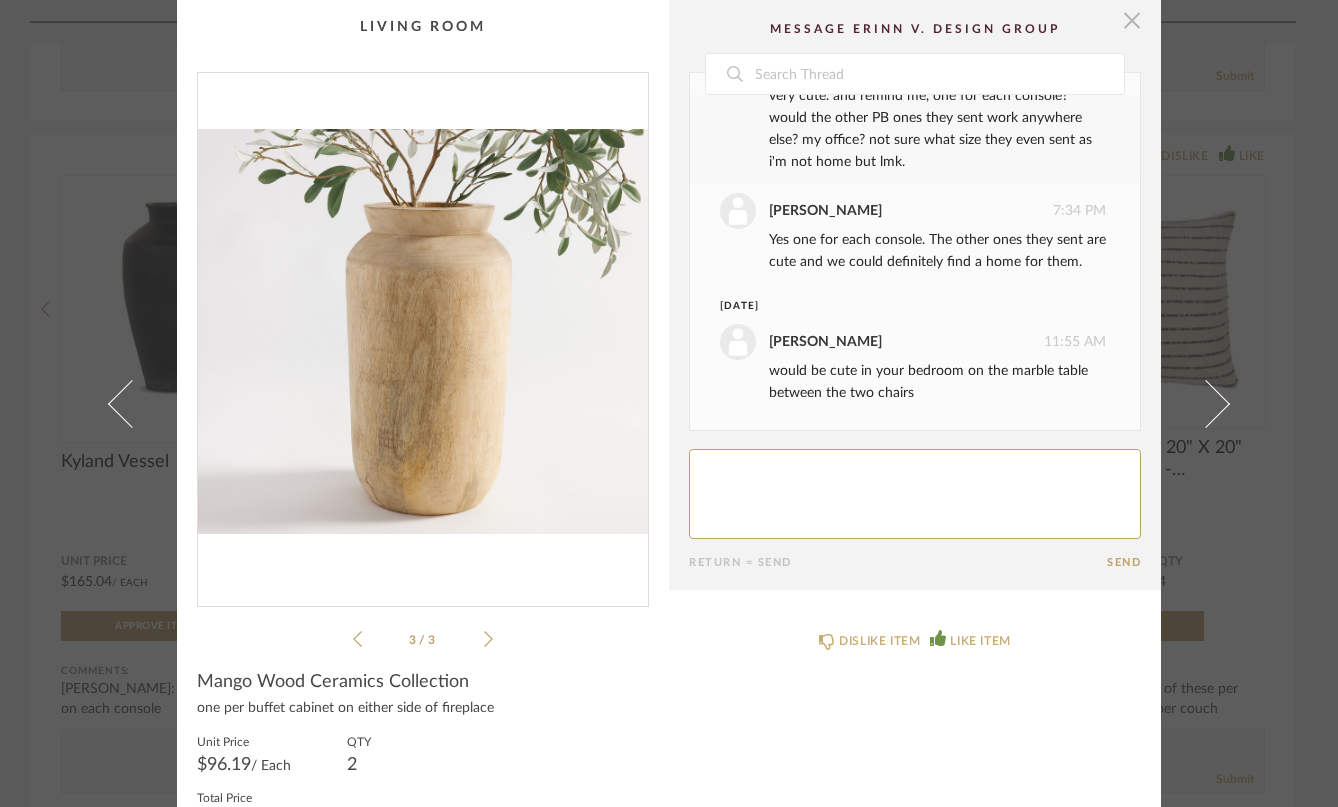 click at bounding box center (1132, 20) 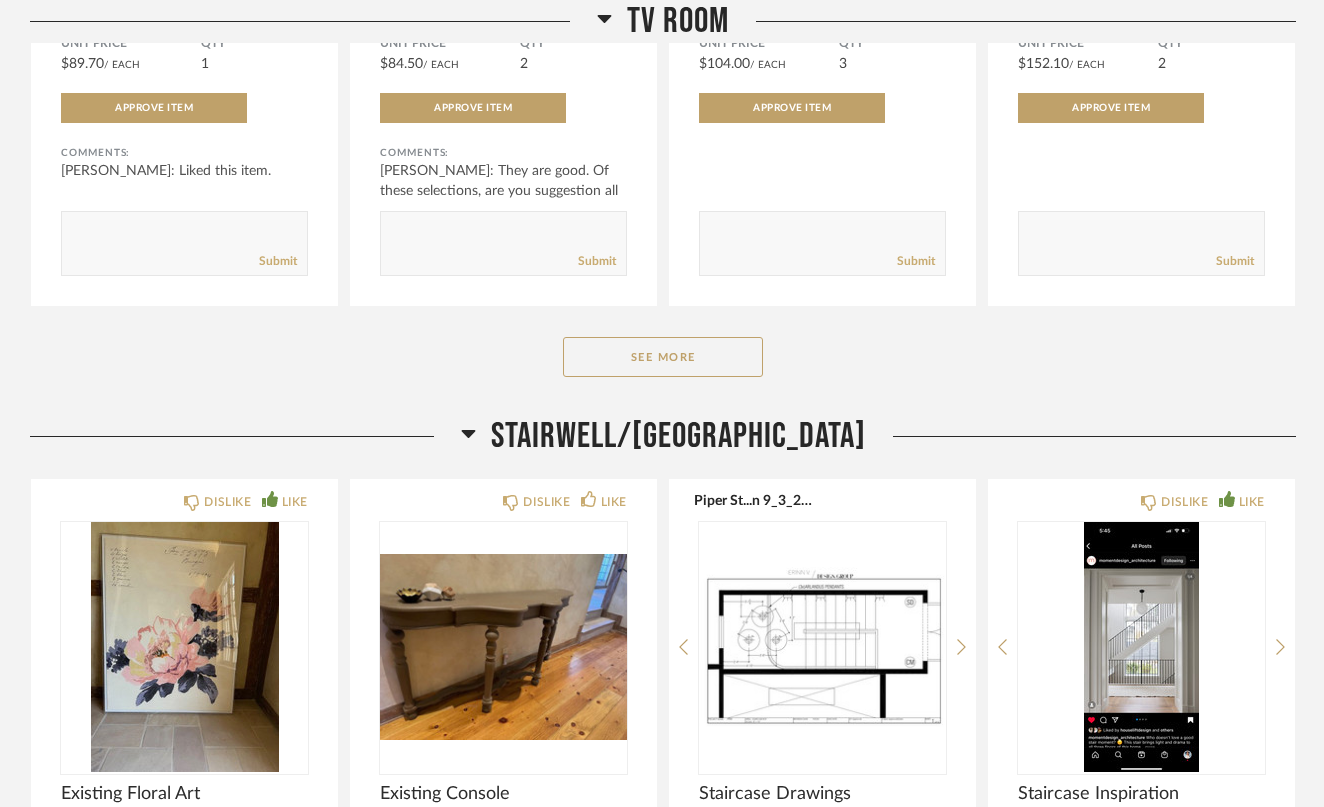 scroll, scrollTop: 6608, scrollLeft: 0, axis: vertical 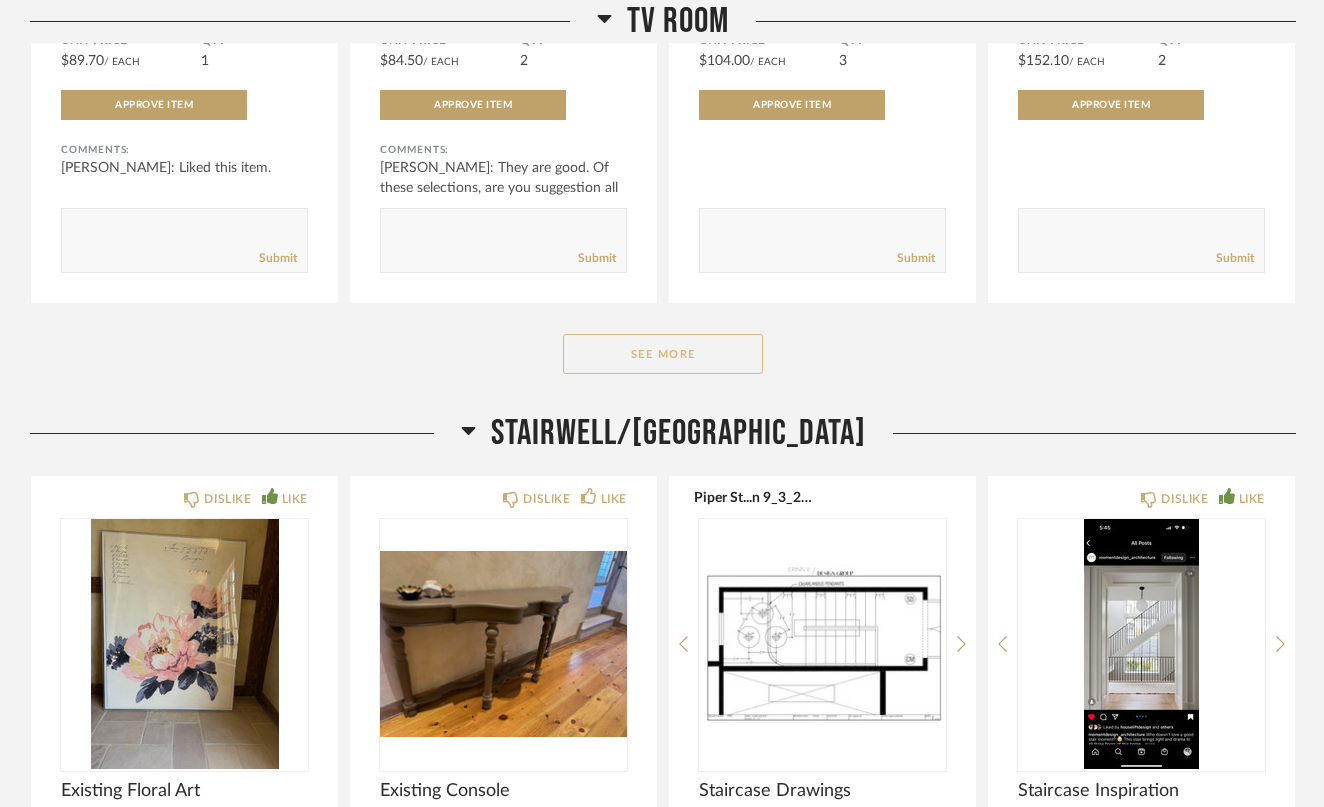 click on "See More" 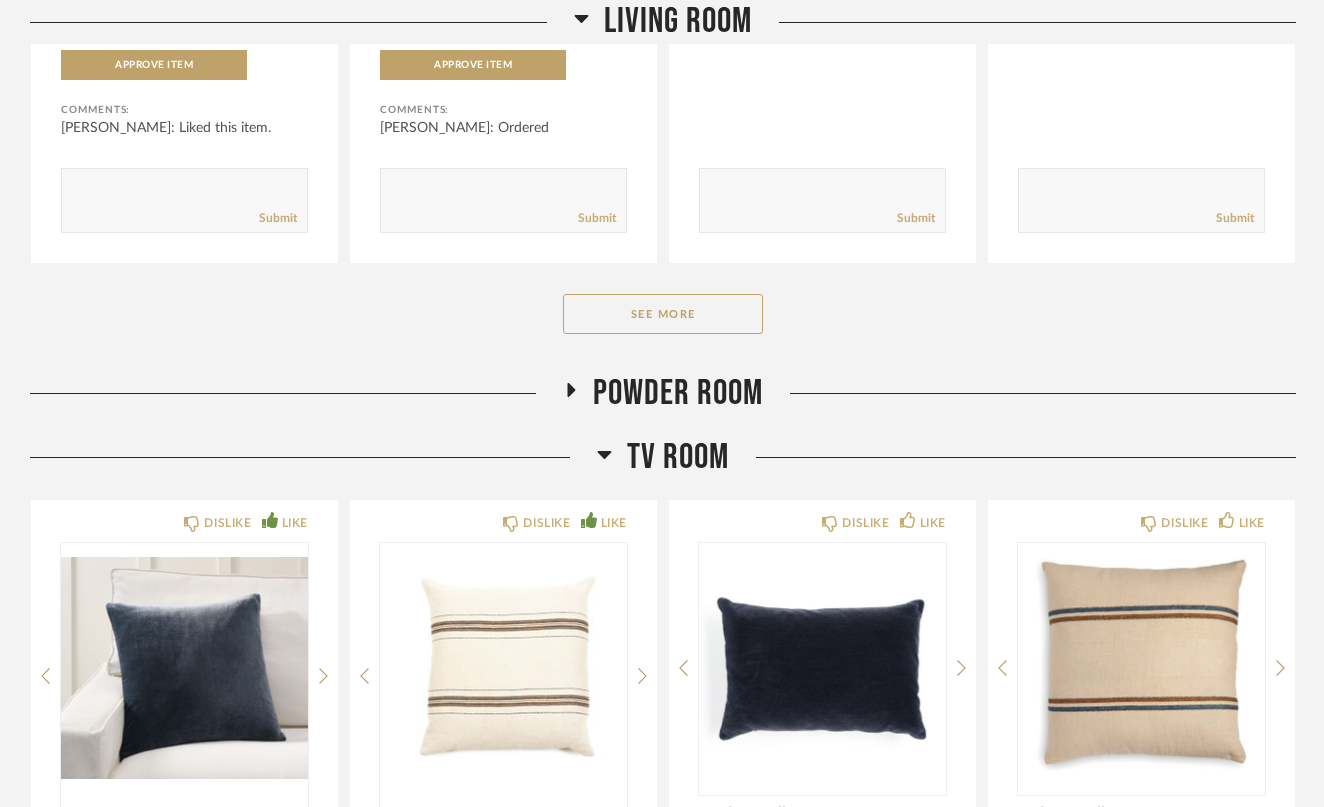 scroll, scrollTop: 5669, scrollLeft: 0, axis: vertical 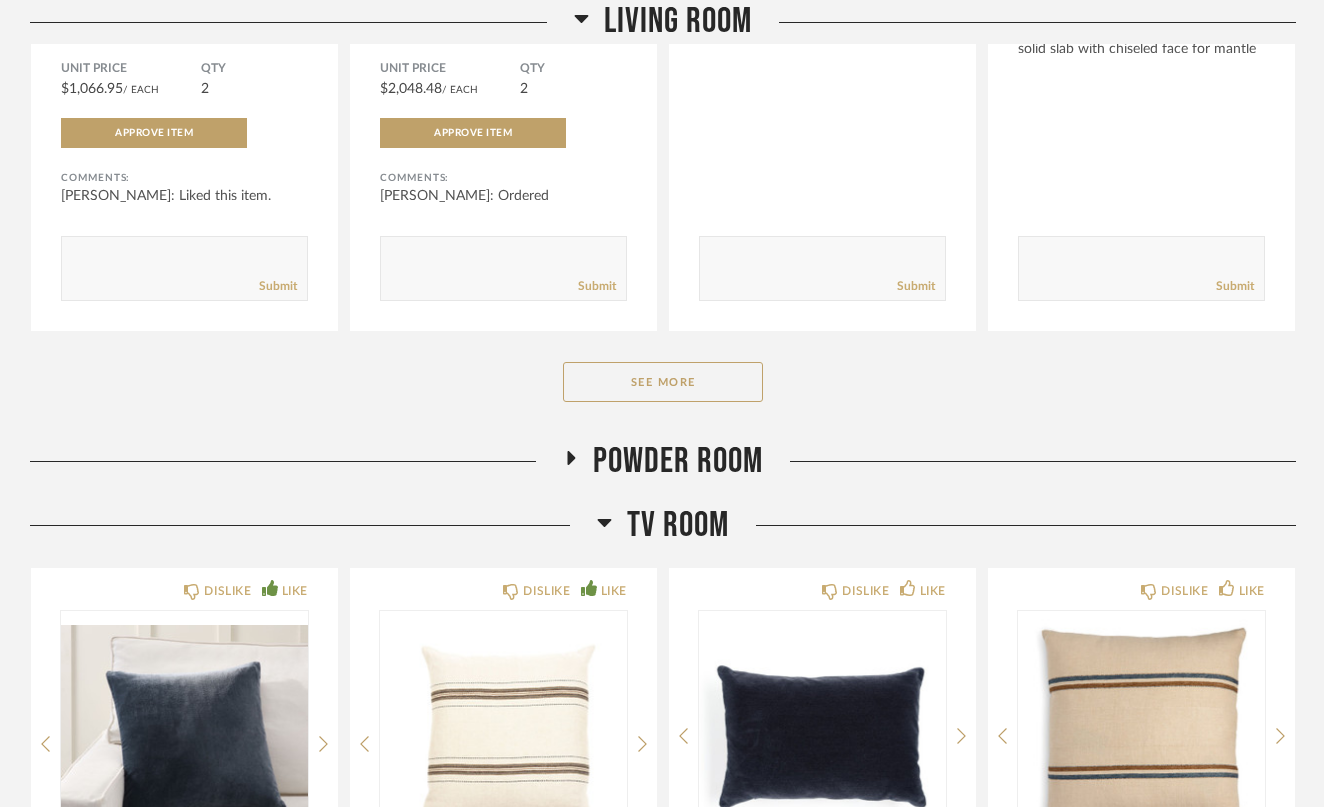 click 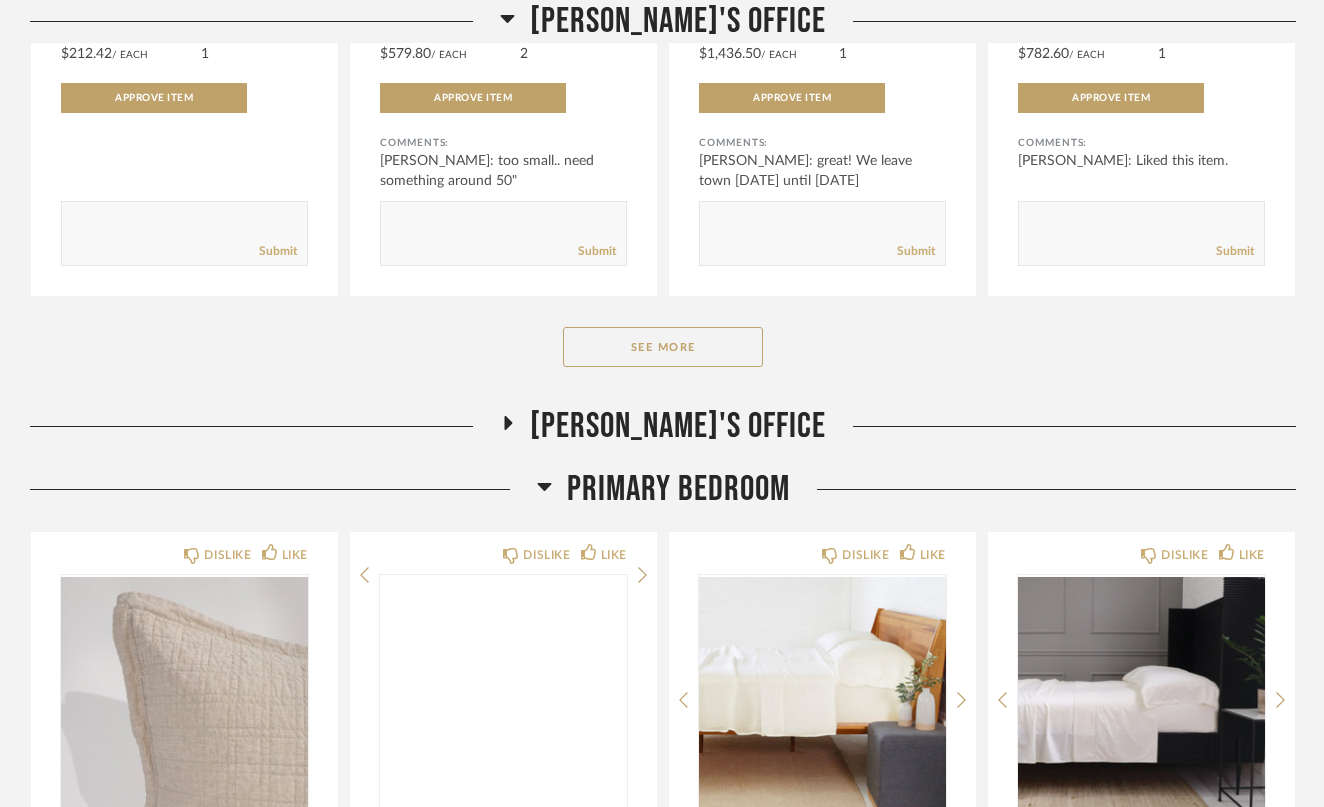 scroll, scrollTop: 7978, scrollLeft: 0, axis: vertical 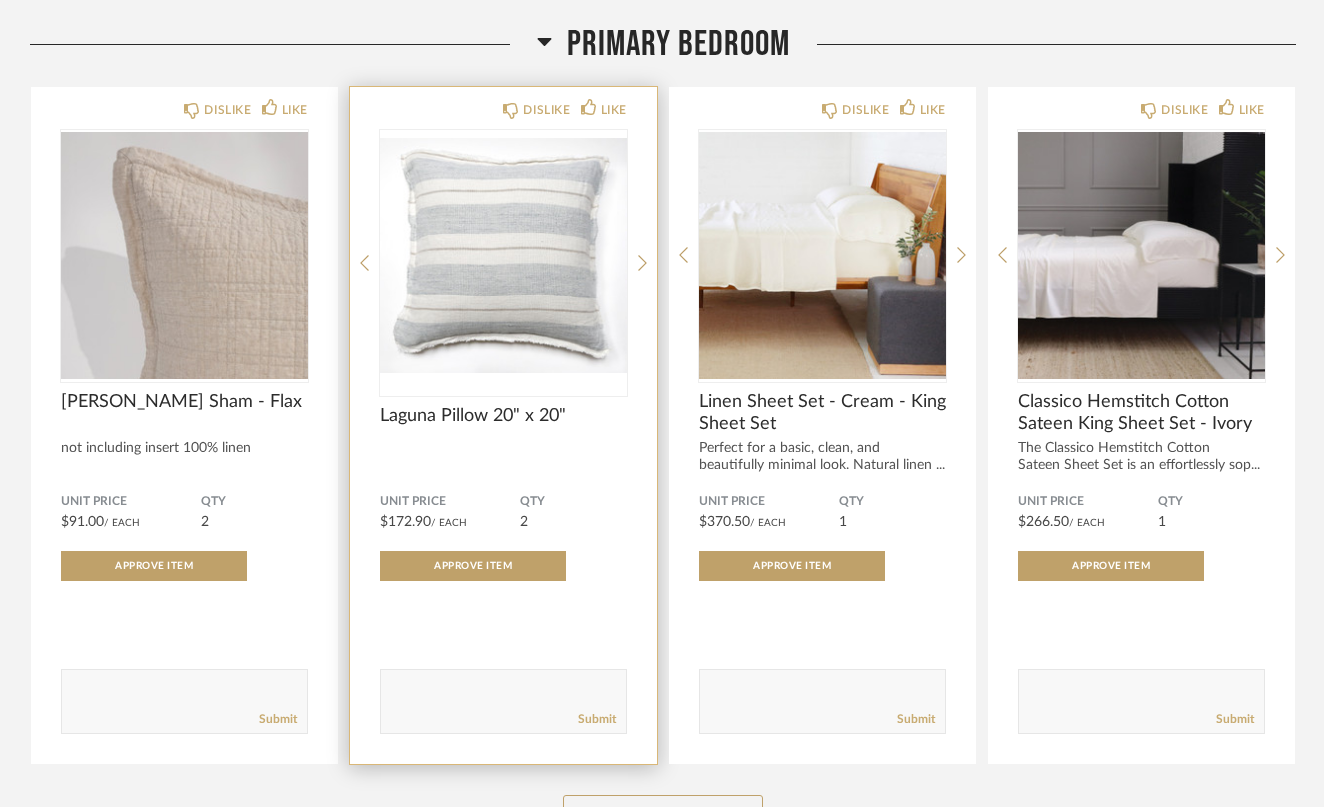 click at bounding box center [503, 255] 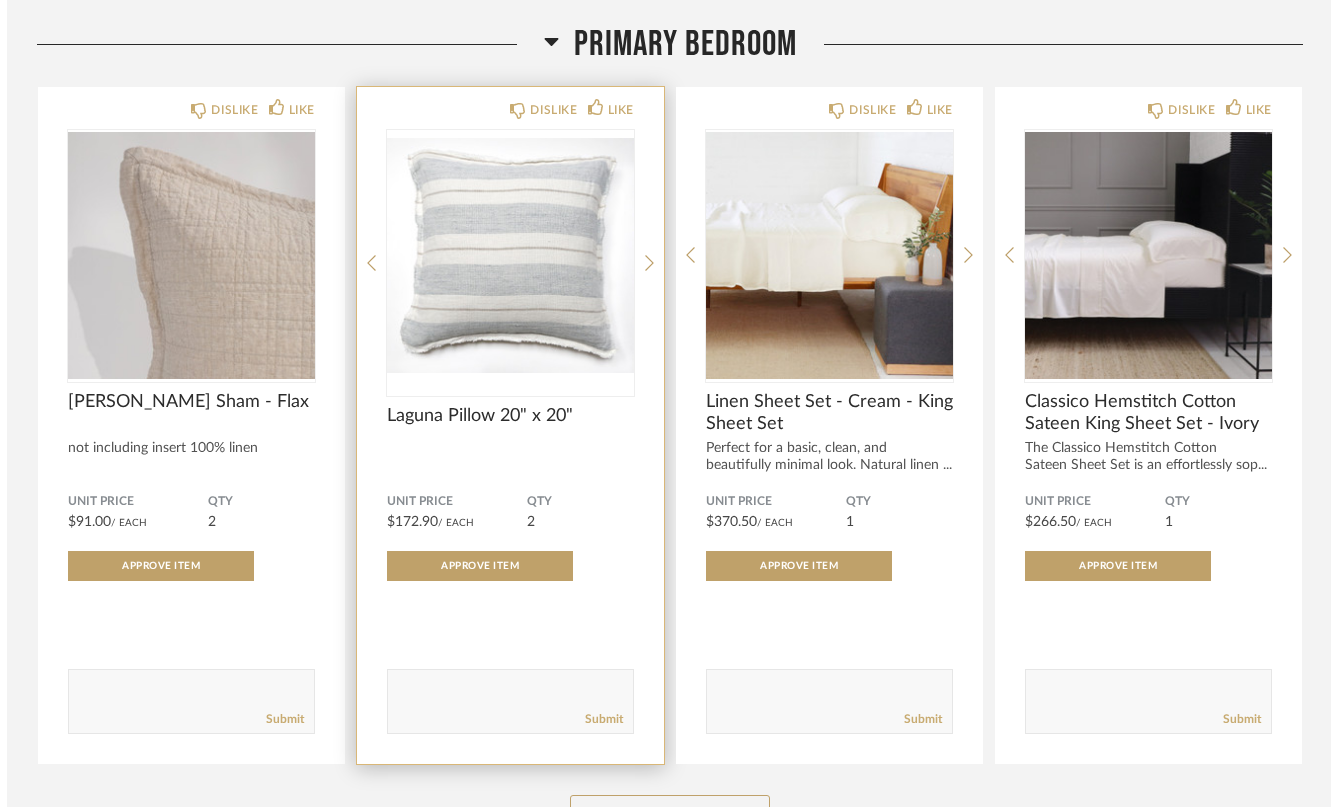 scroll, scrollTop: 0, scrollLeft: 0, axis: both 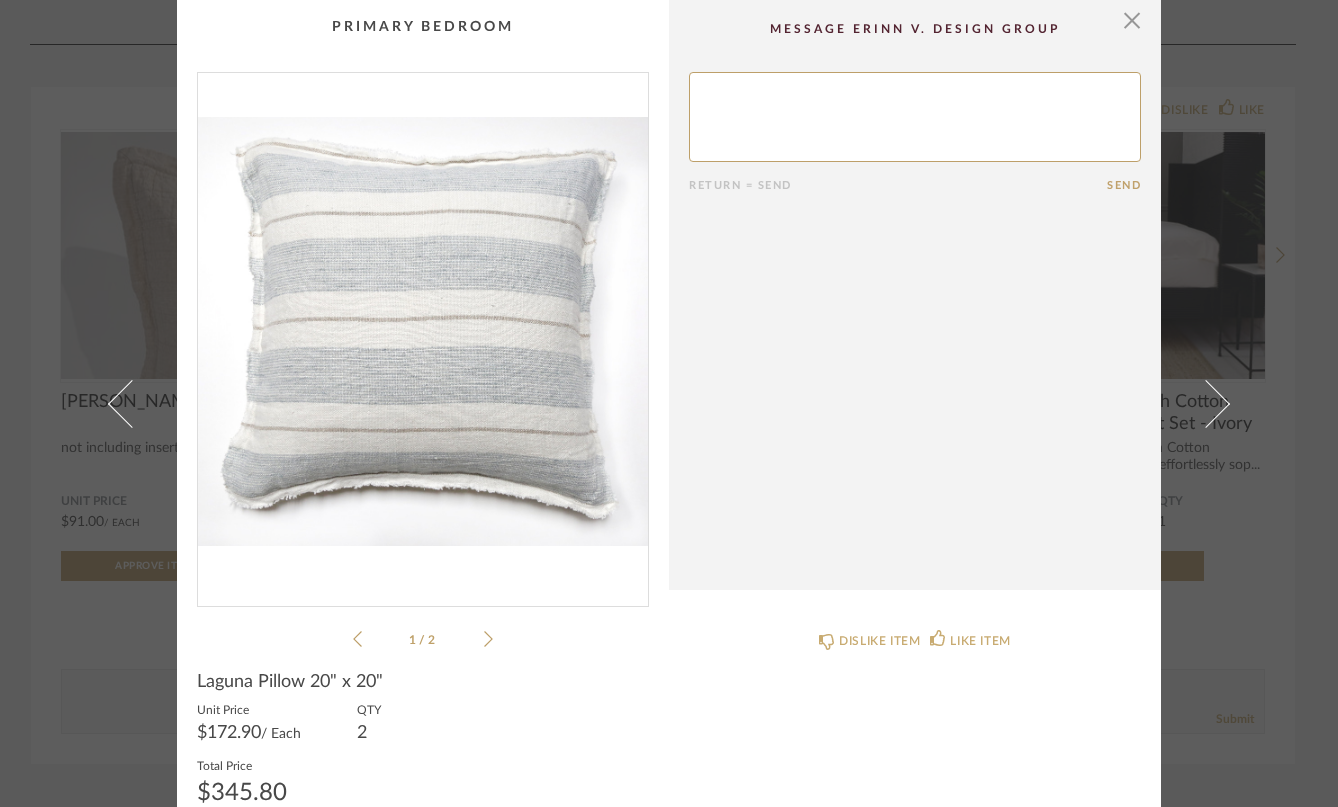 click 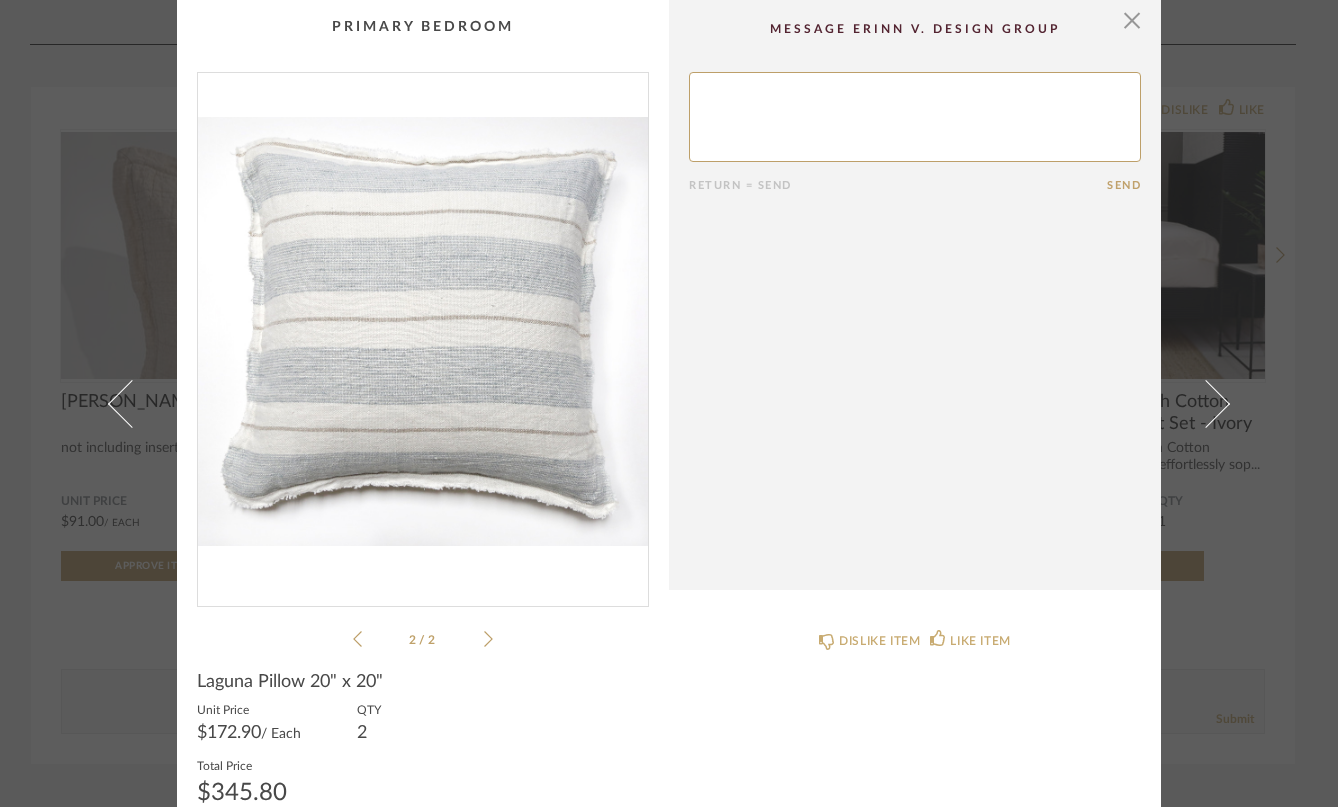 click 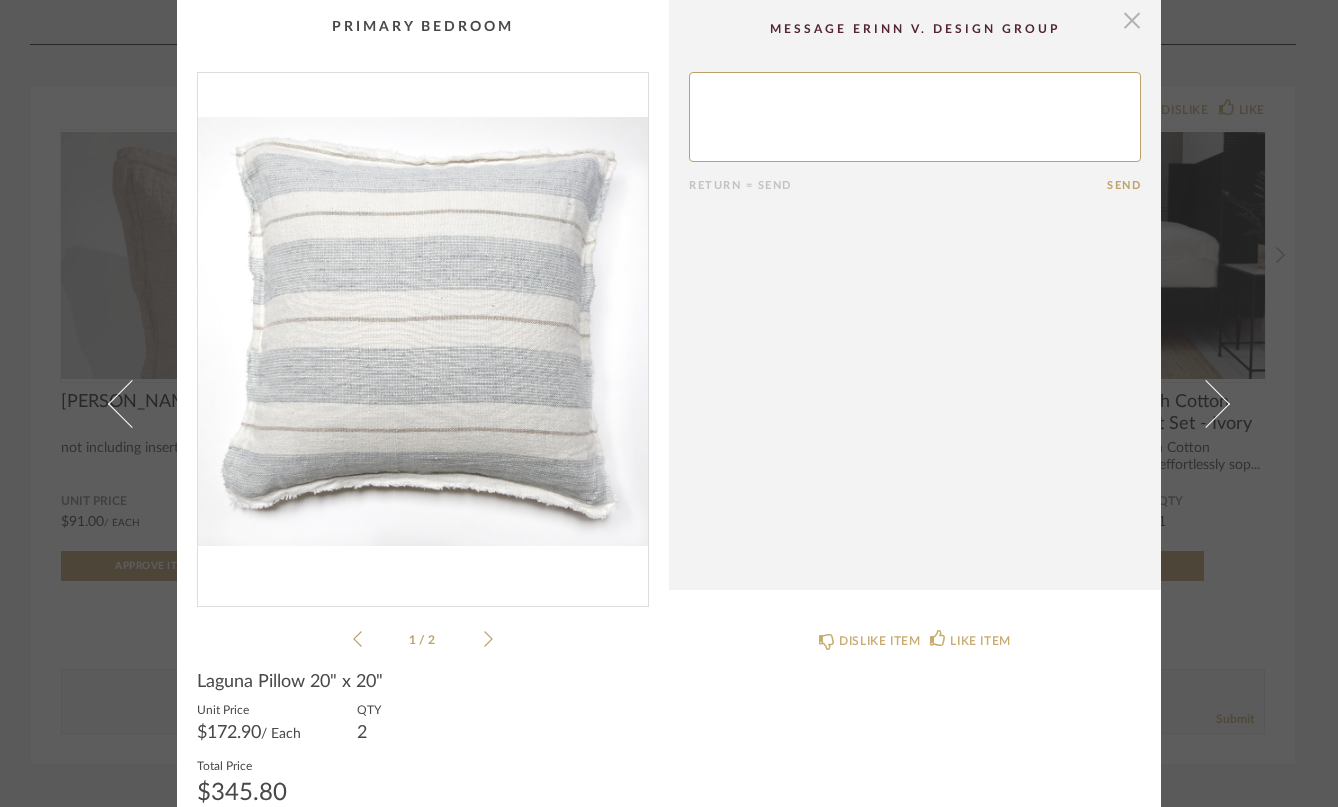 click at bounding box center (1132, 20) 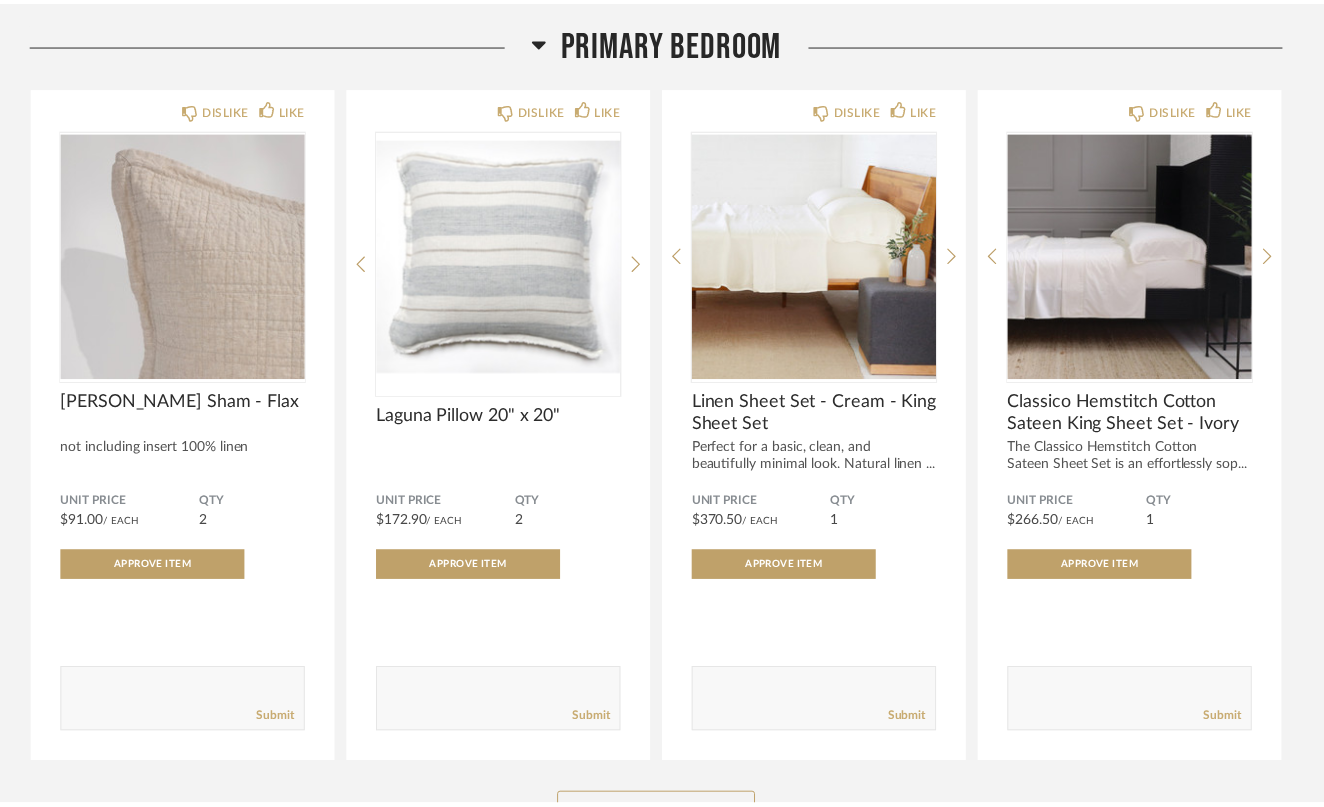 scroll, scrollTop: 7978, scrollLeft: 0, axis: vertical 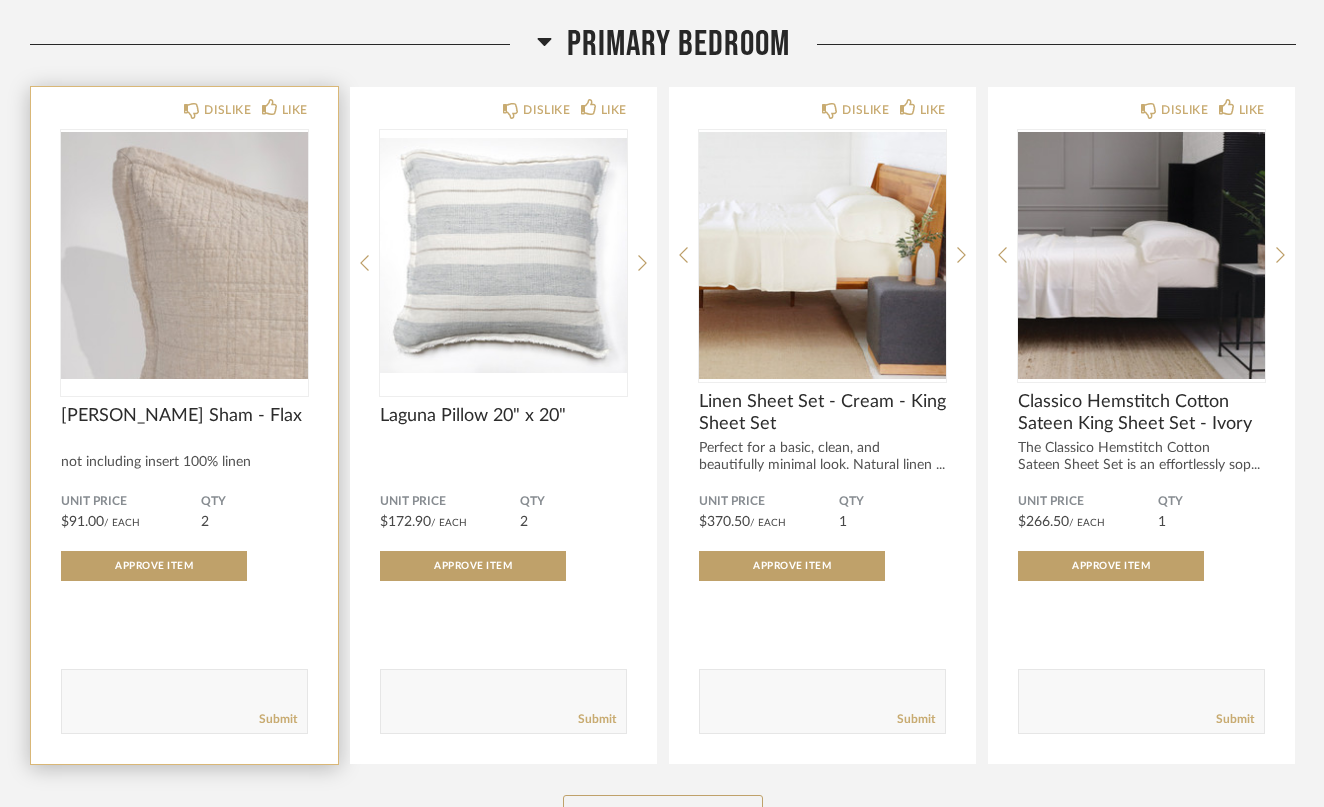 click at bounding box center (184, 255) 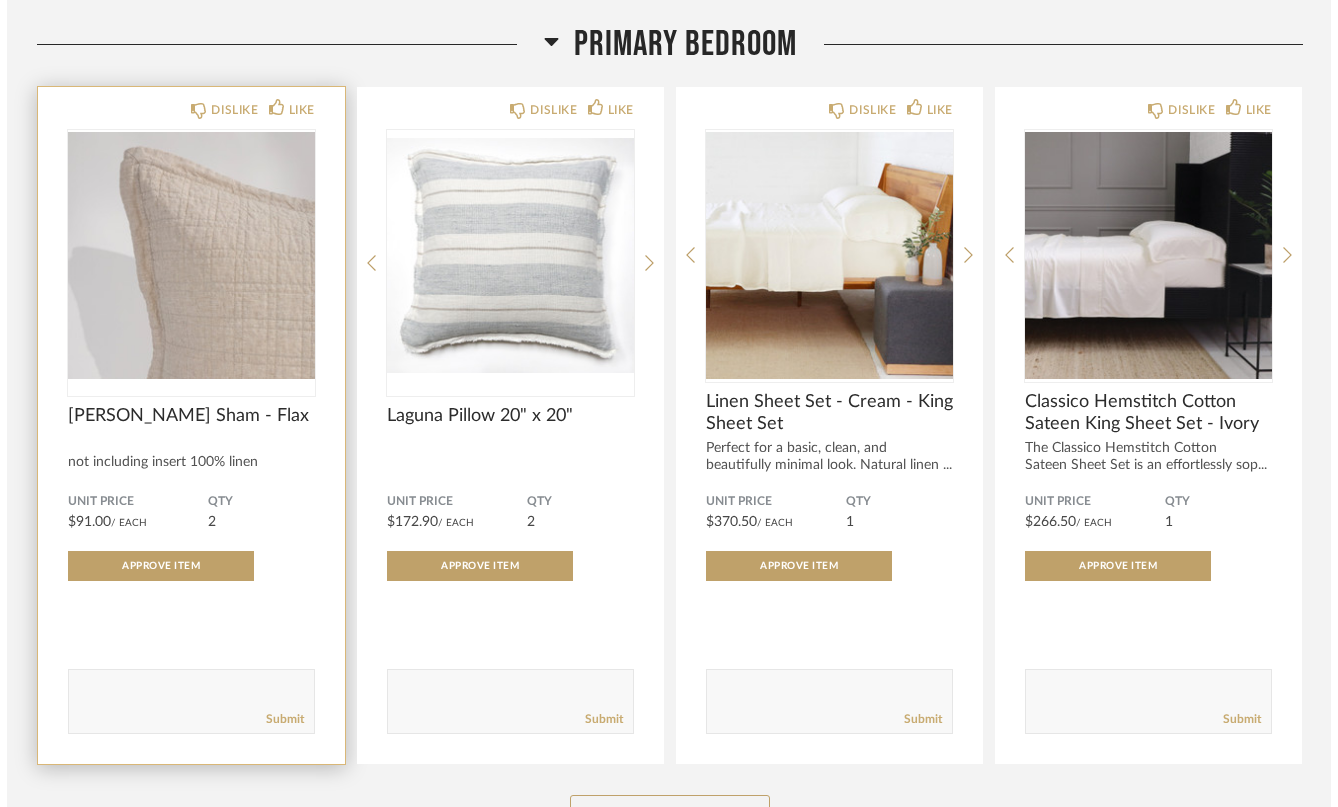 scroll, scrollTop: 0, scrollLeft: 0, axis: both 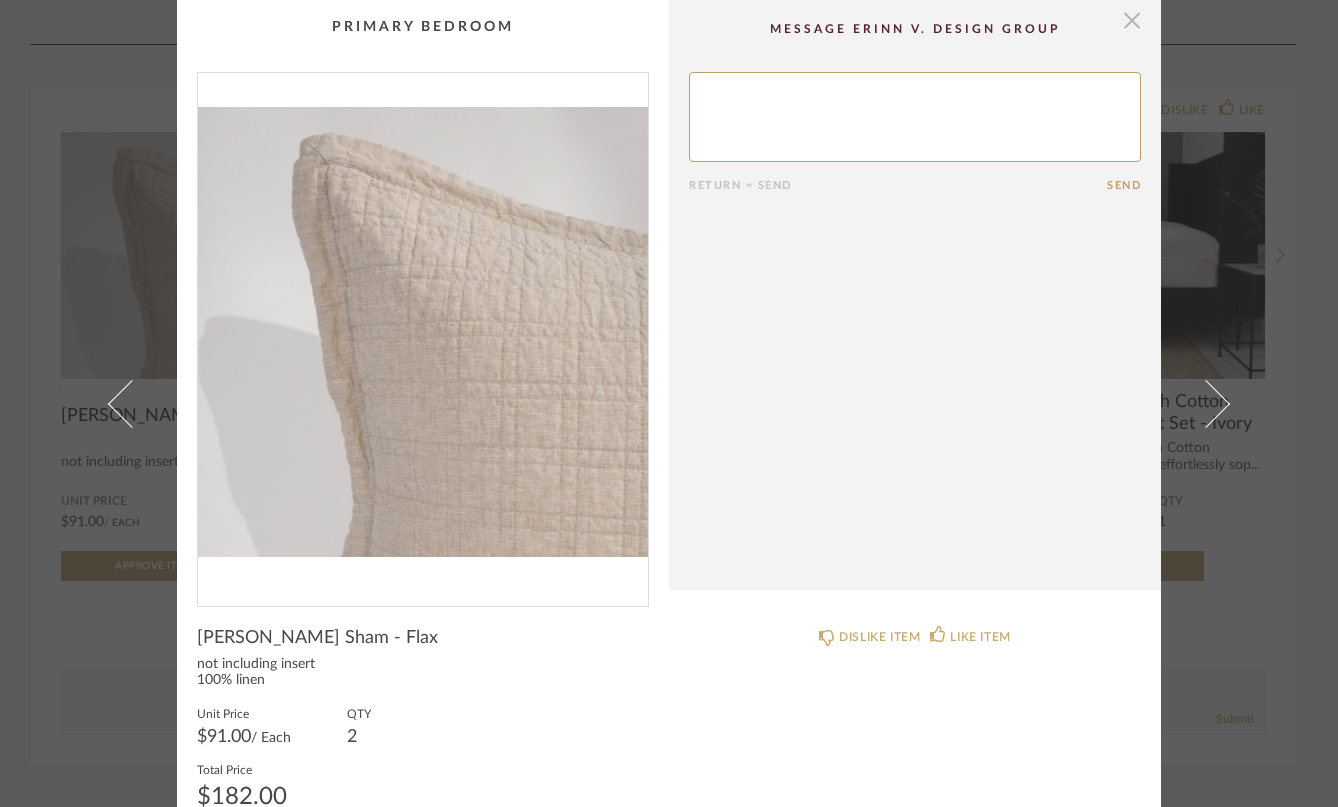 click at bounding box center (1132, 20) 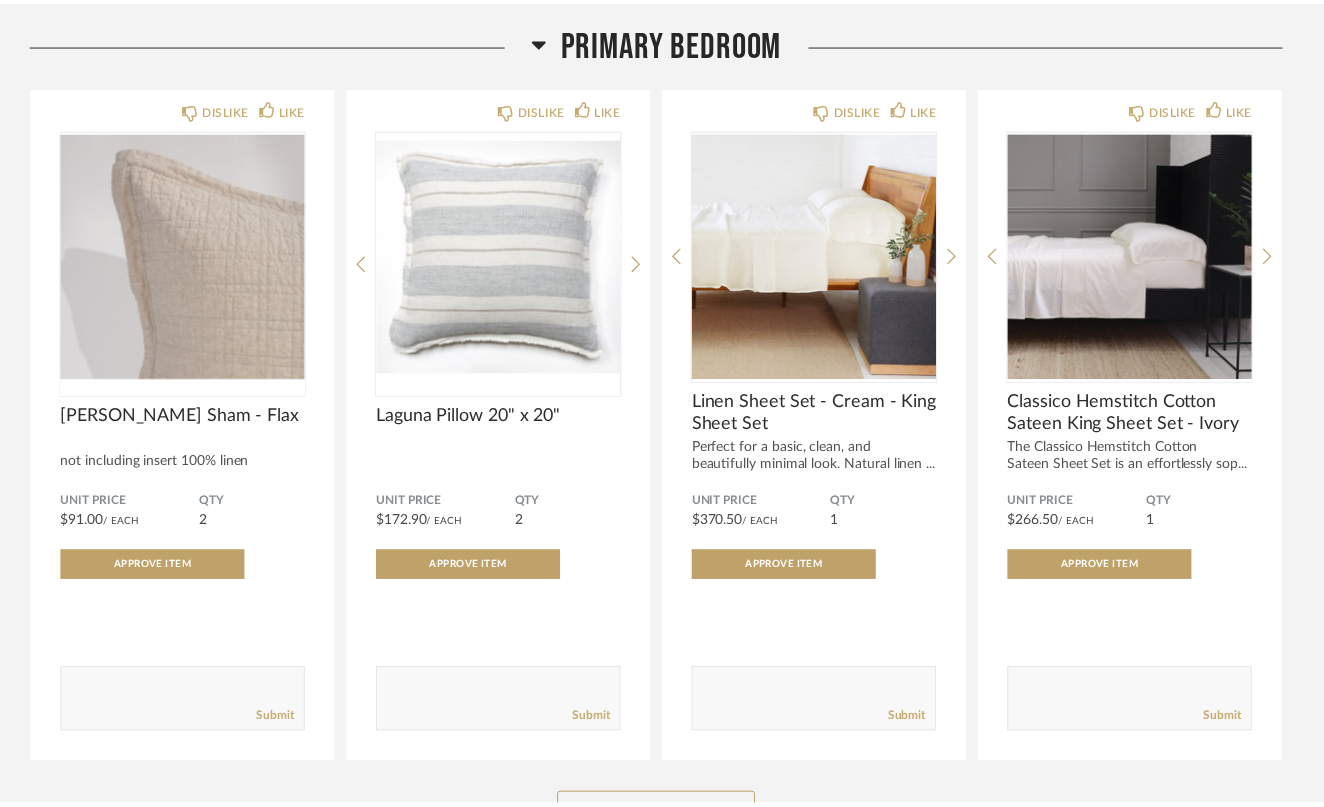 scroll, scrollTop: 7978, scrollLeft: 0, axis: vertical 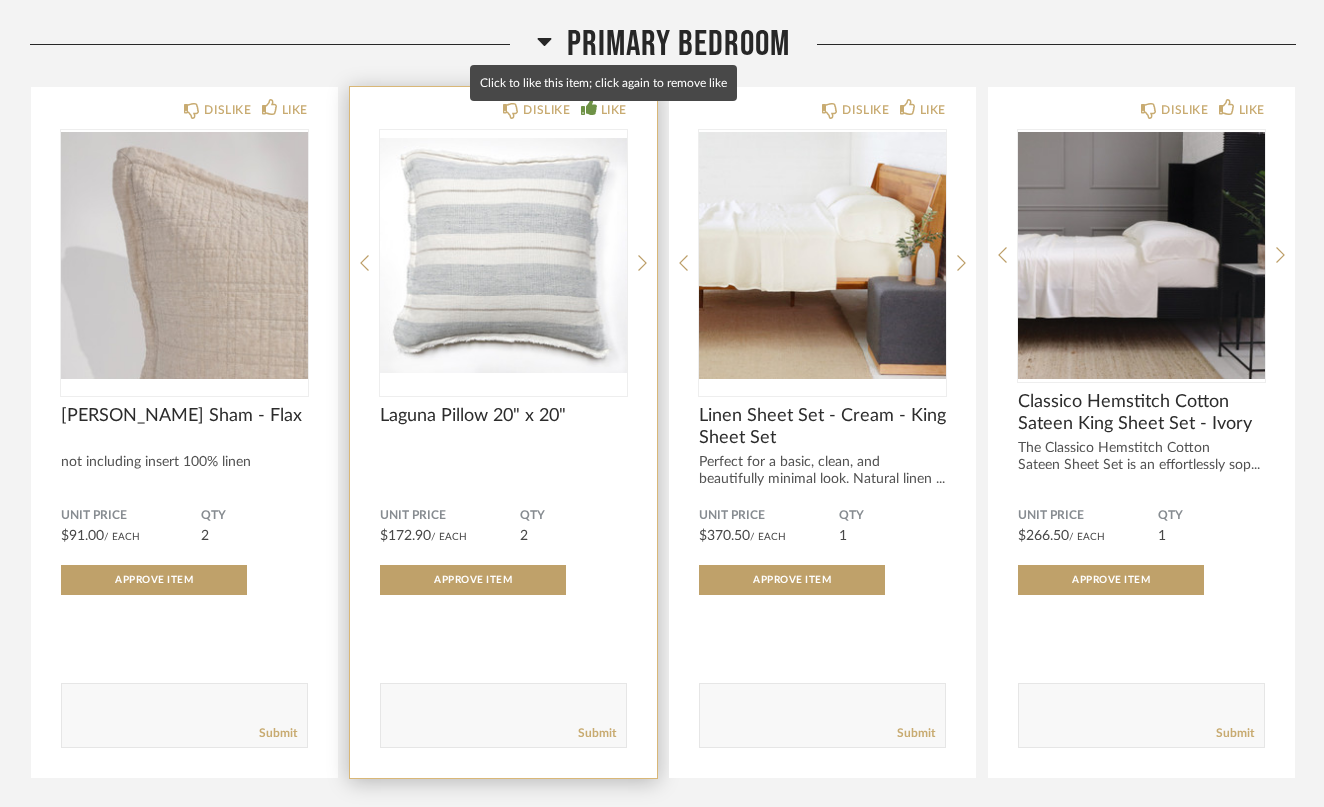click on "LIKE" 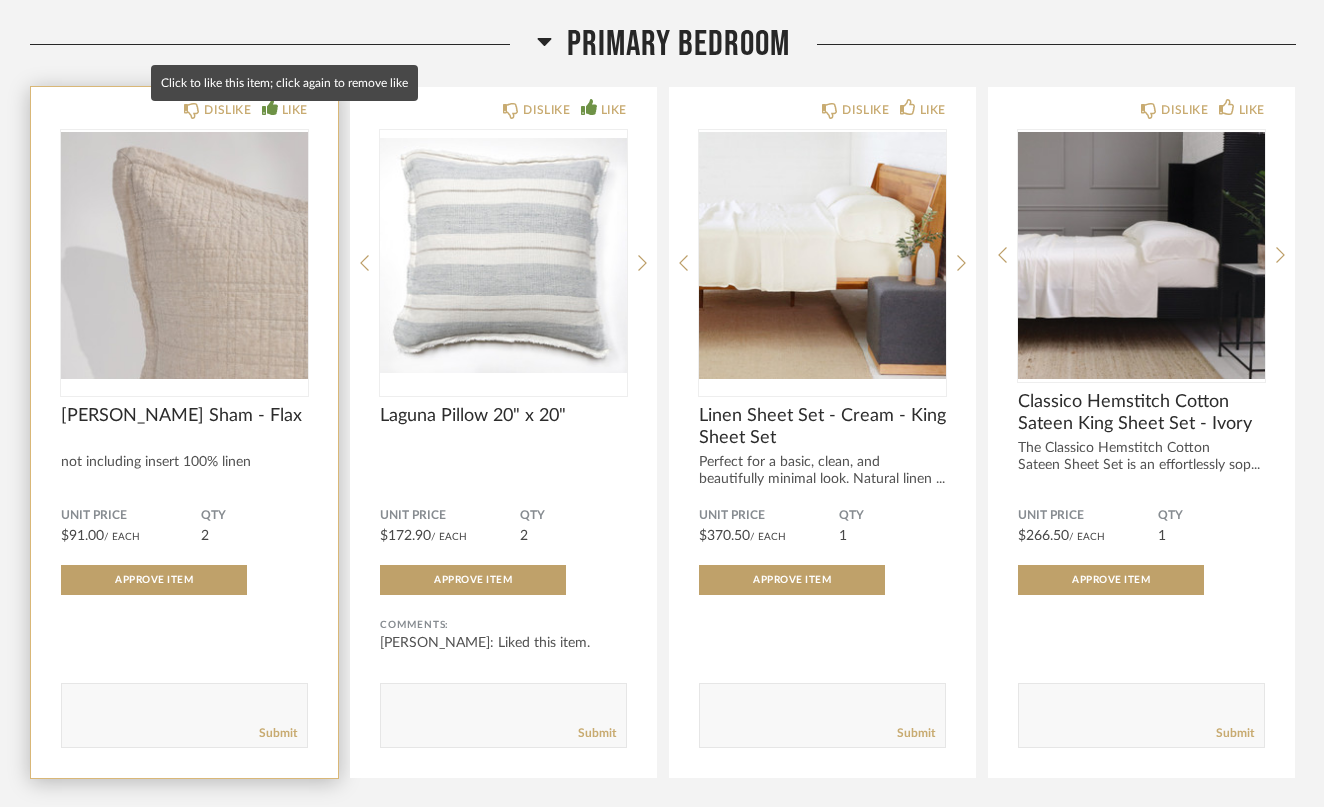 click on "LIKE" 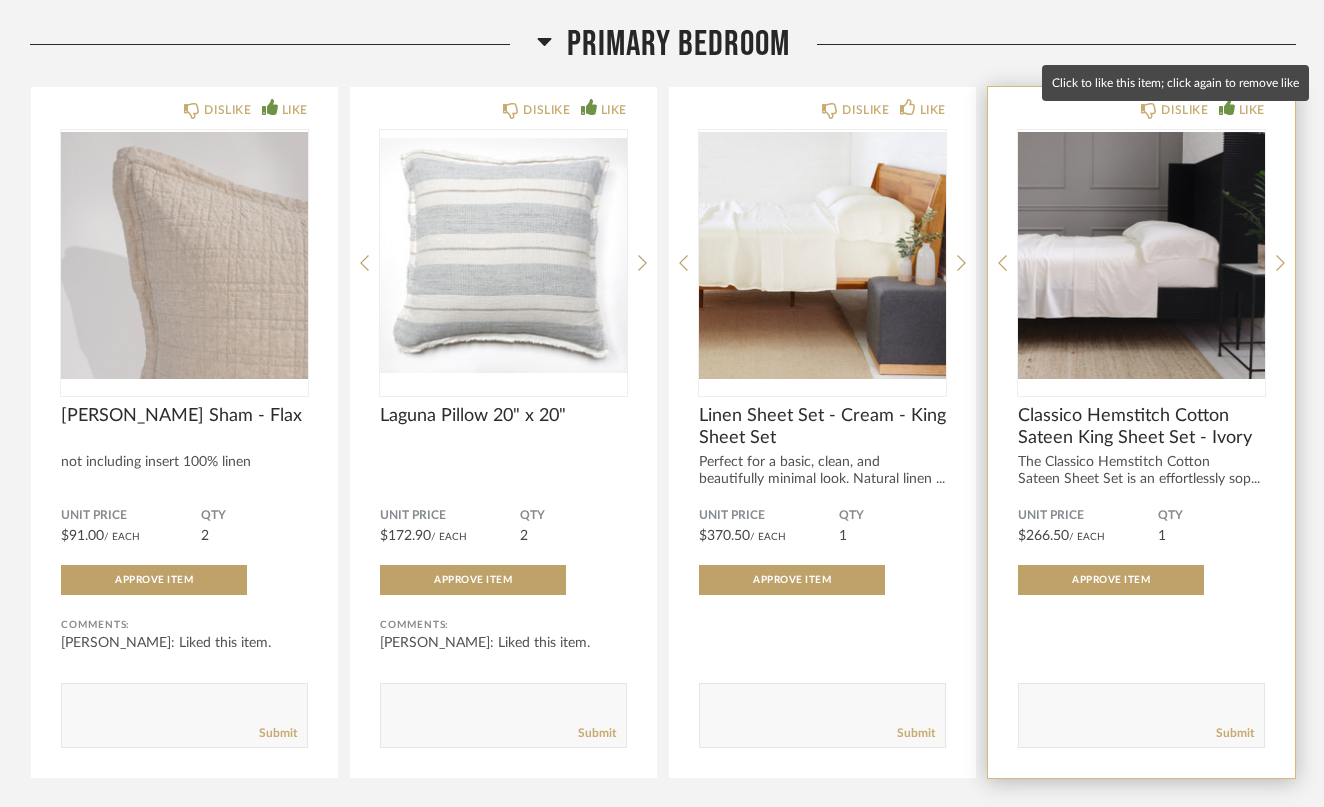 click on "LIKE" 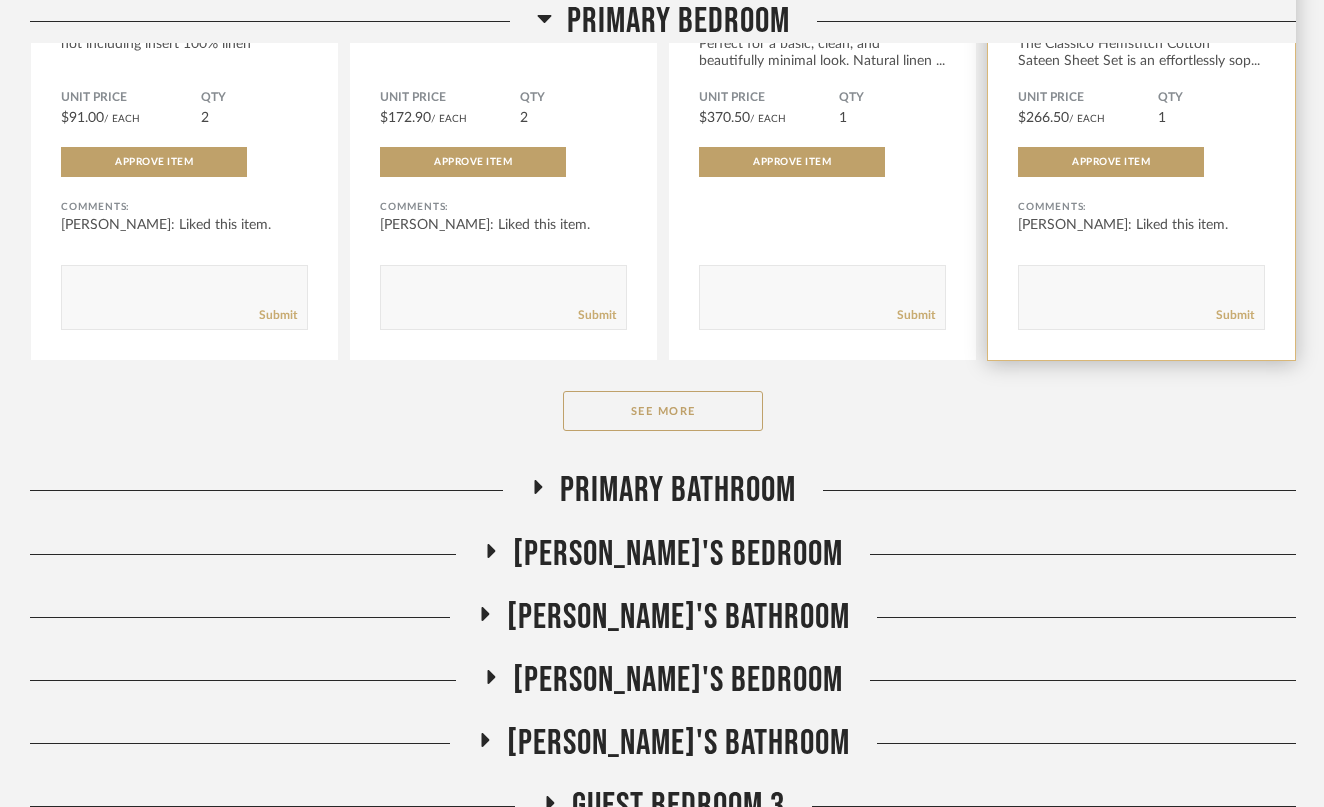 scroll, scrollTop: 8423, scrollLeft: 0, axis: vertical 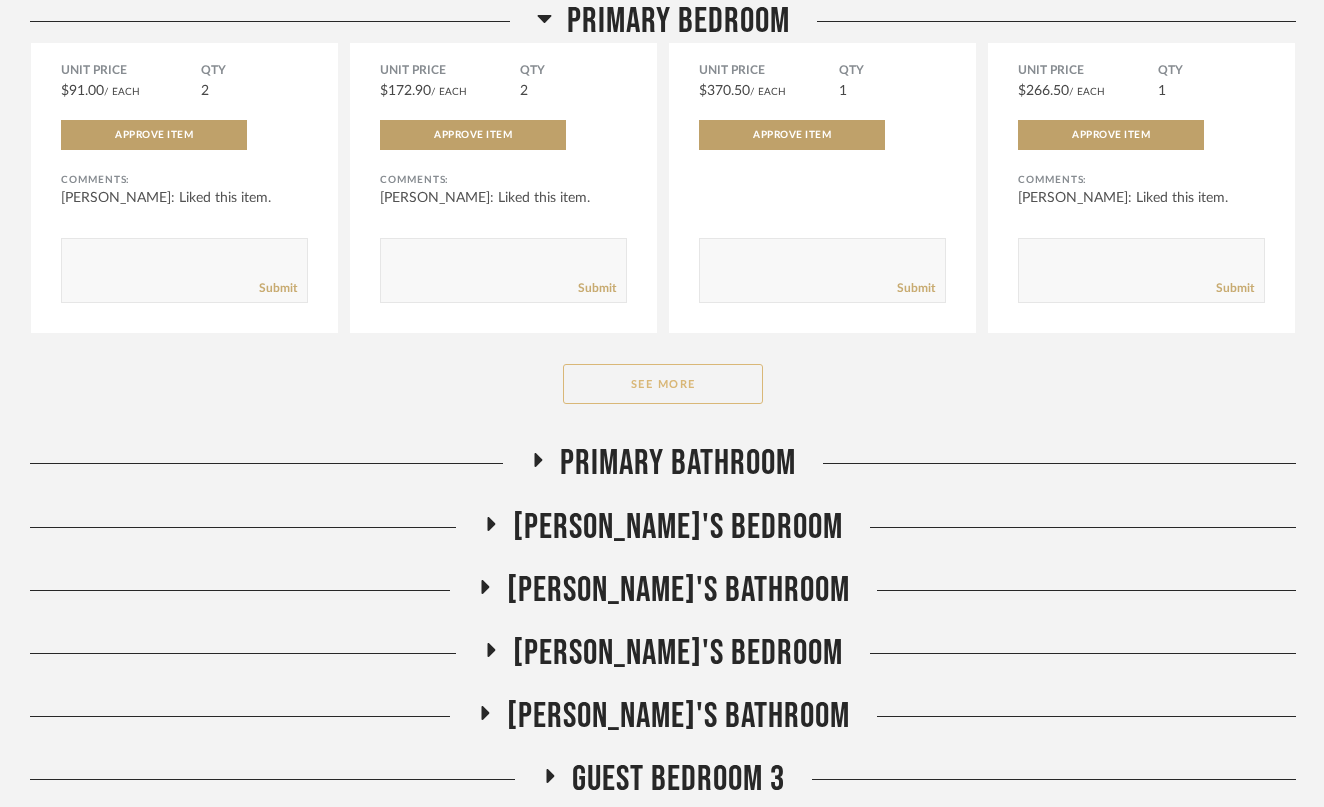 click on "See More" 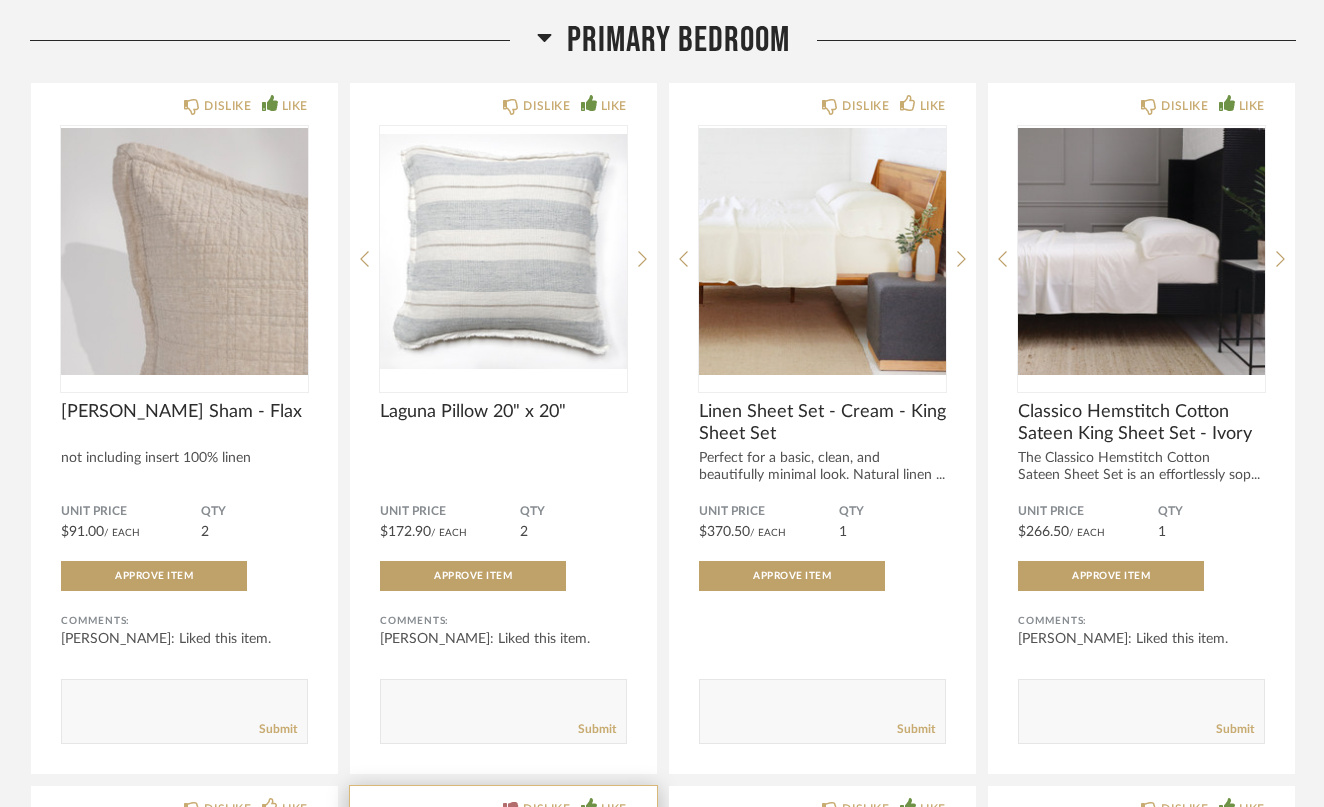 scroll, scrollTop: 7986, scrollLeft: 0, axis: vertical 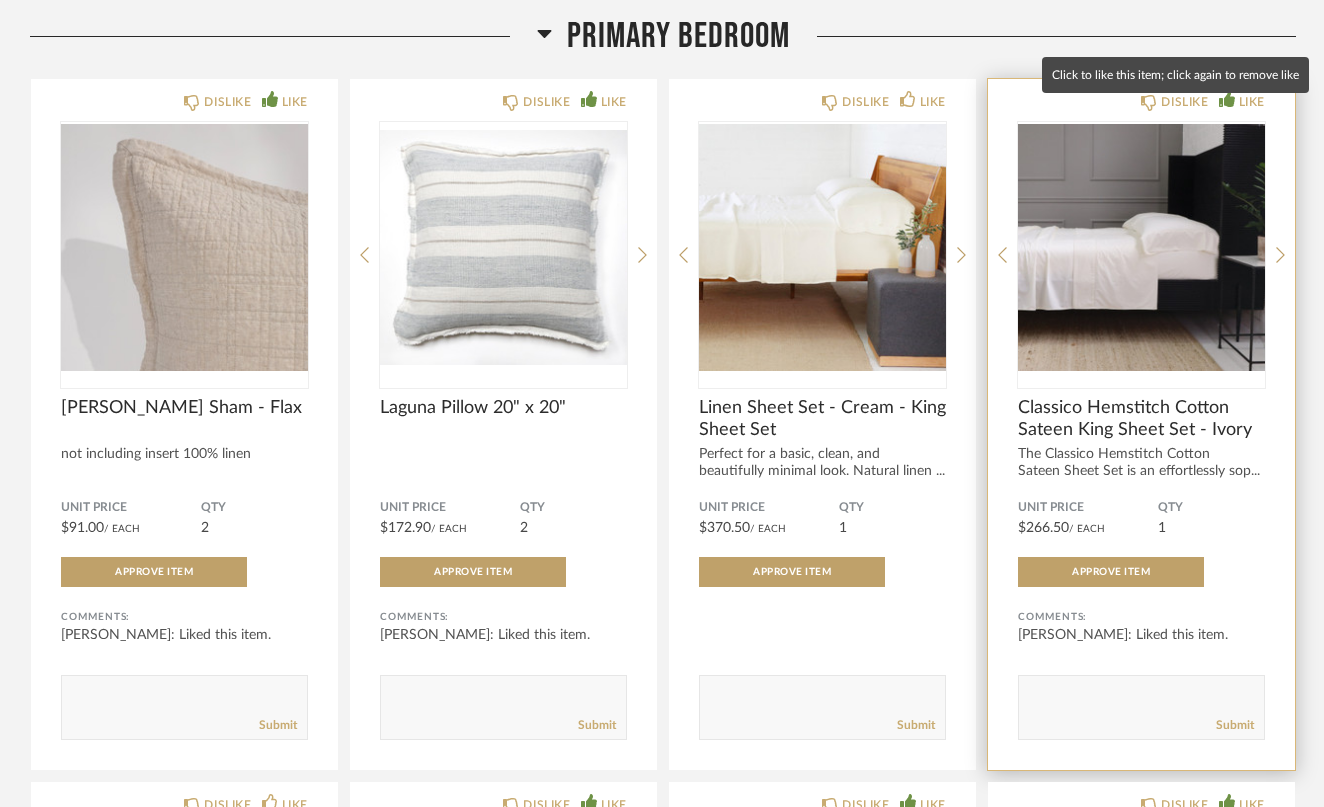 click 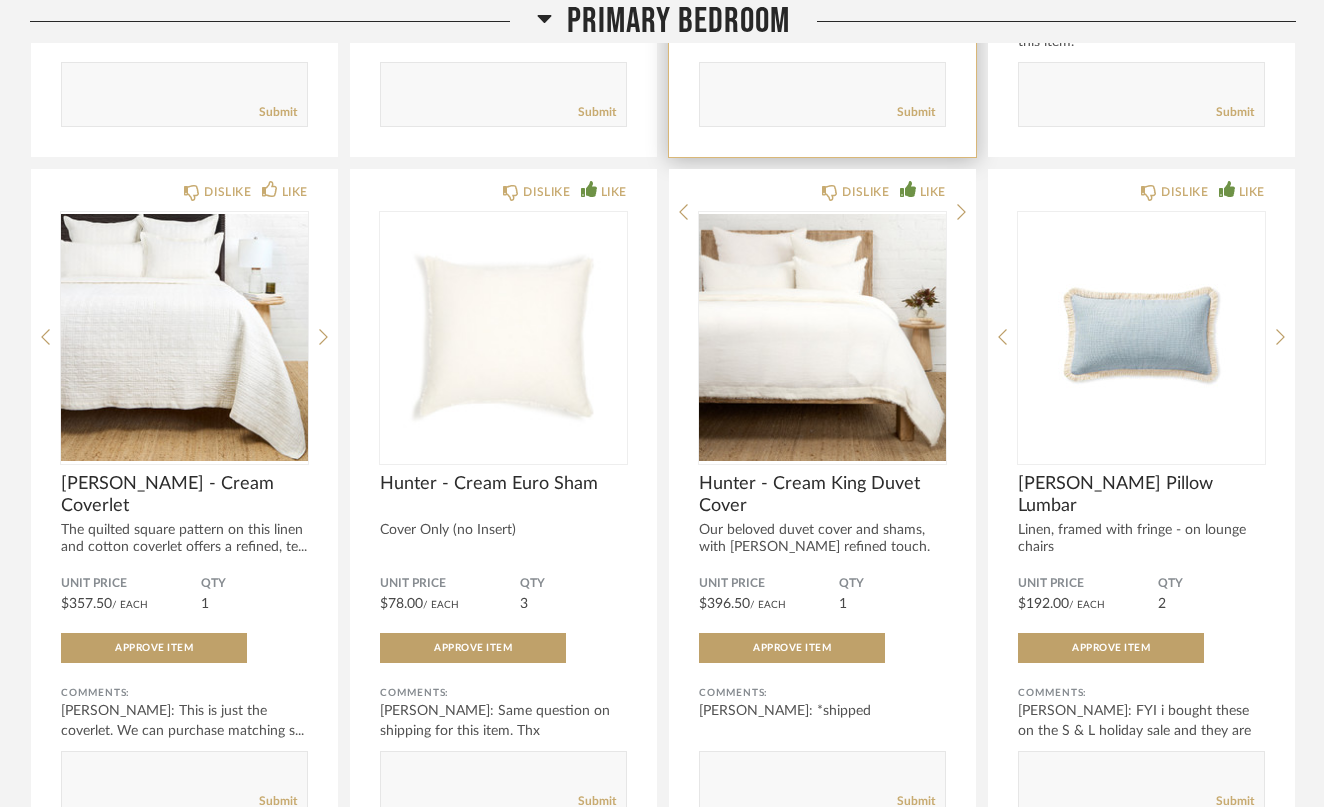 scroll, scrollTop: 8637, scrollLeft: 0, axis: vertical 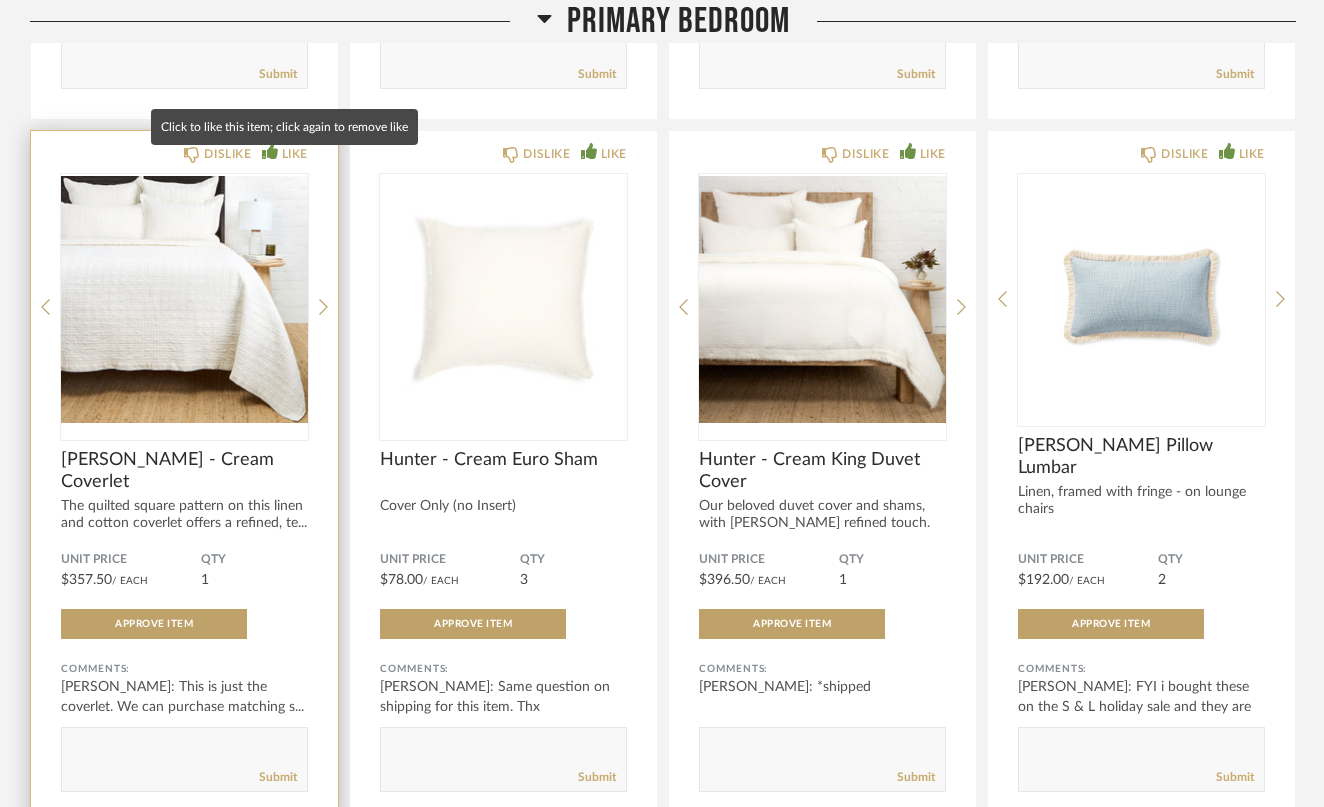 click on "LIKE" 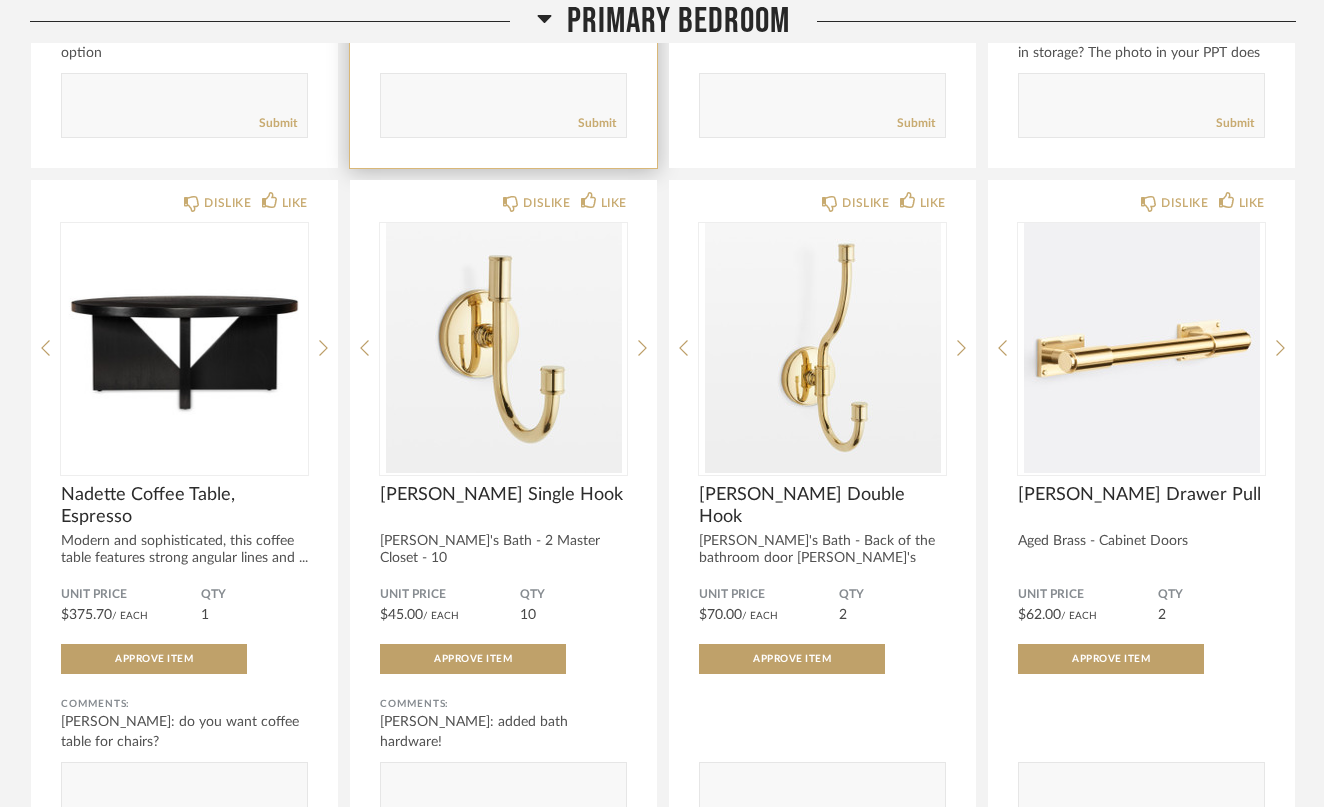 scroll, scrollTop: 10748, scrollLeft: 0, axis: vertical 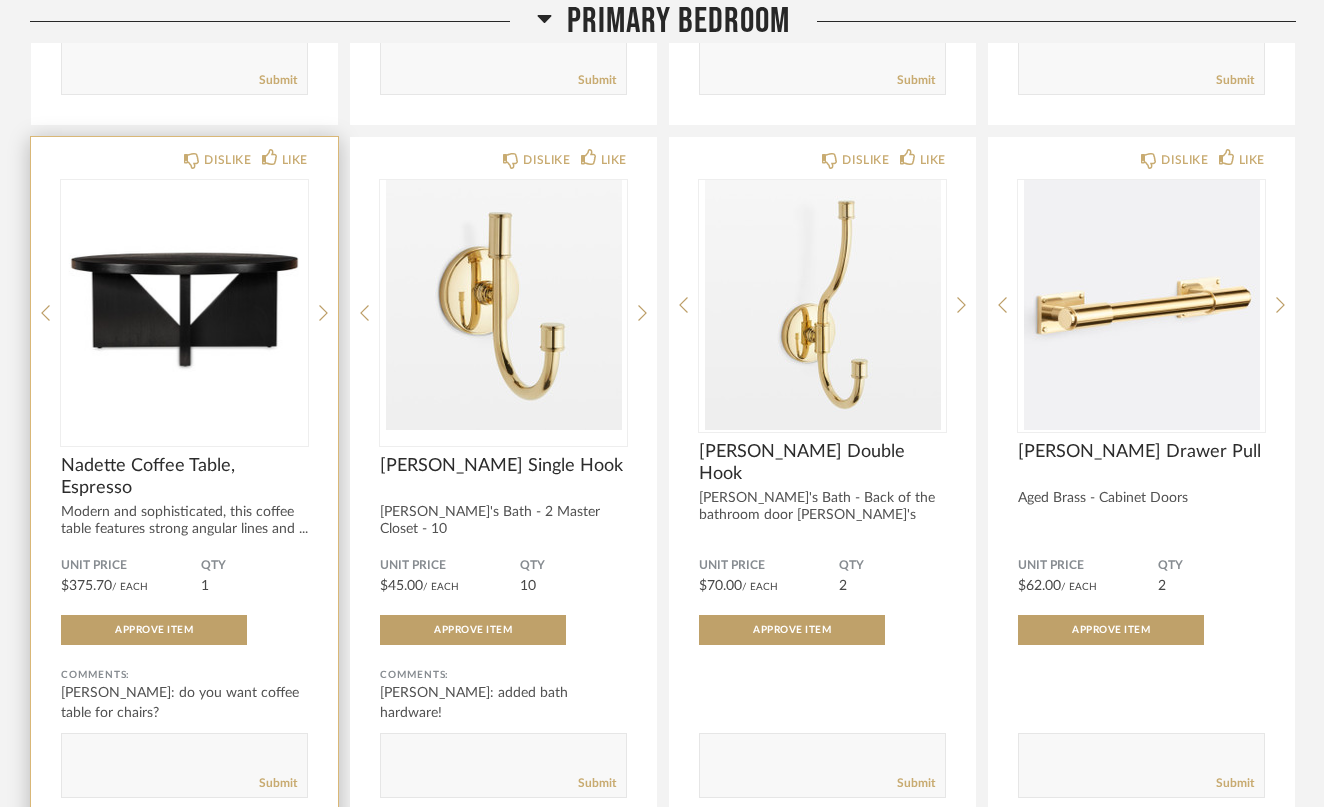 click 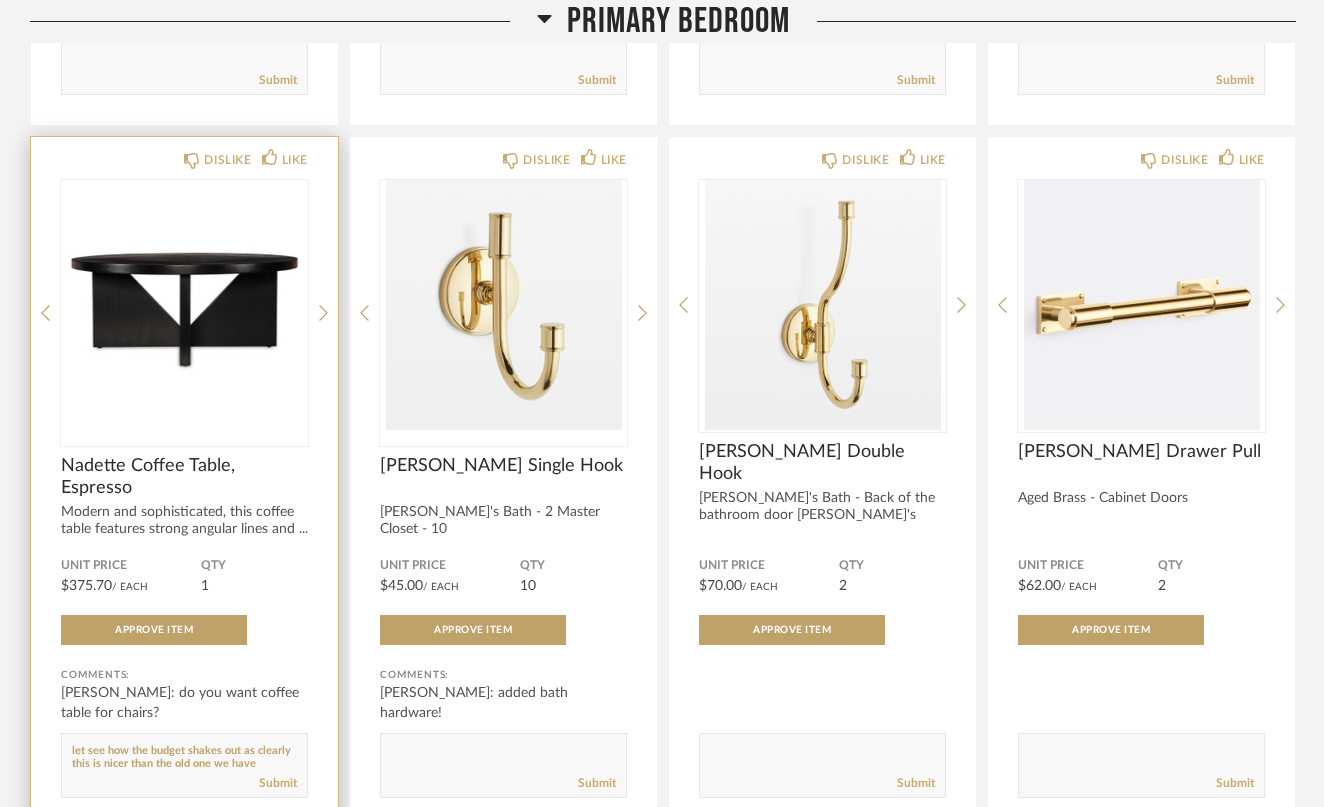 scroll, scrollTop: 13, scrollLeft: 0, axis: vertical 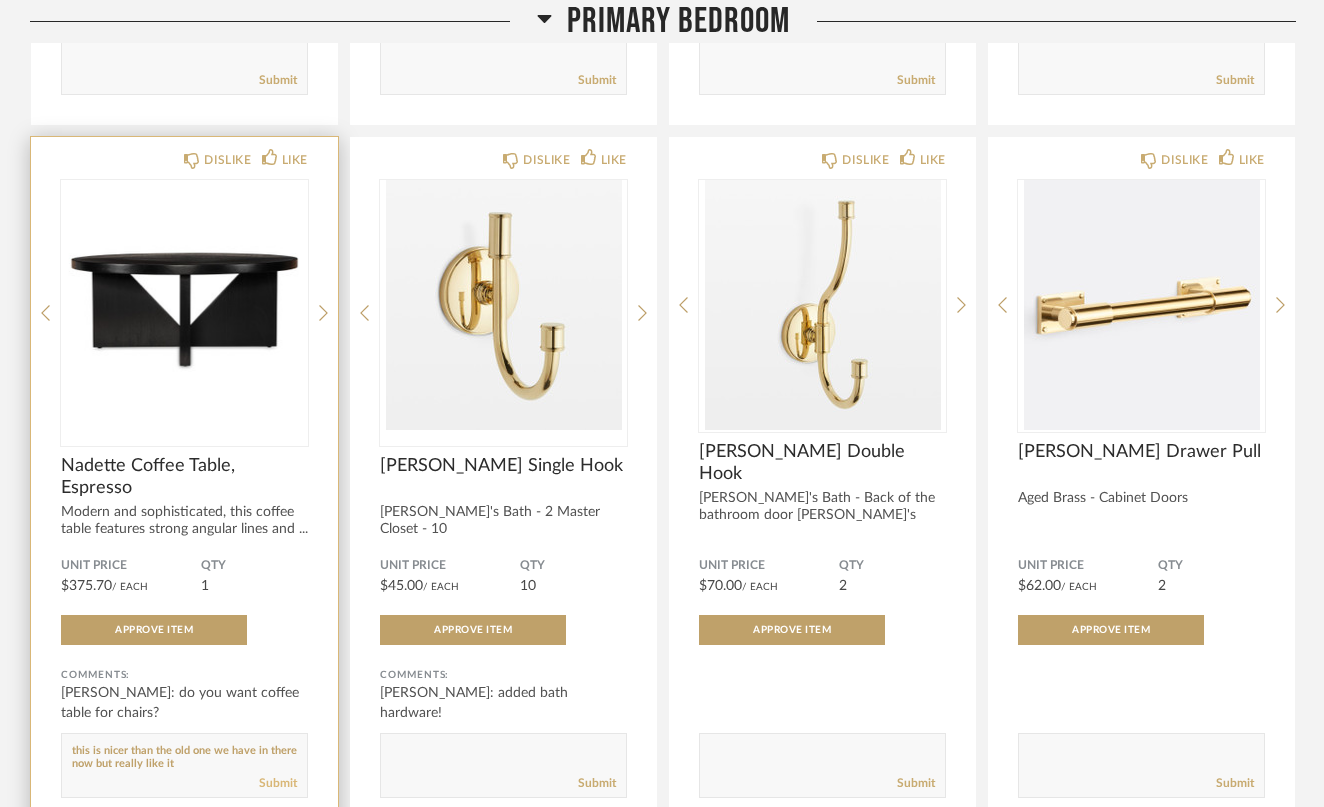 type on "let see how the budget shakes out as clearly this is nicer than the old one we have in there now but really like it" 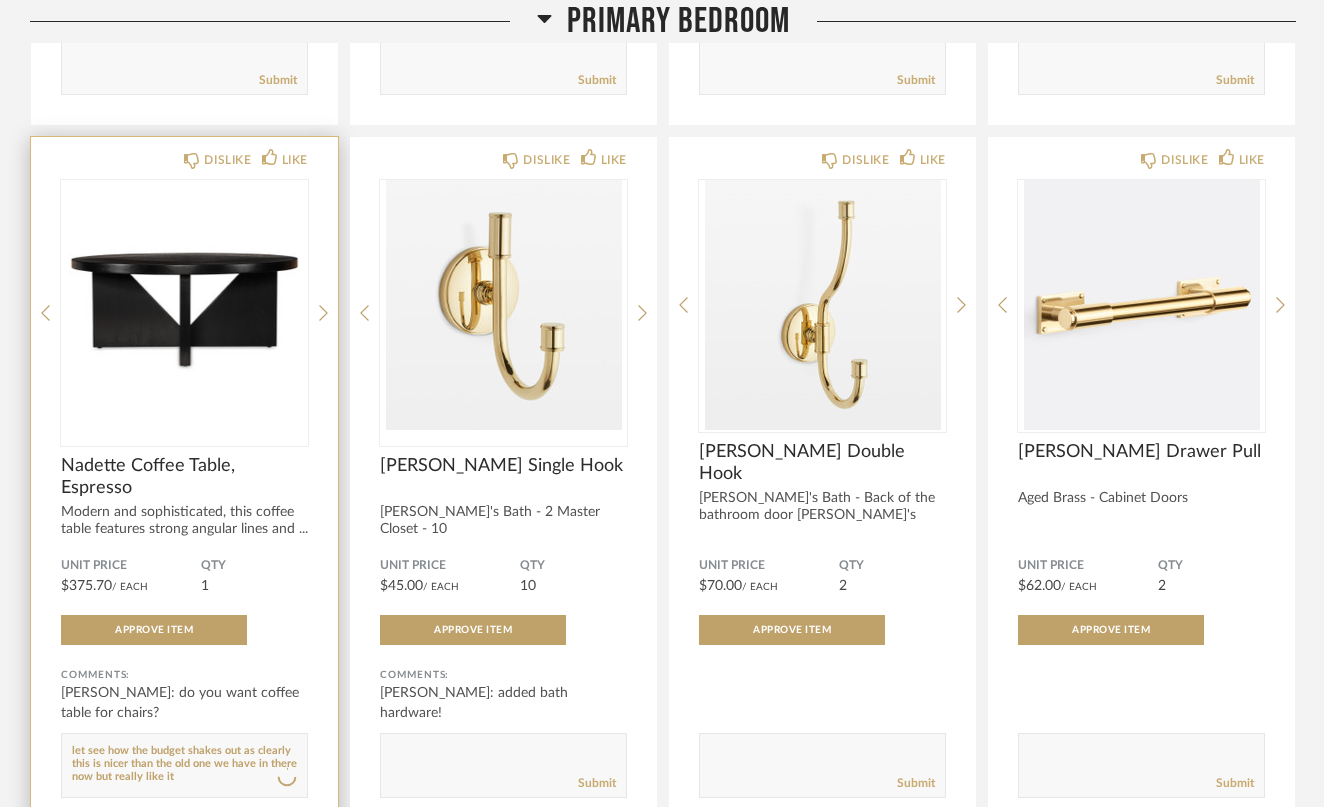 scroll, scrollTop: 0, scrollLeft: 0, axis: both 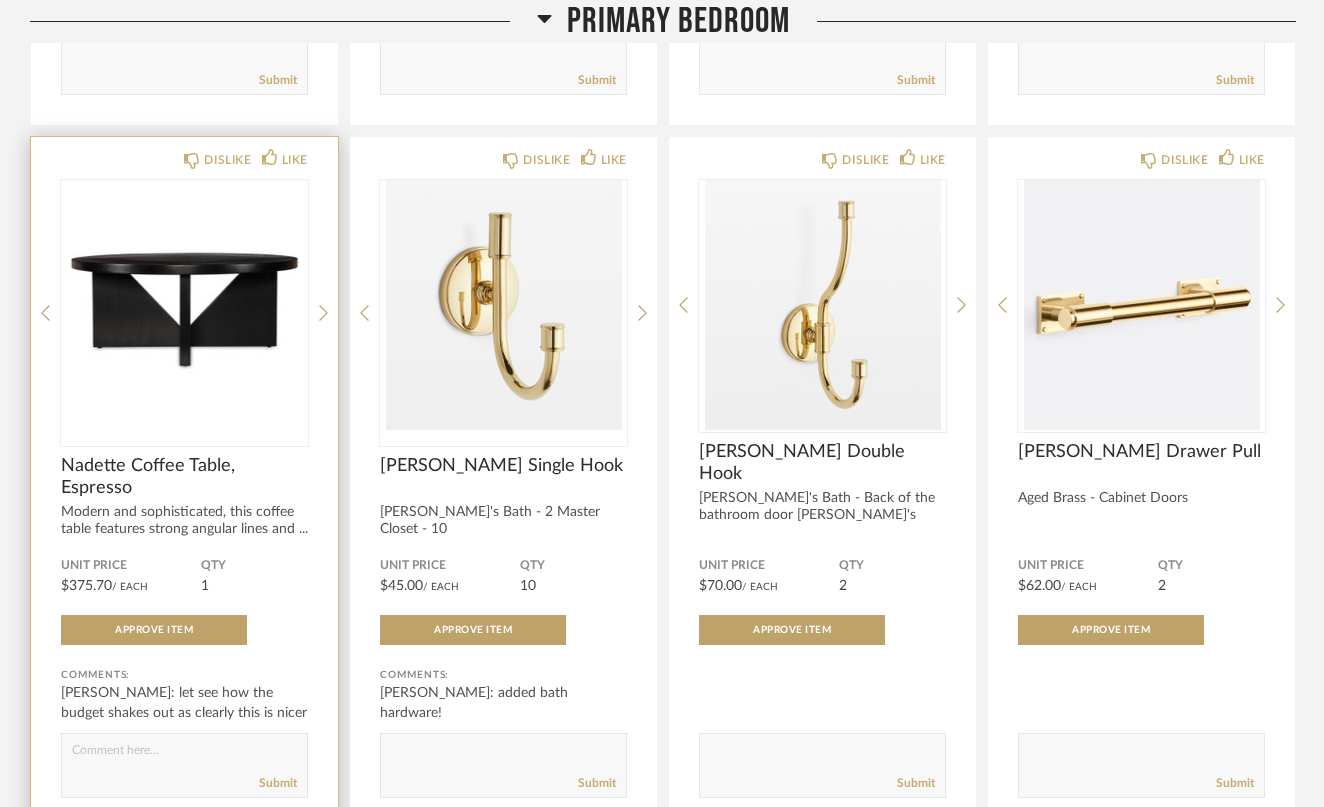 click at bounding box center (184, 305) 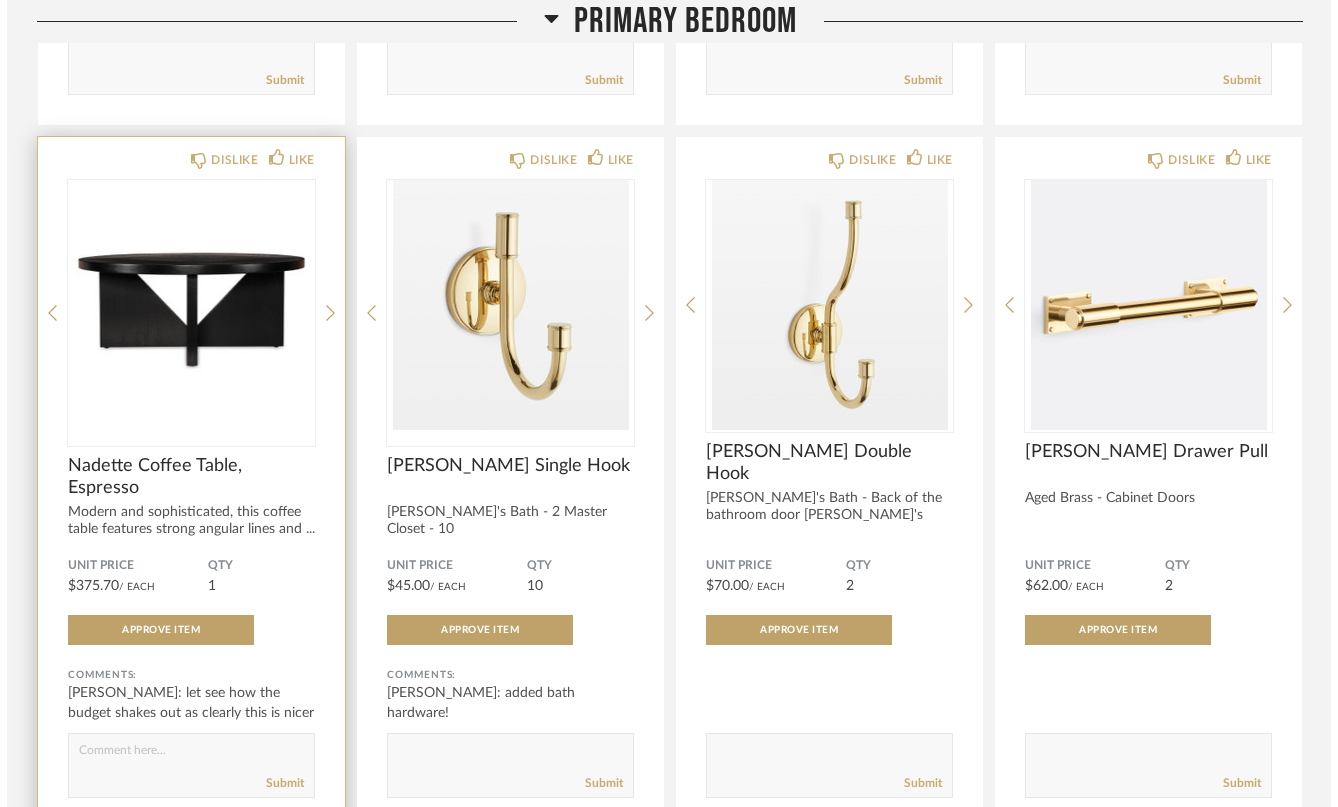 scroll, scrollTop: 0, scrollLeft: 0, axis: both 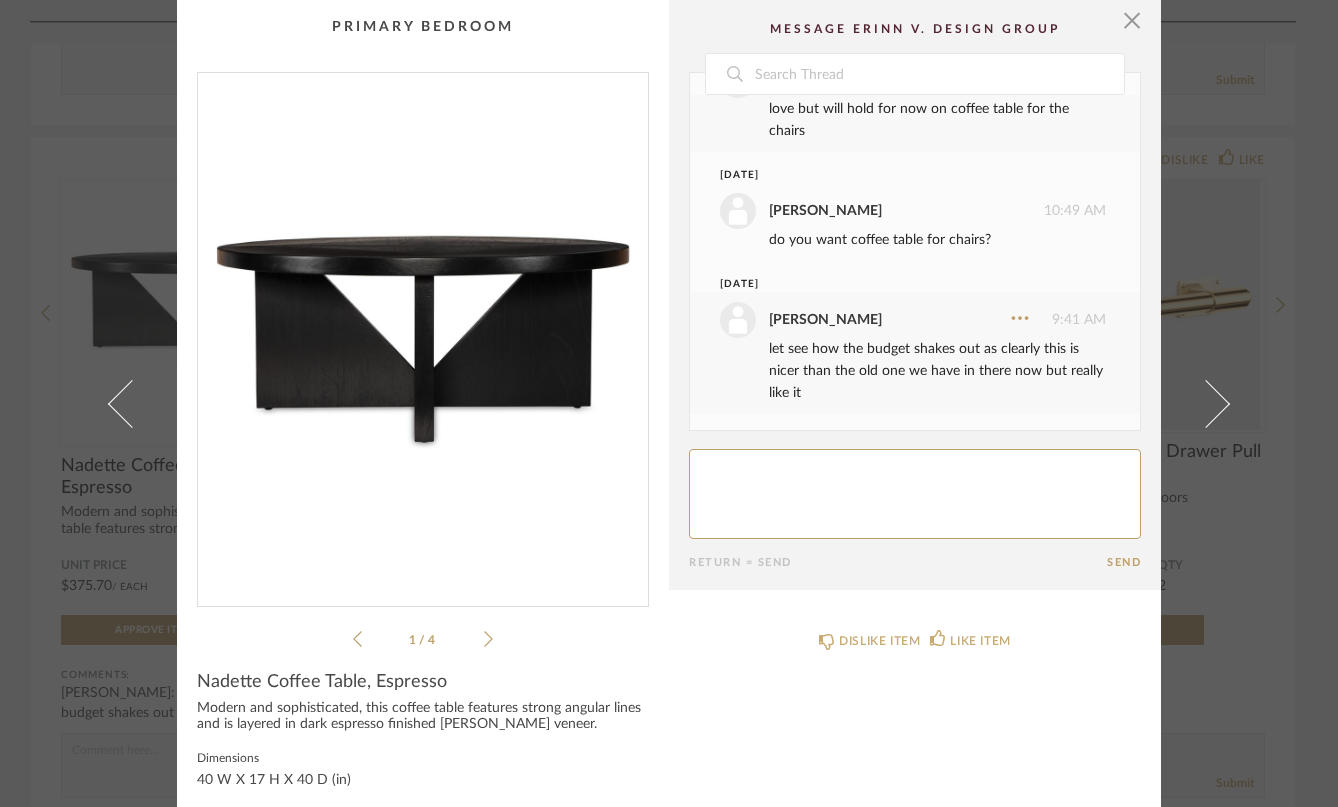 click on "1 / 4" 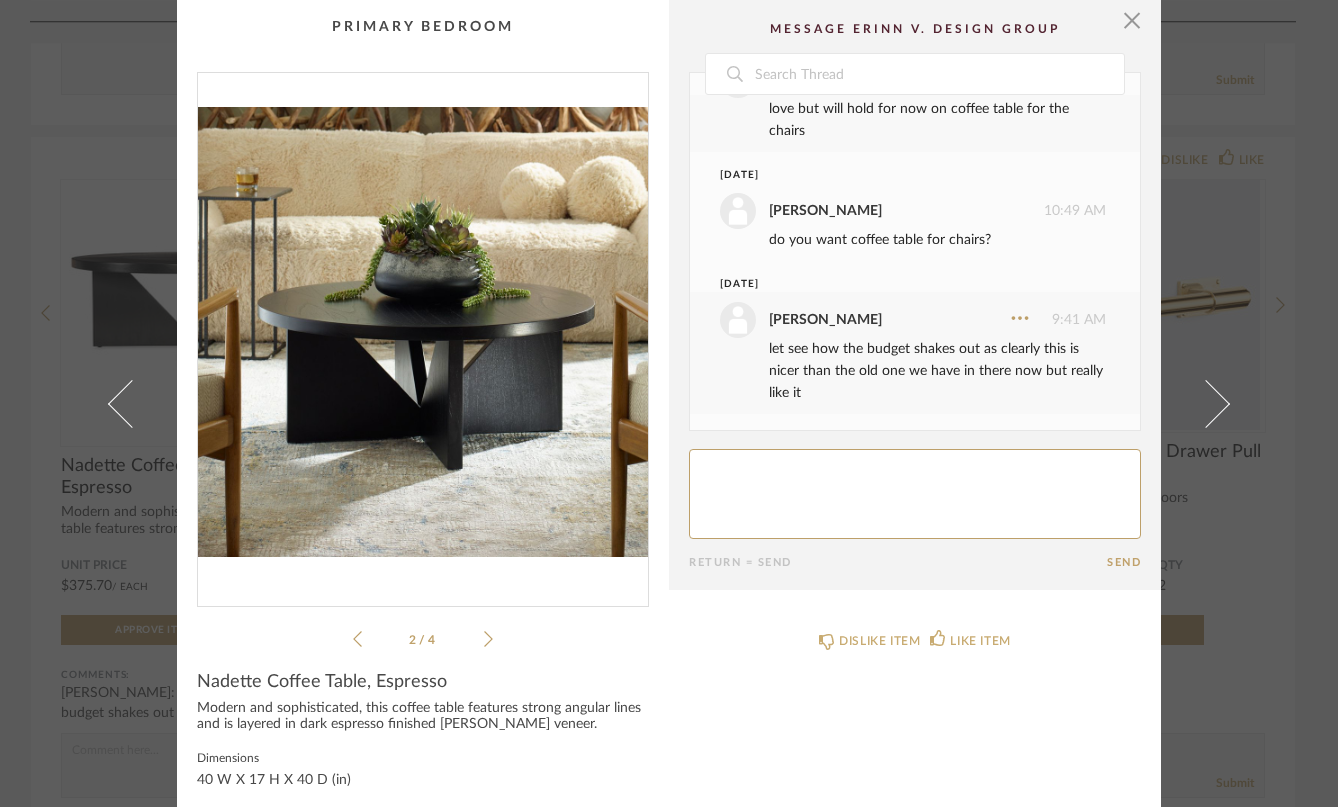 click 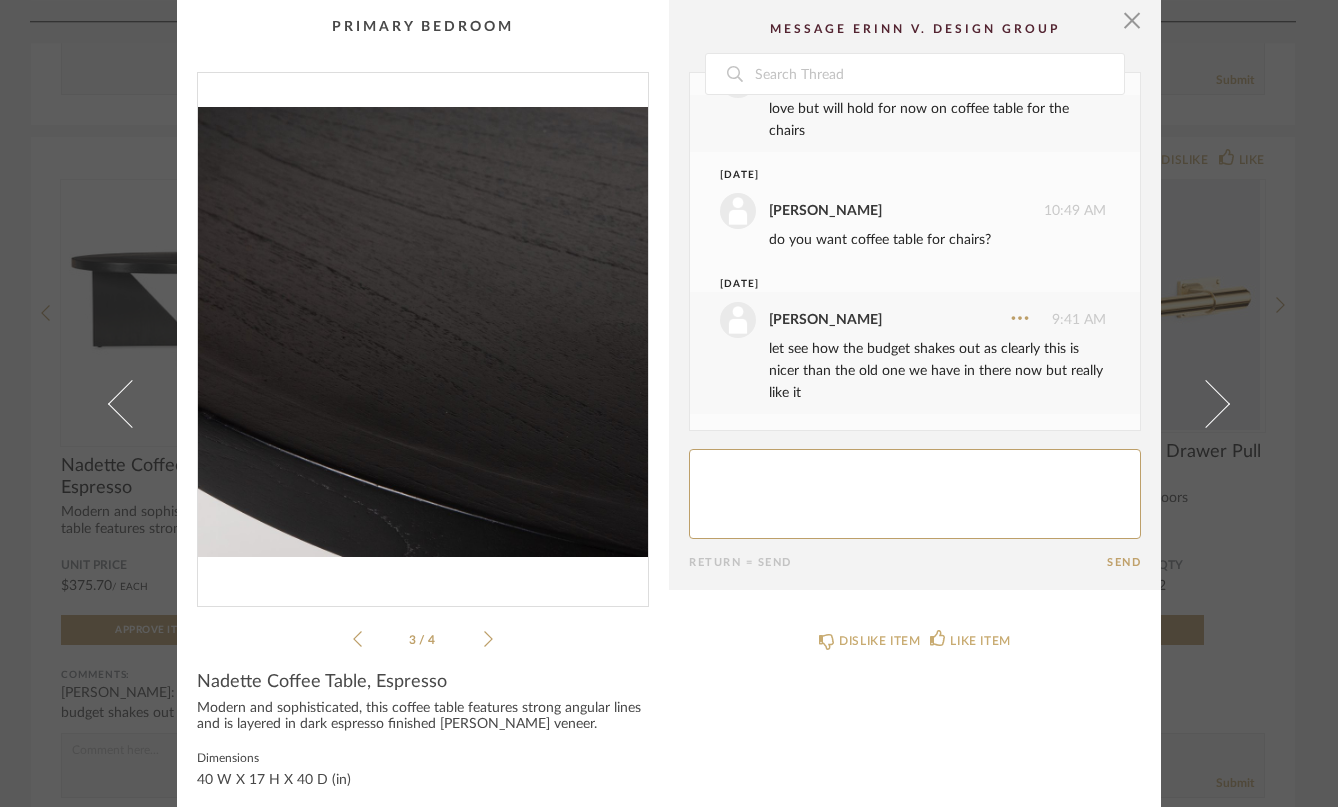 click 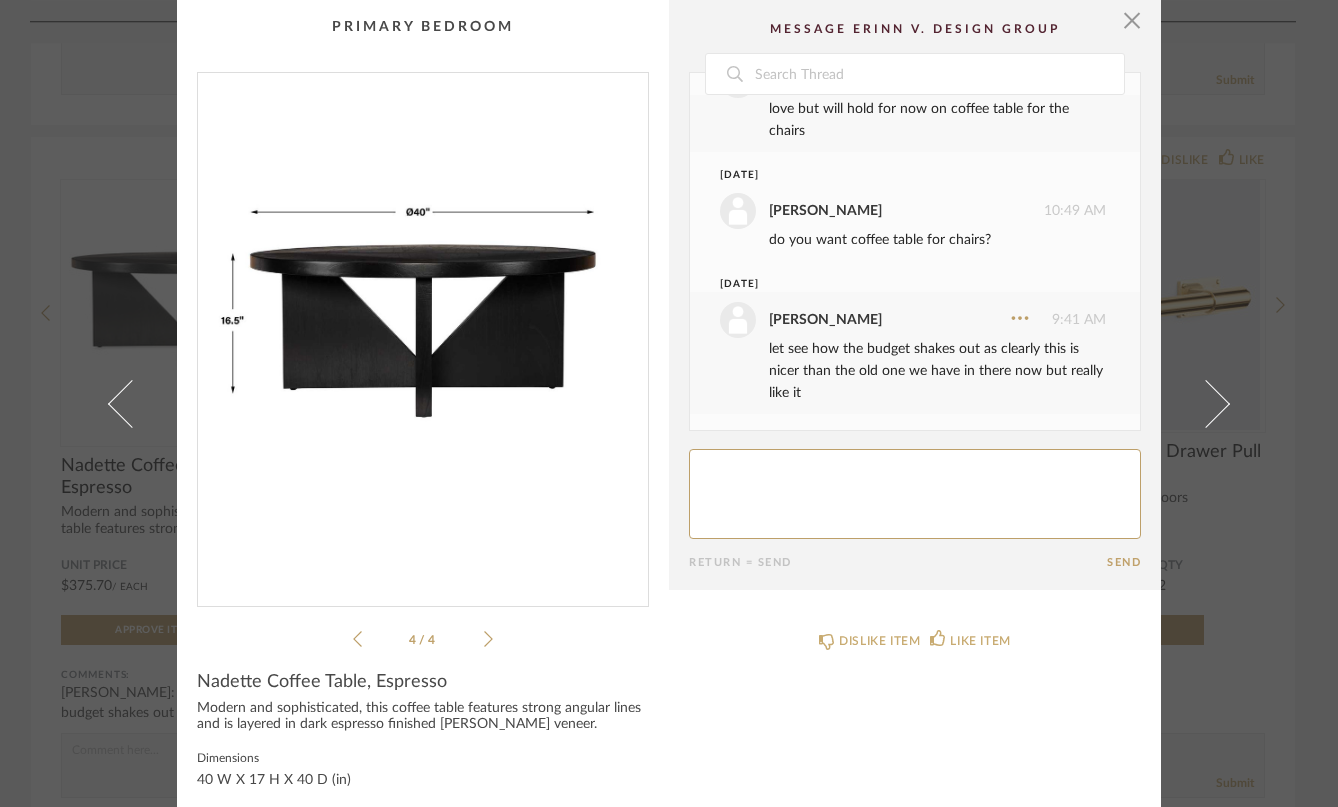 click 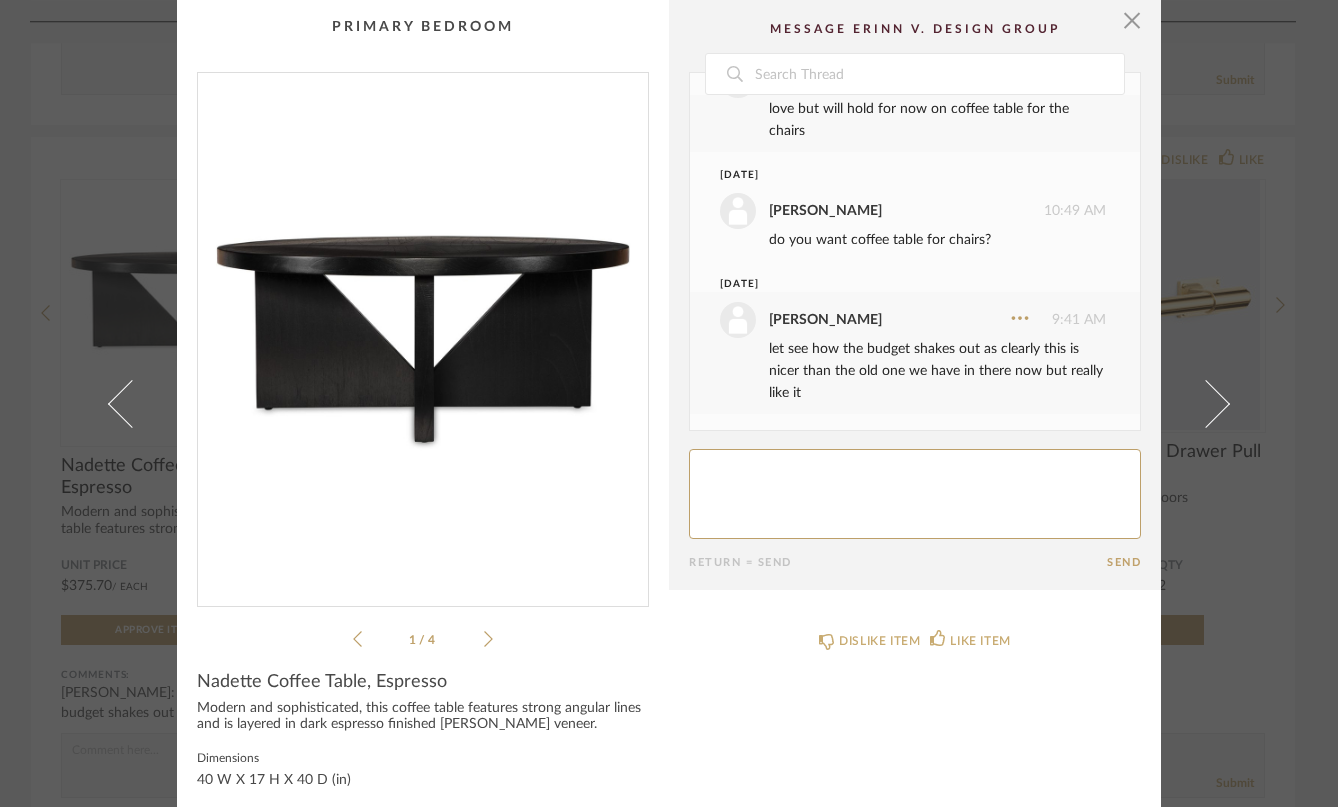 click 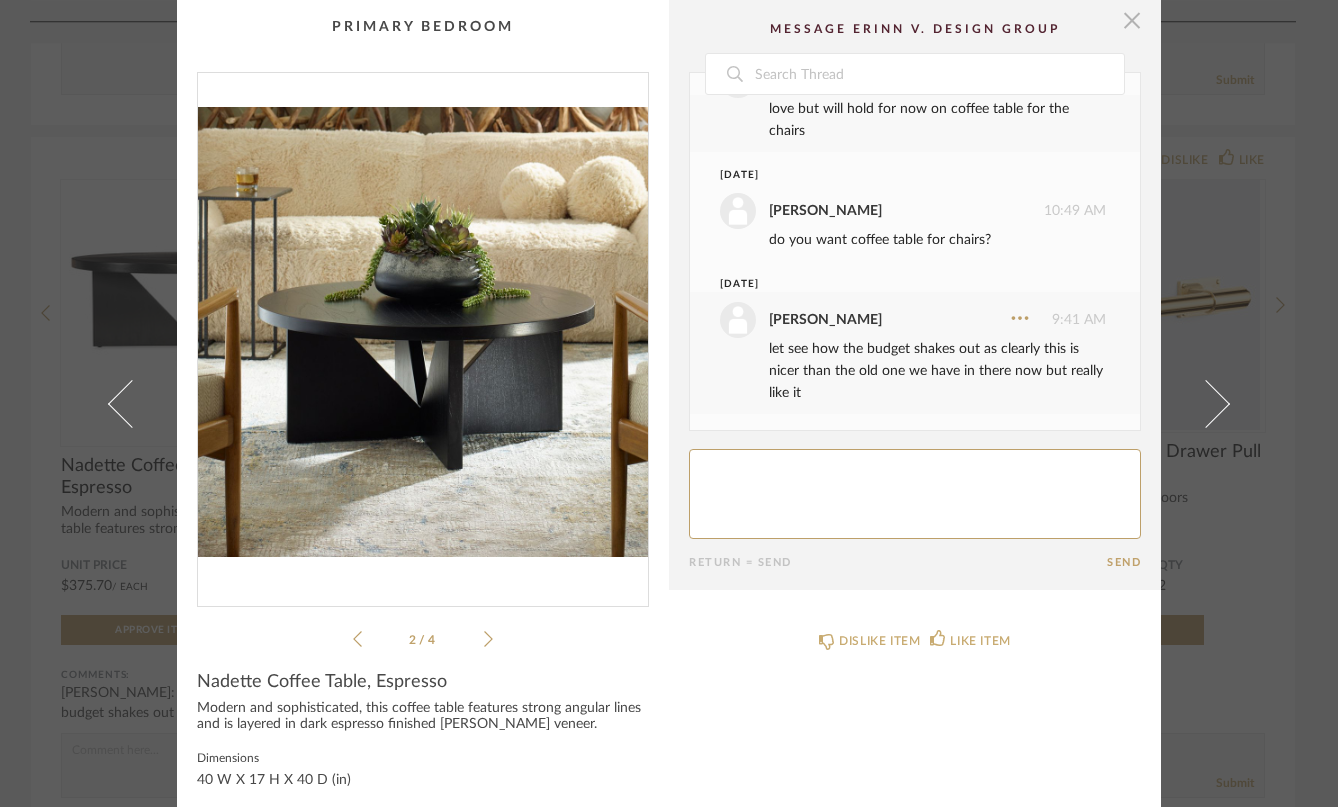 click at bounding box center (1132, 20) 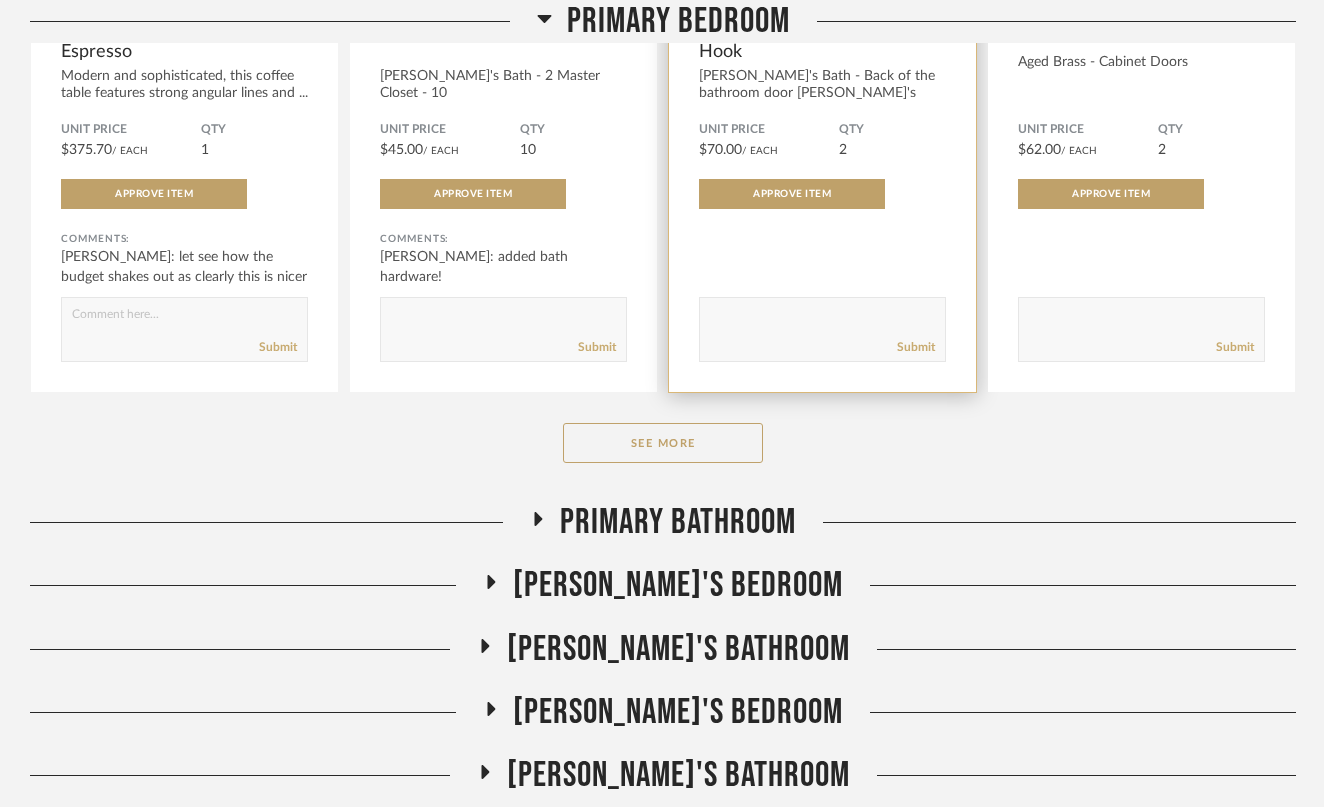 scroll, scrollTop: 11158, scrollLeft: 0, axis: vertical 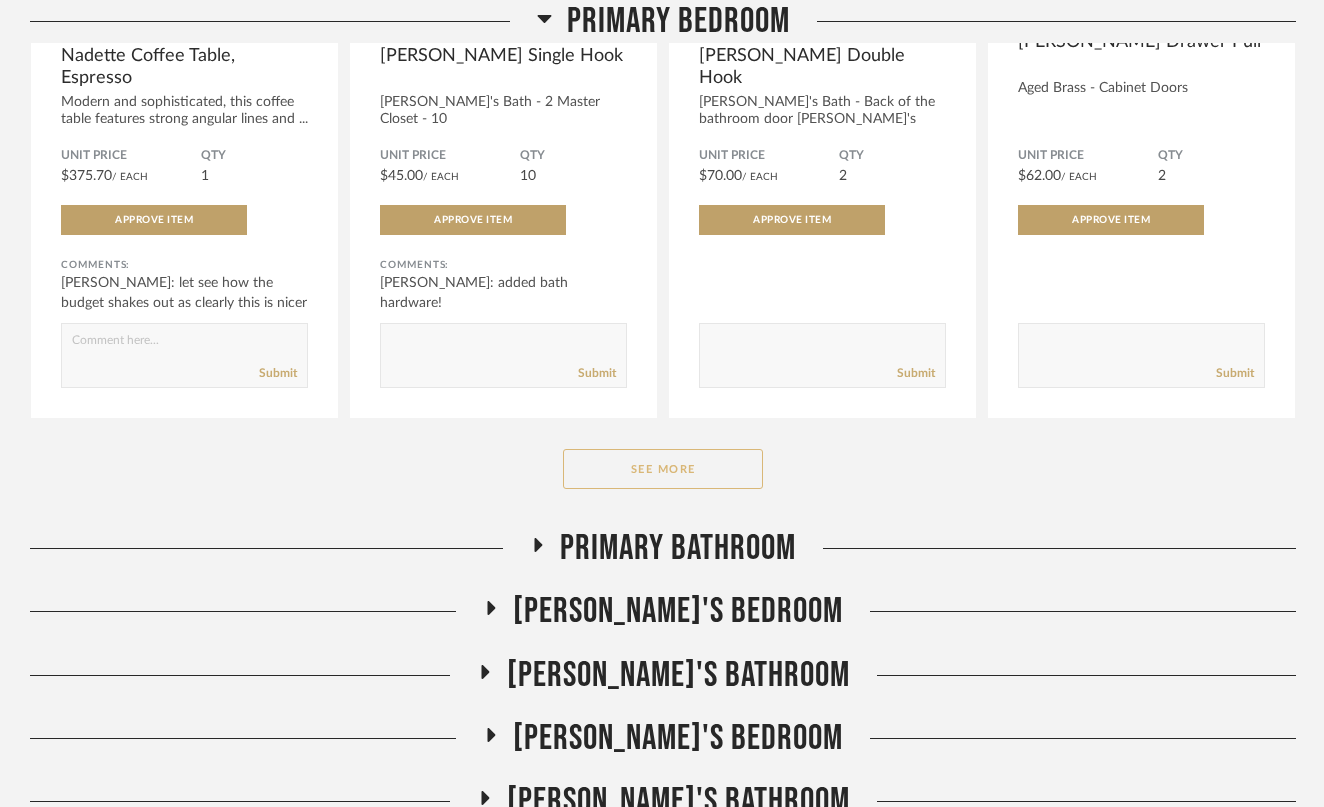 click on "See More" 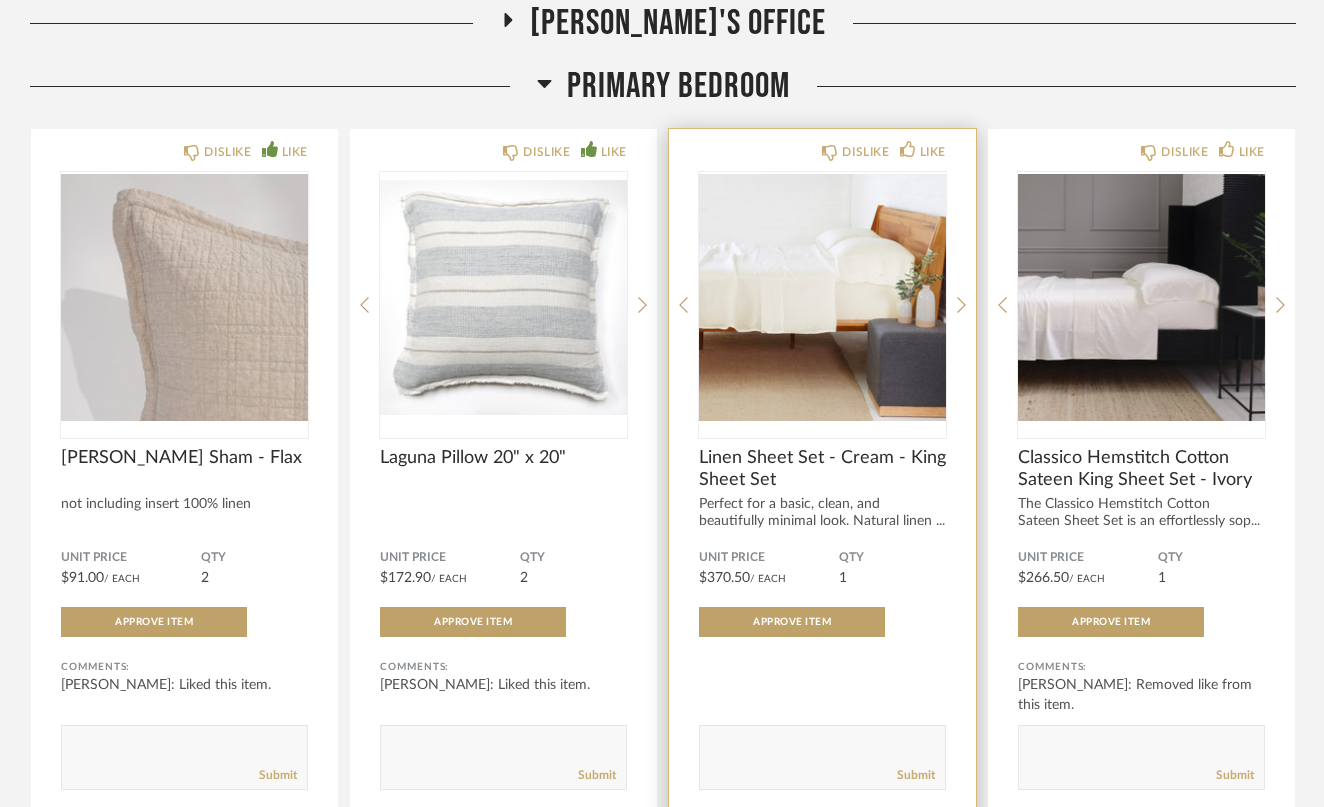 scroll, scrollTop: 7931, scrollLeft: 0, axis: vertical 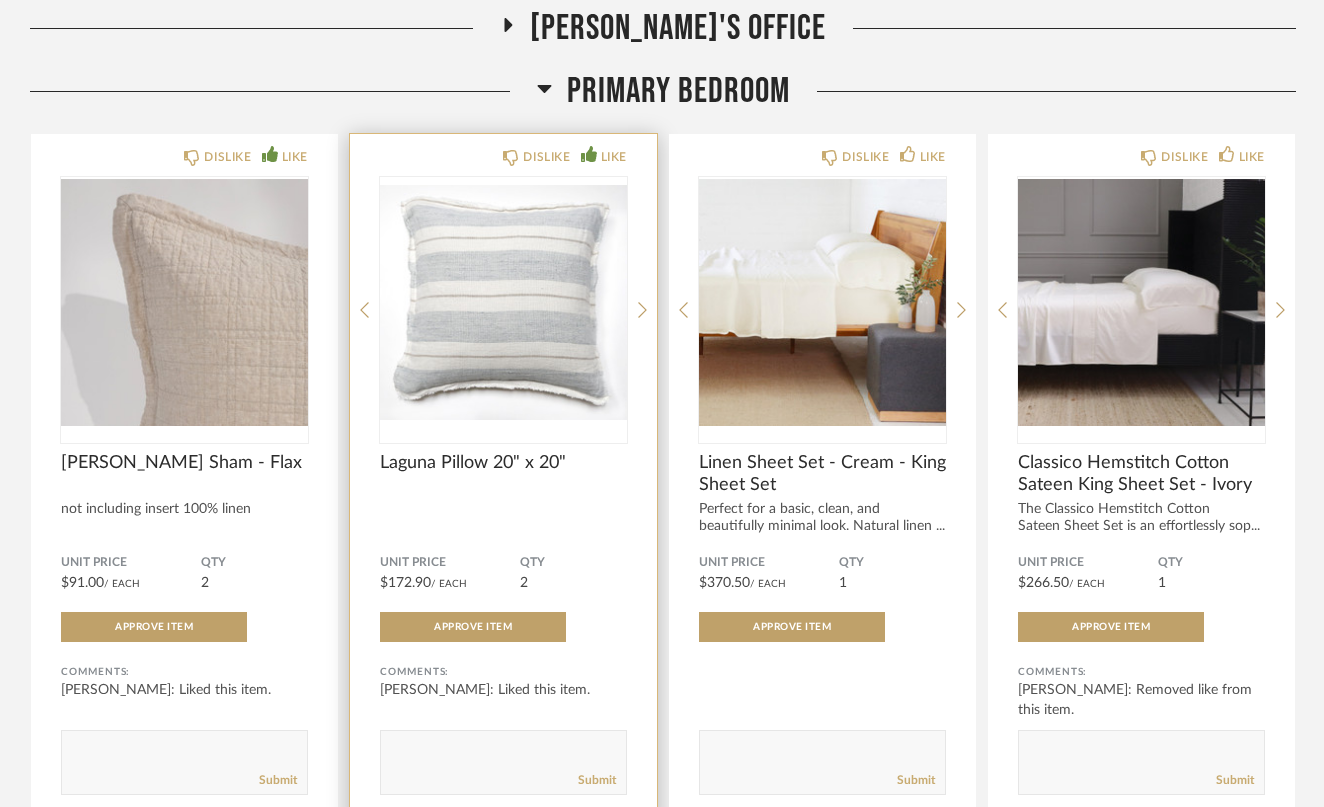 click at bounding box center [503, 302] 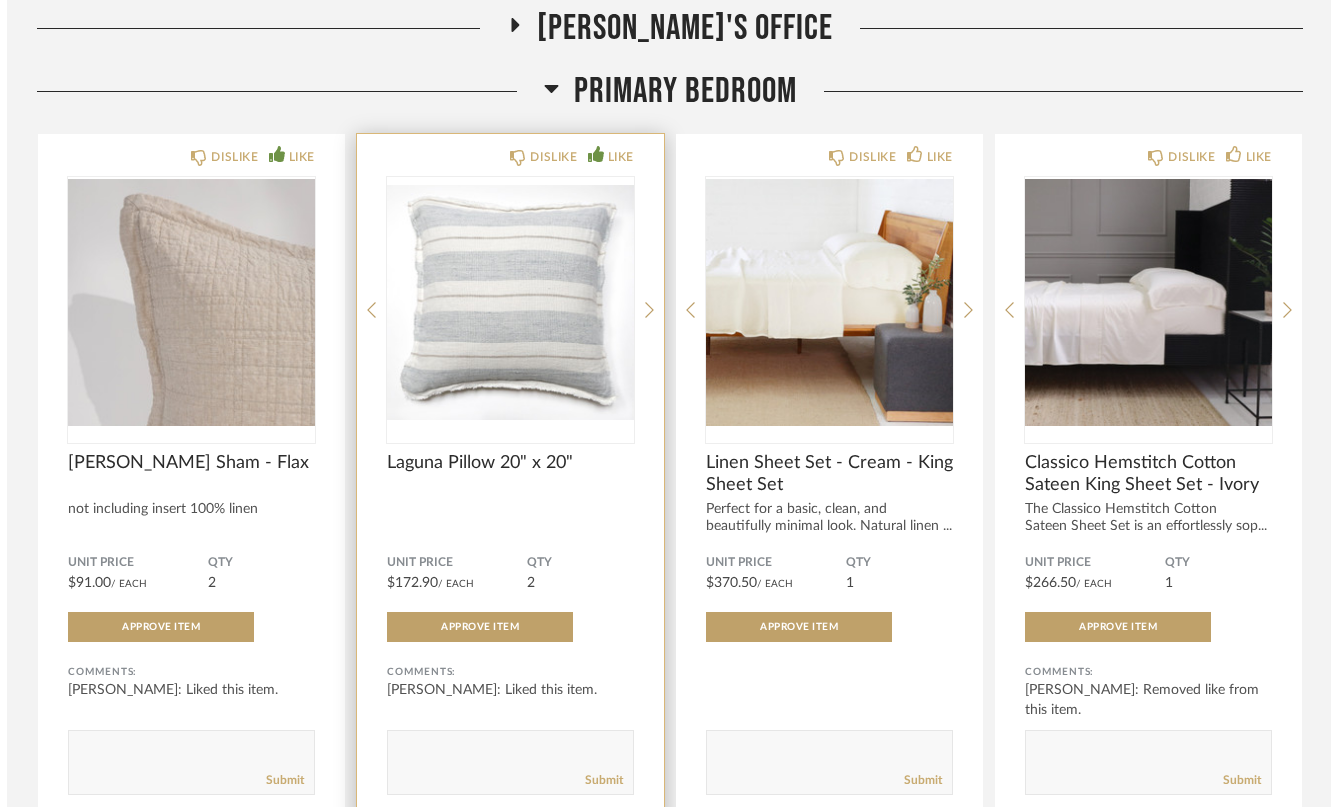 scroll, scrollTop: 0, scrollLeft: 0, axis: both 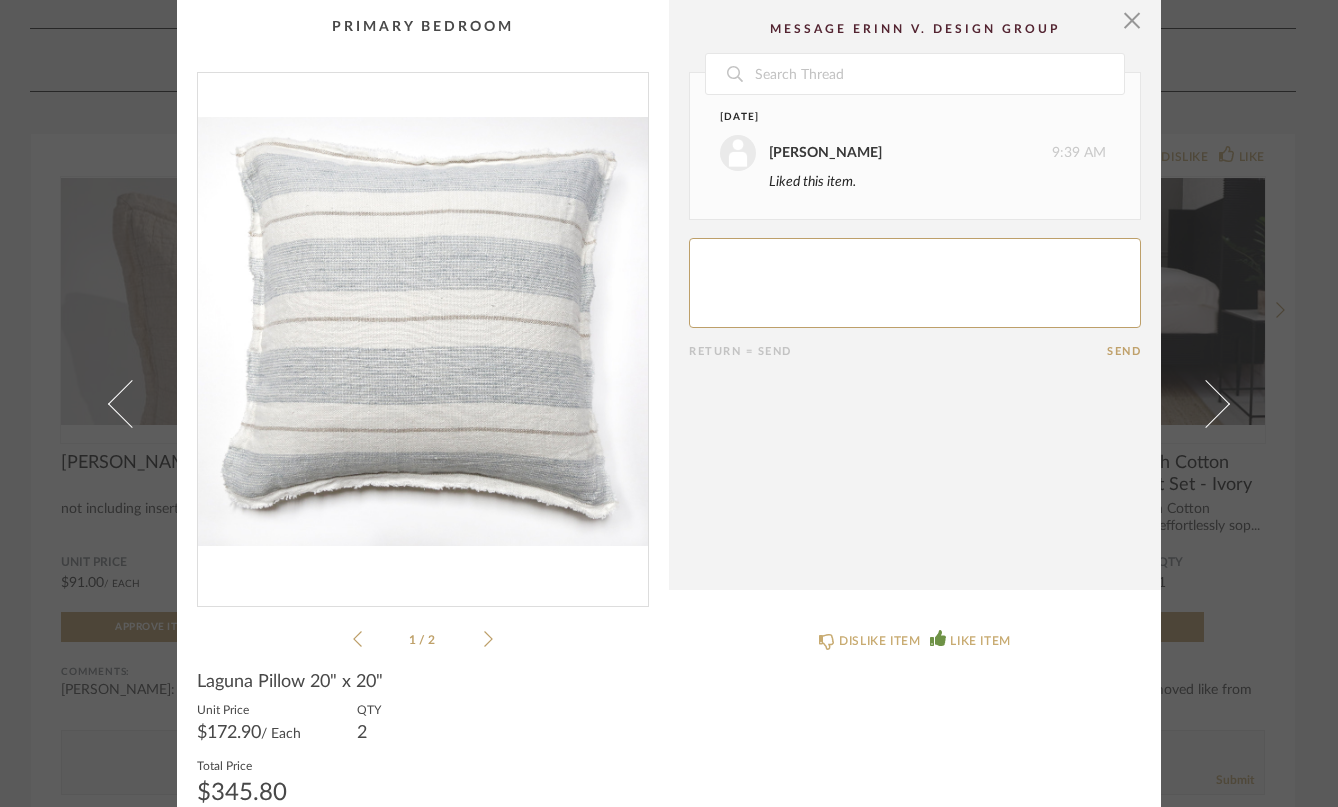 click 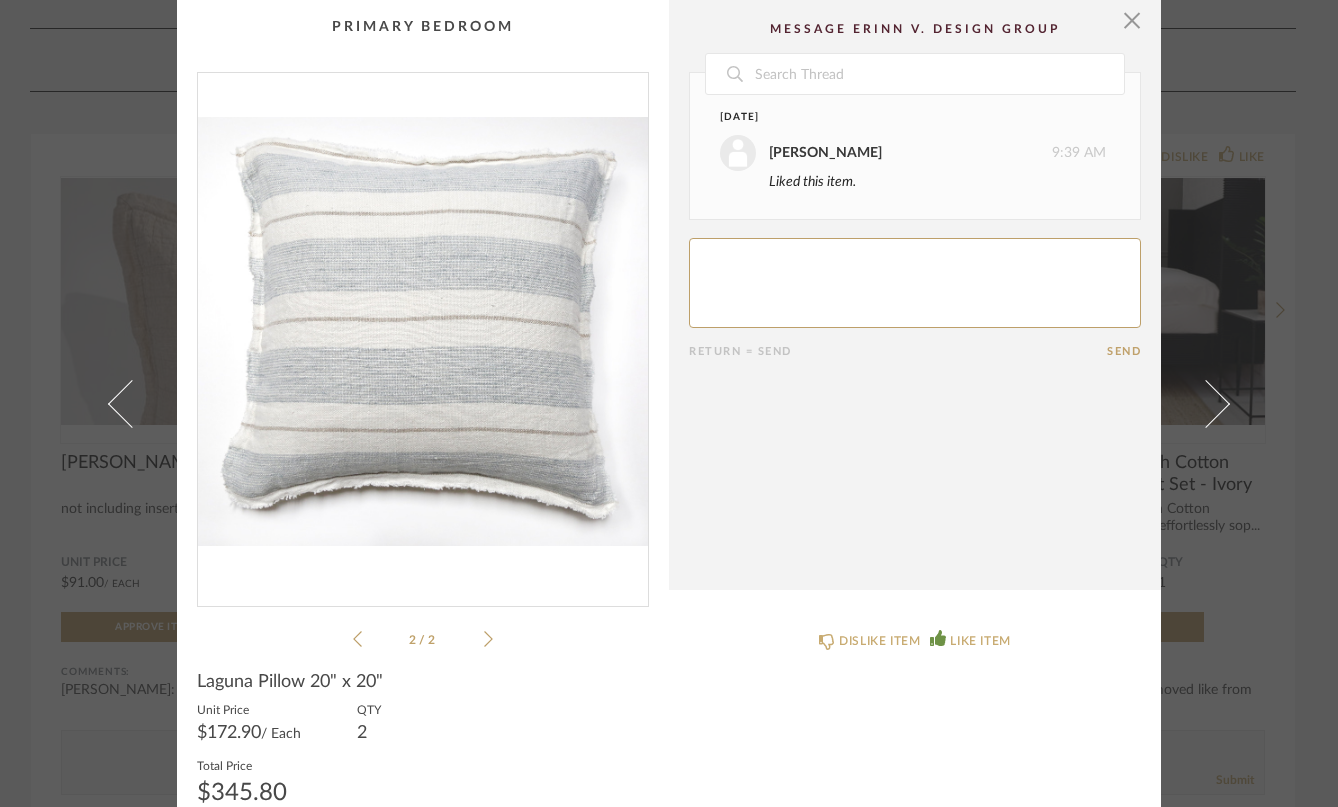 click 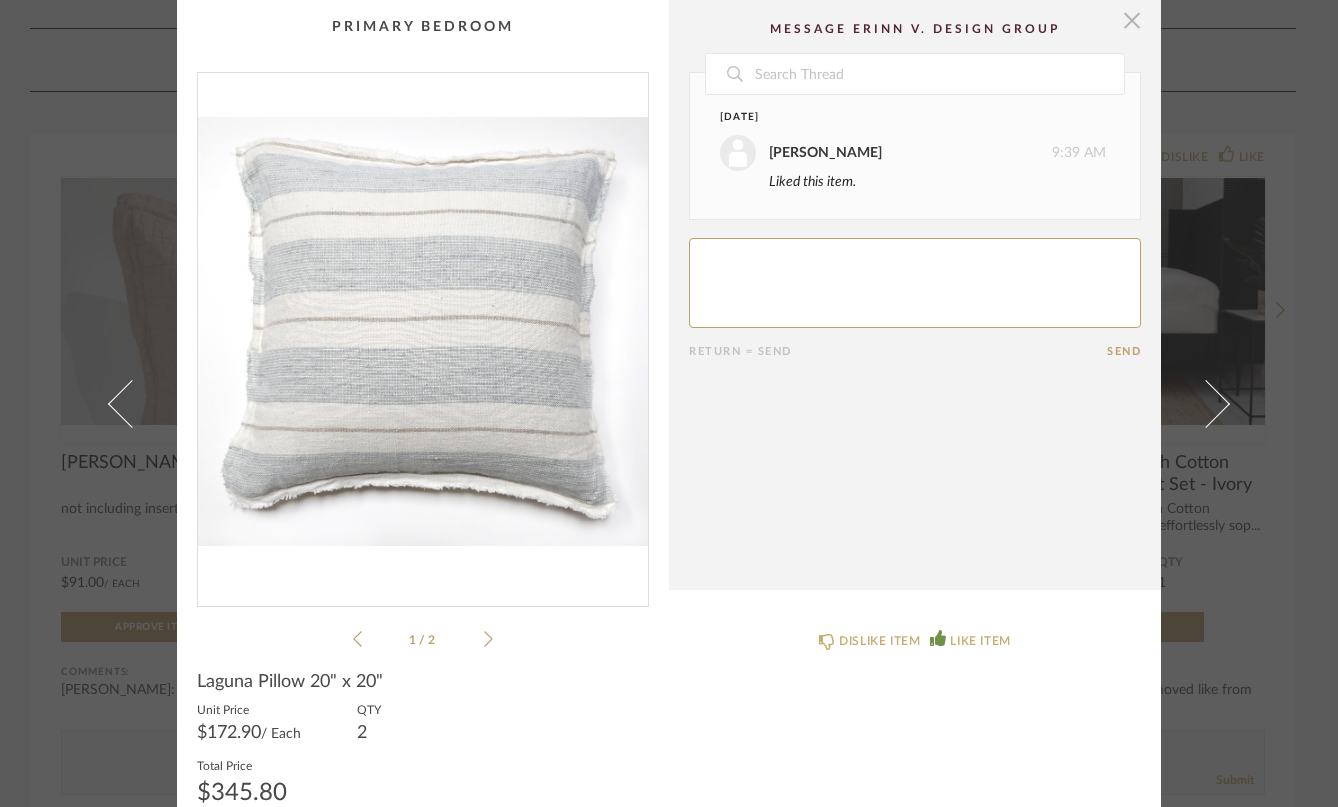 click at bounding box center (1132, 20) 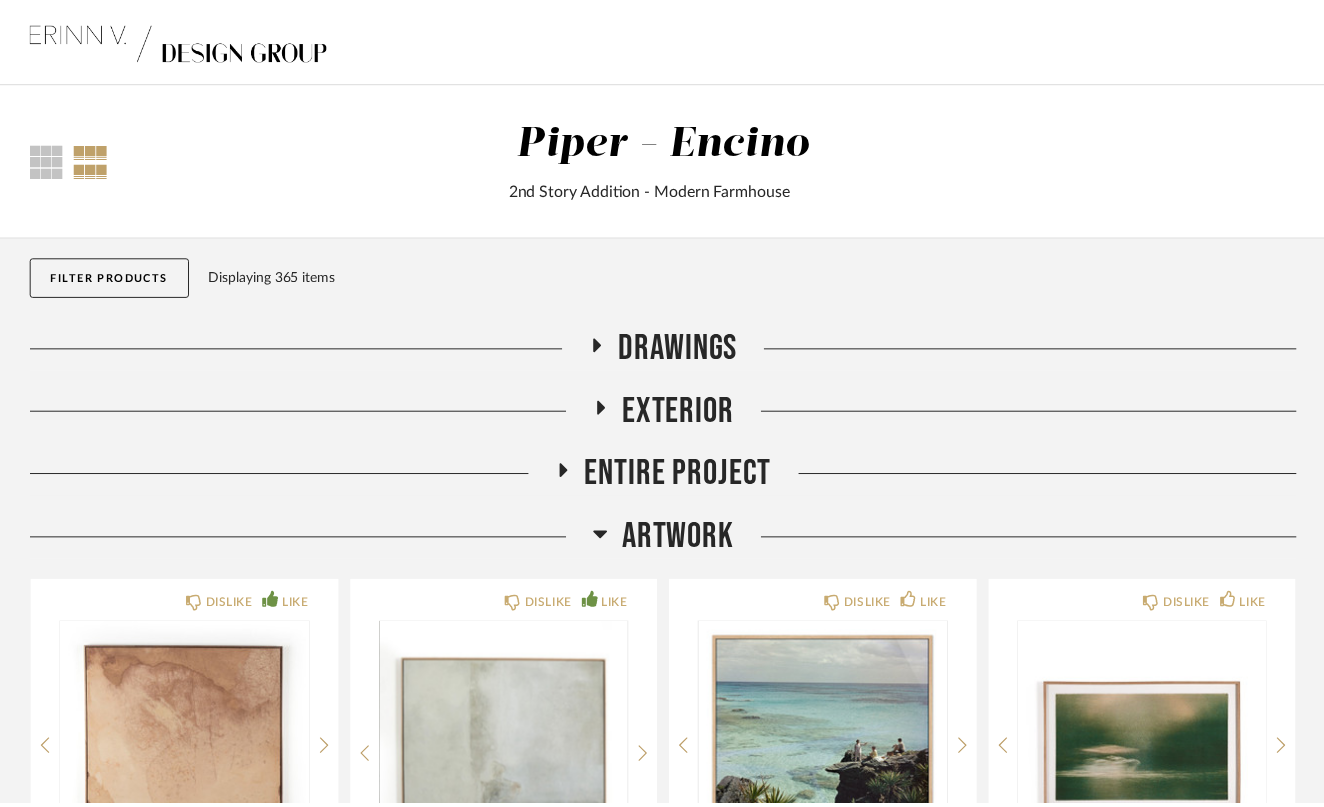 scroll, scrollTop: 7931, scrollLeft: 0, axis: vertical 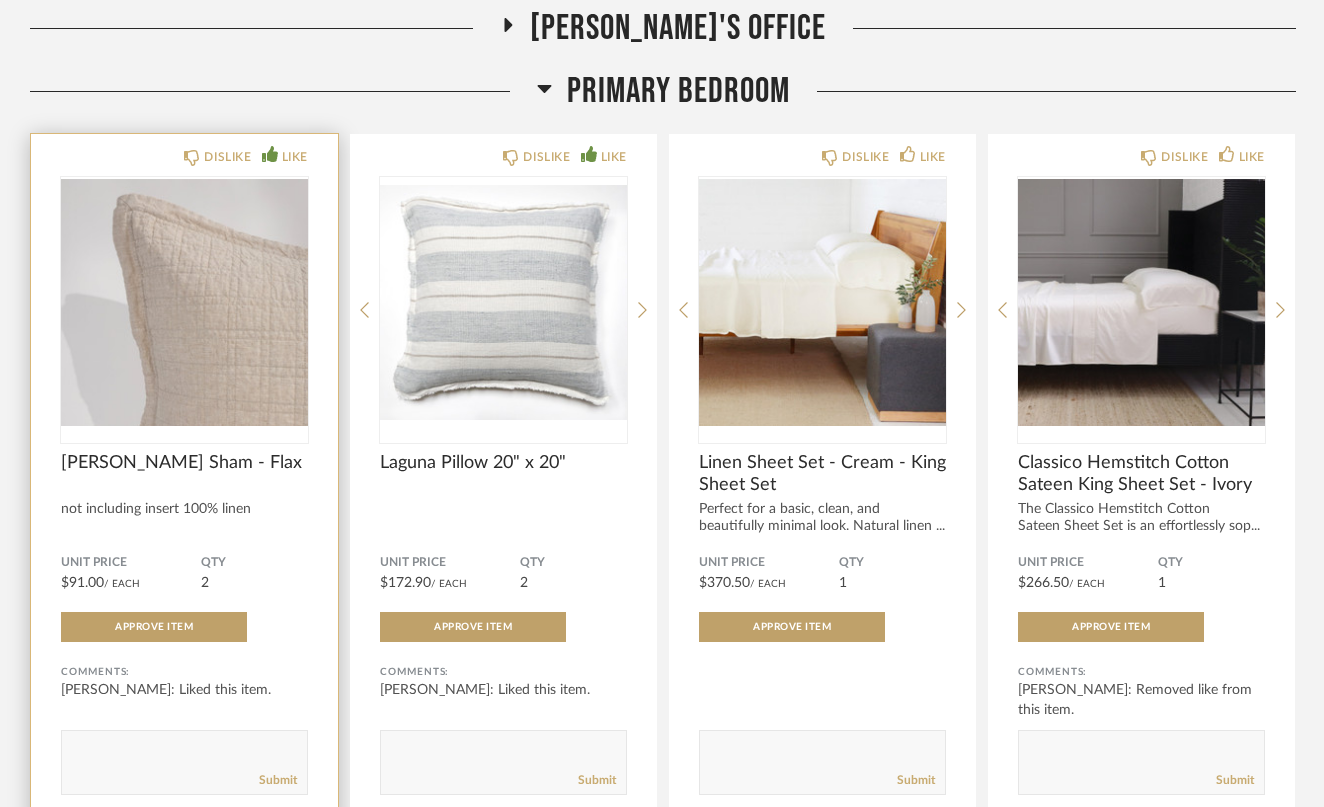 click at bounding box center (184, 302) 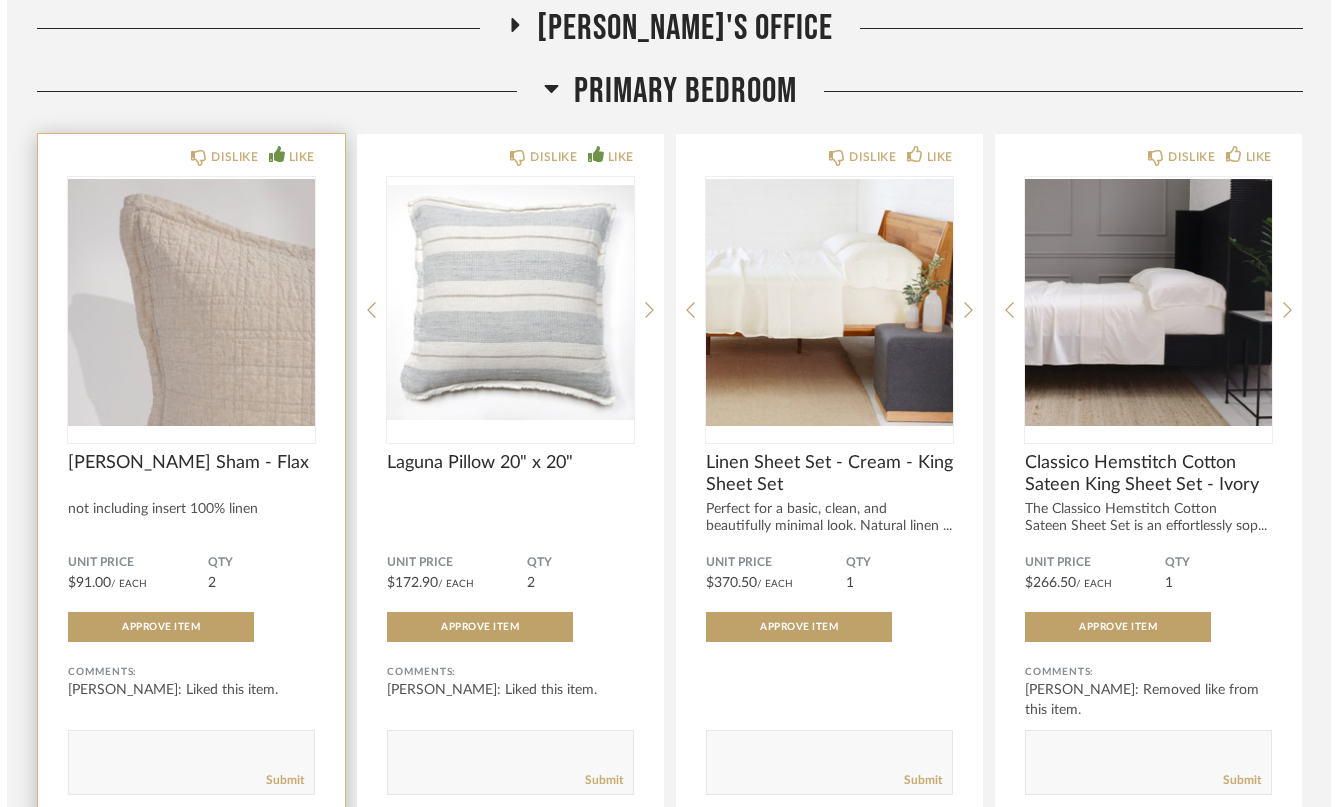 scroll, scrollTop: 0, scrollLeft: 0, axis: both 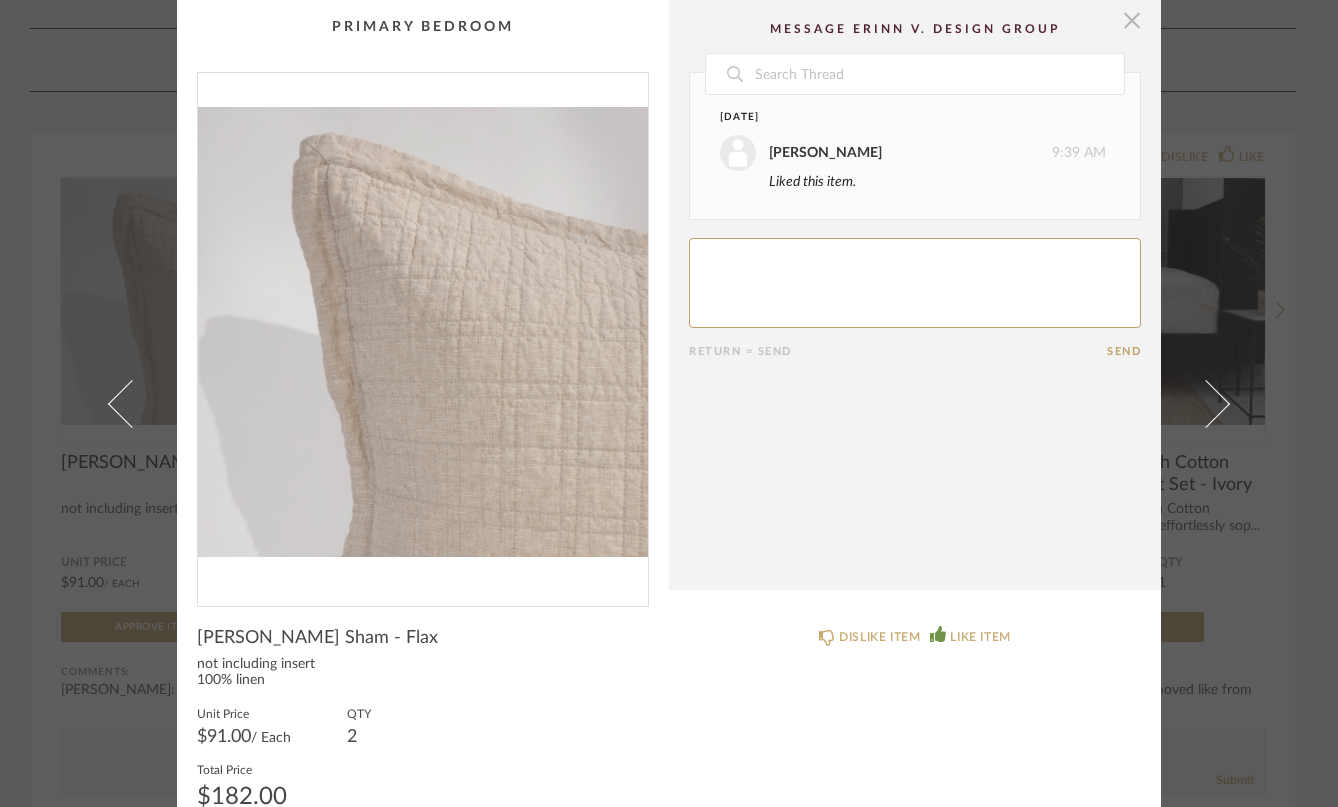 click at bounding box center (1132, 20) 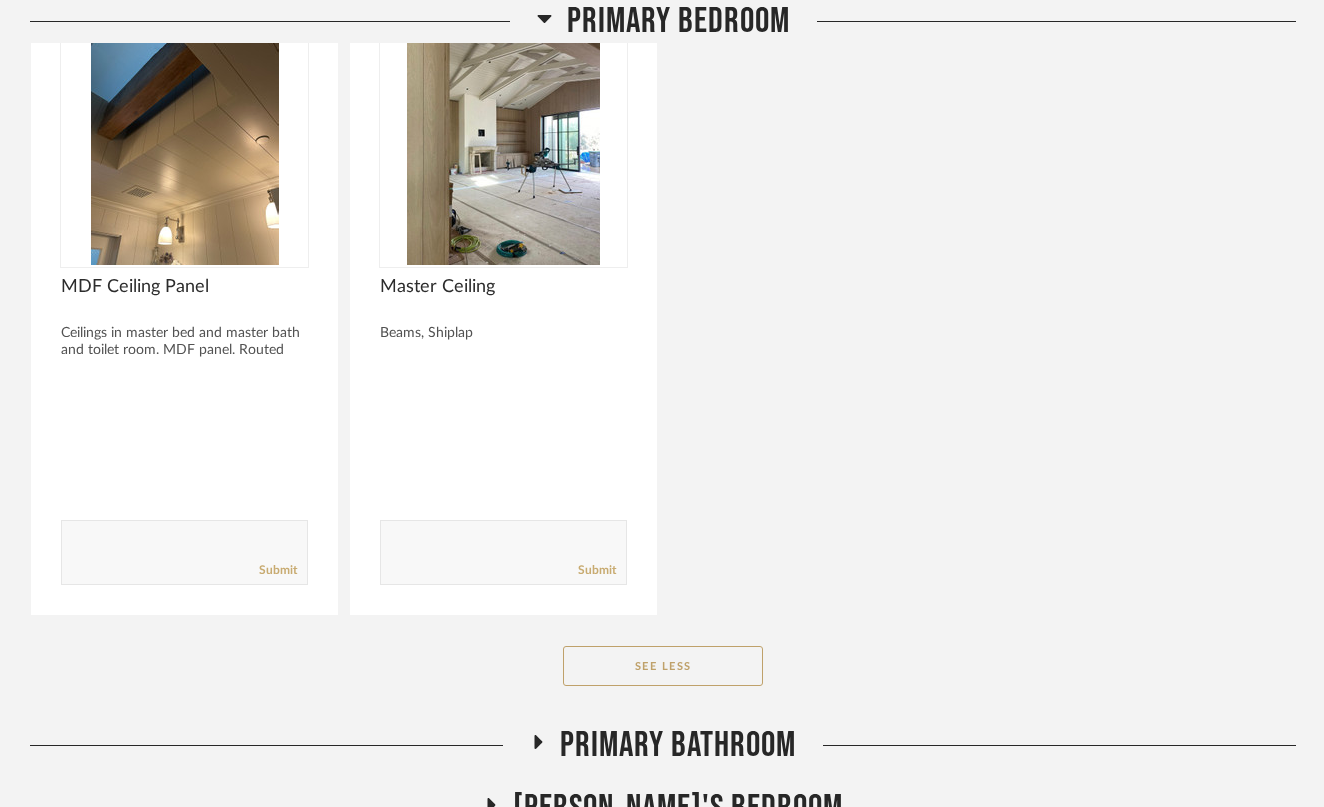 scroll, scrollTop: 13006, scrollLeft: 0, axis: vertical 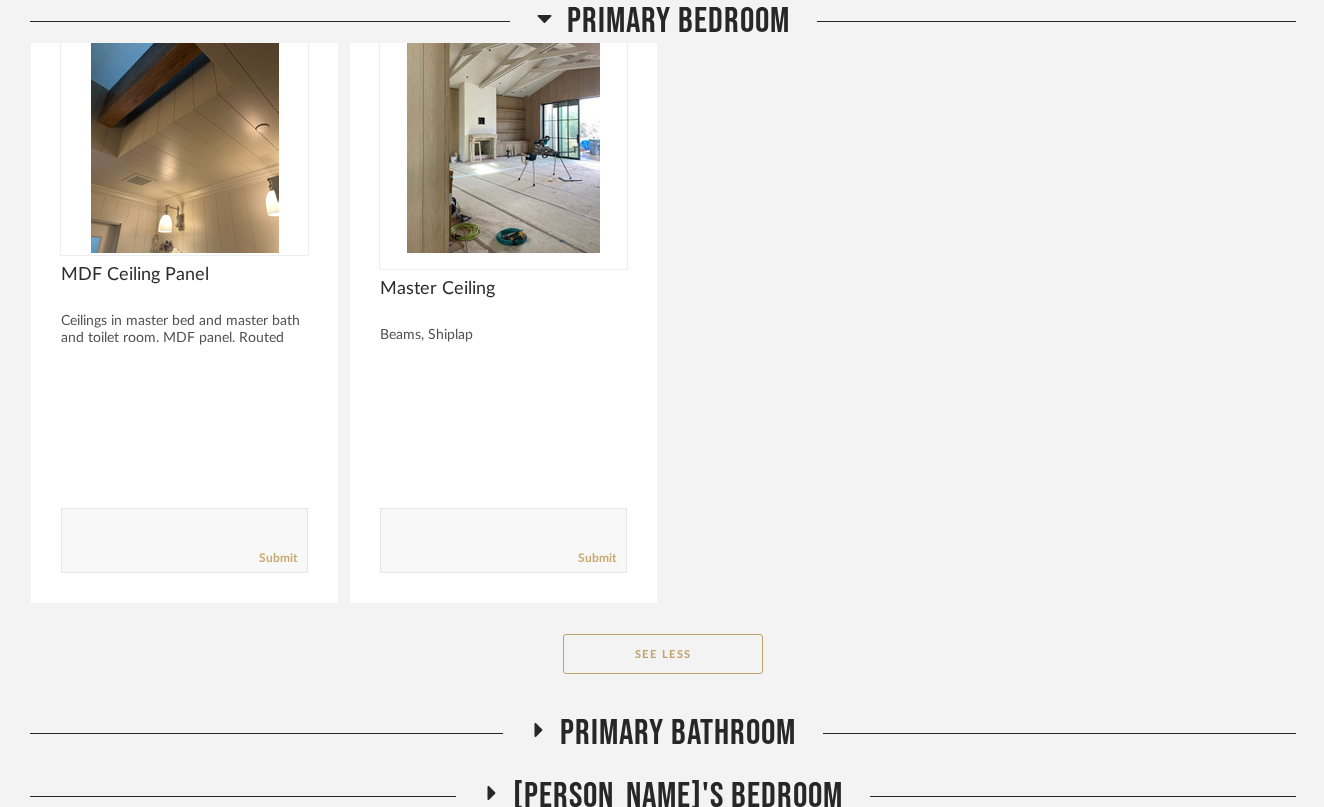 click 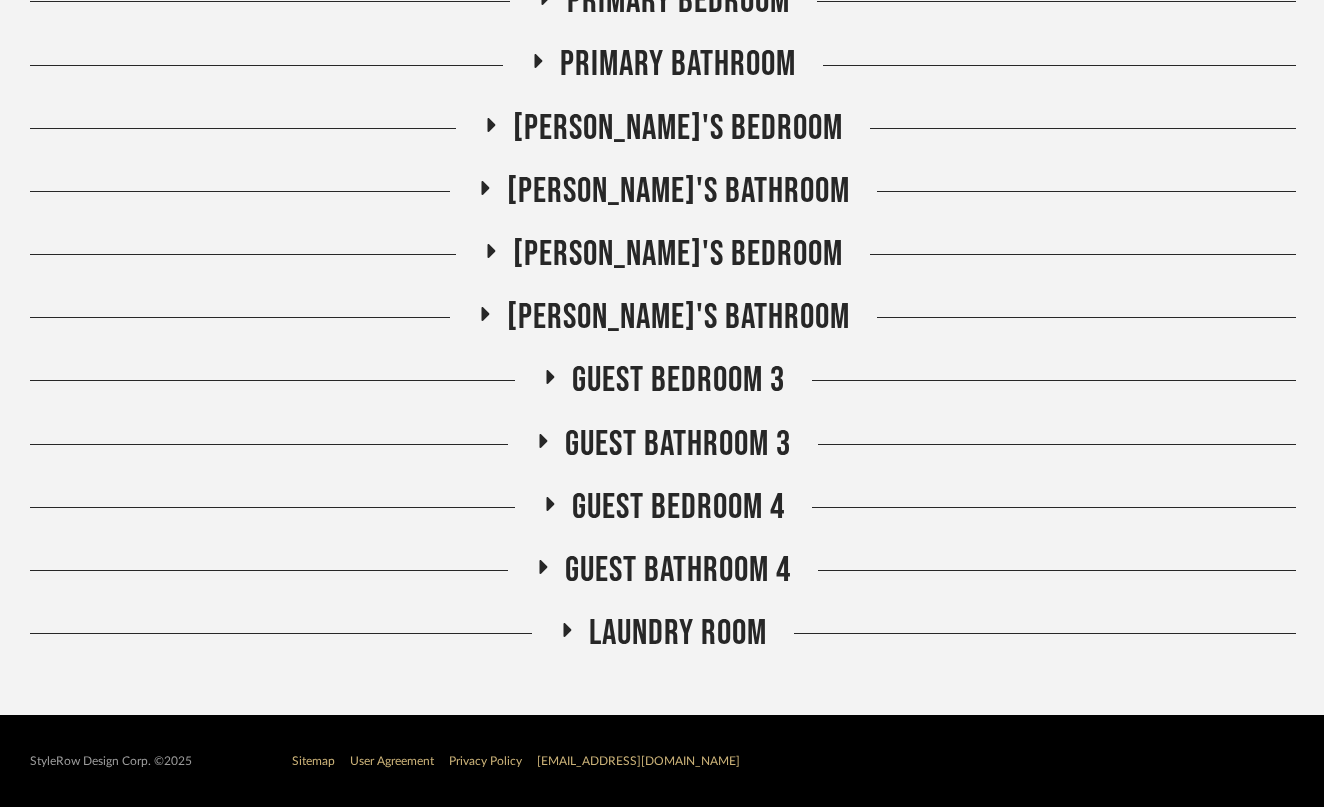 click 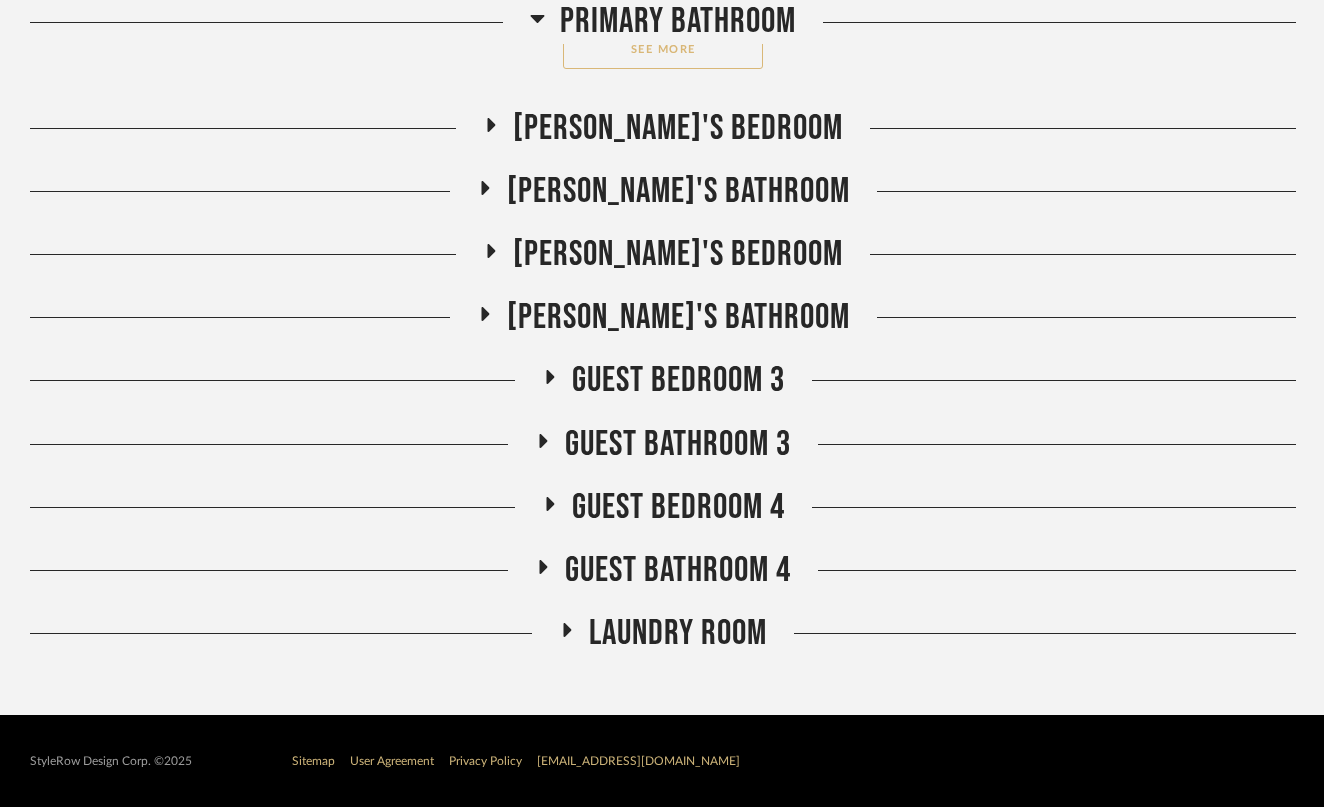 click on "See More" 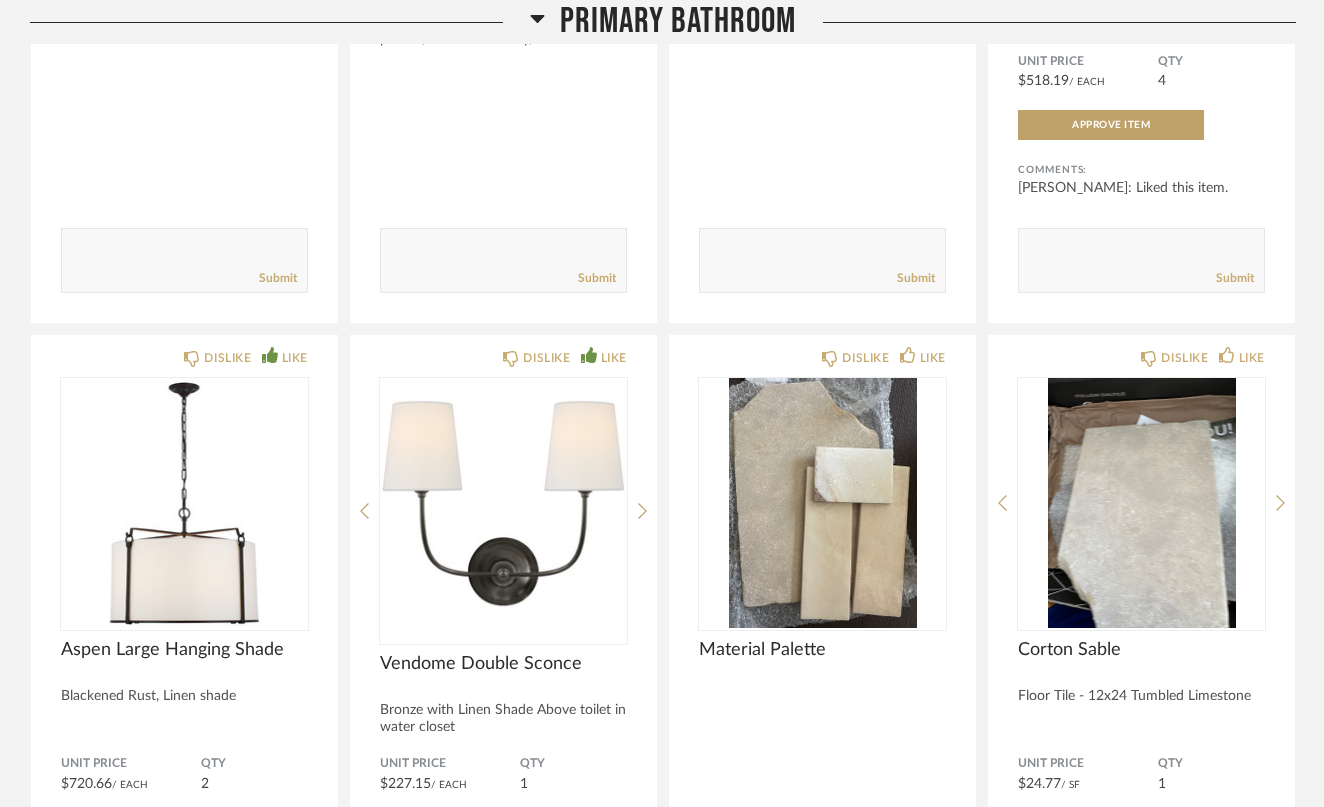 scroll, scrollTop: 9480, scrollLeft: 0, axis: vertical 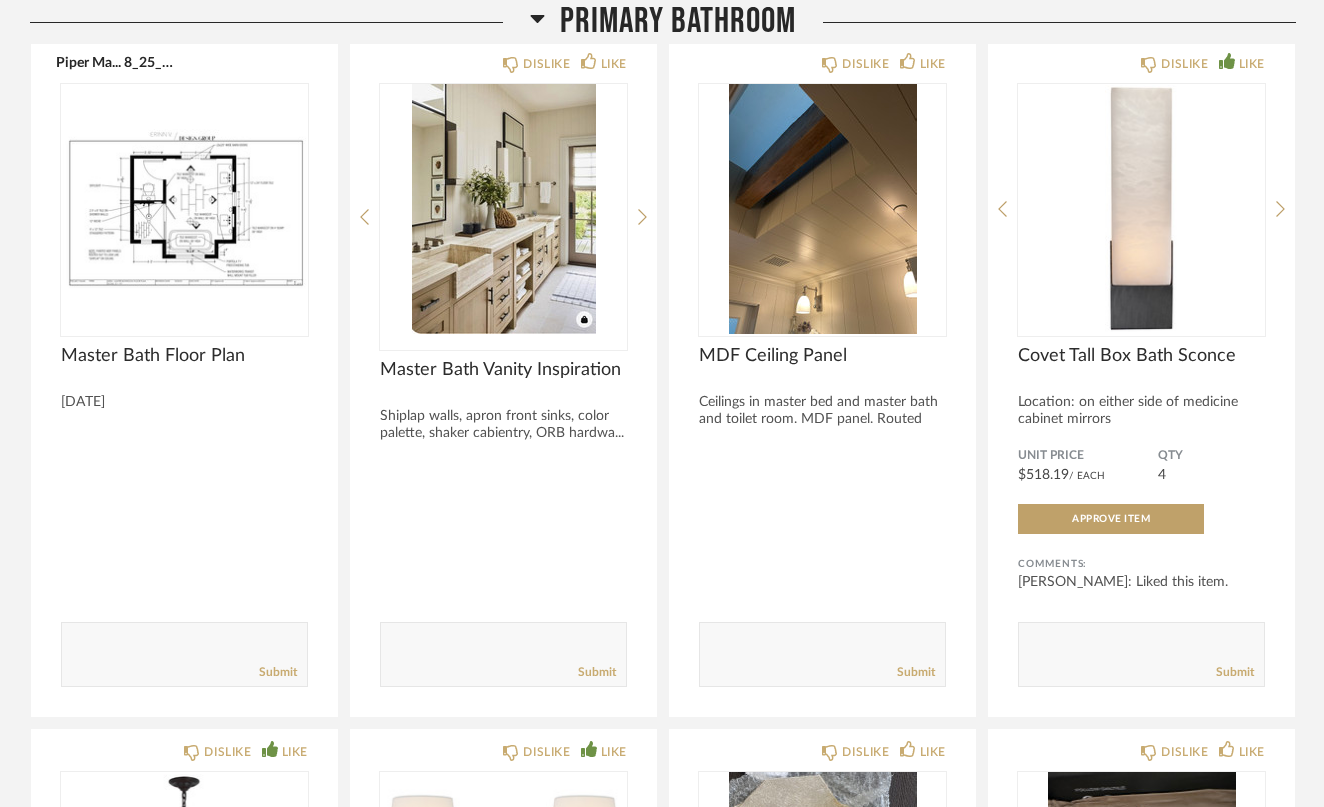click 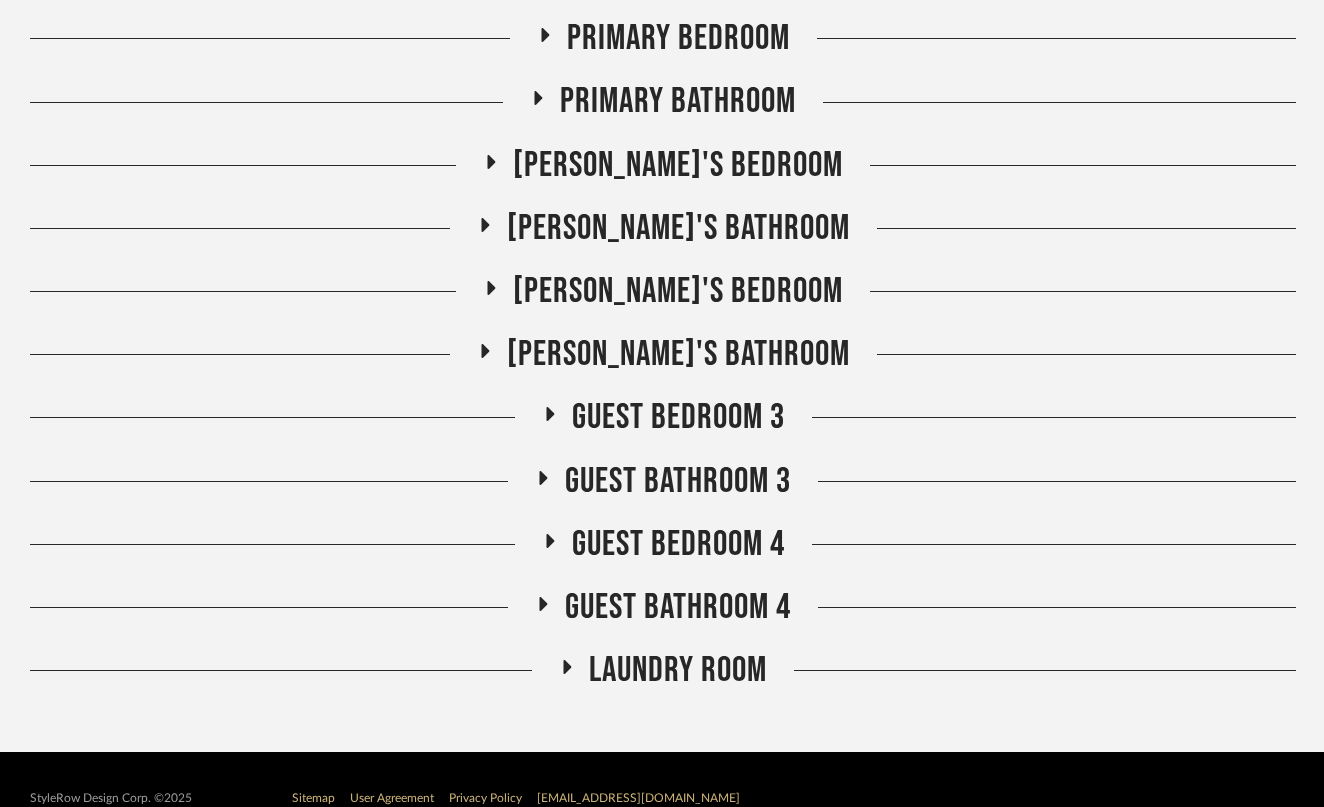 scroll, scrollTop: 7986, scrollLeft: 0, axis: vertical 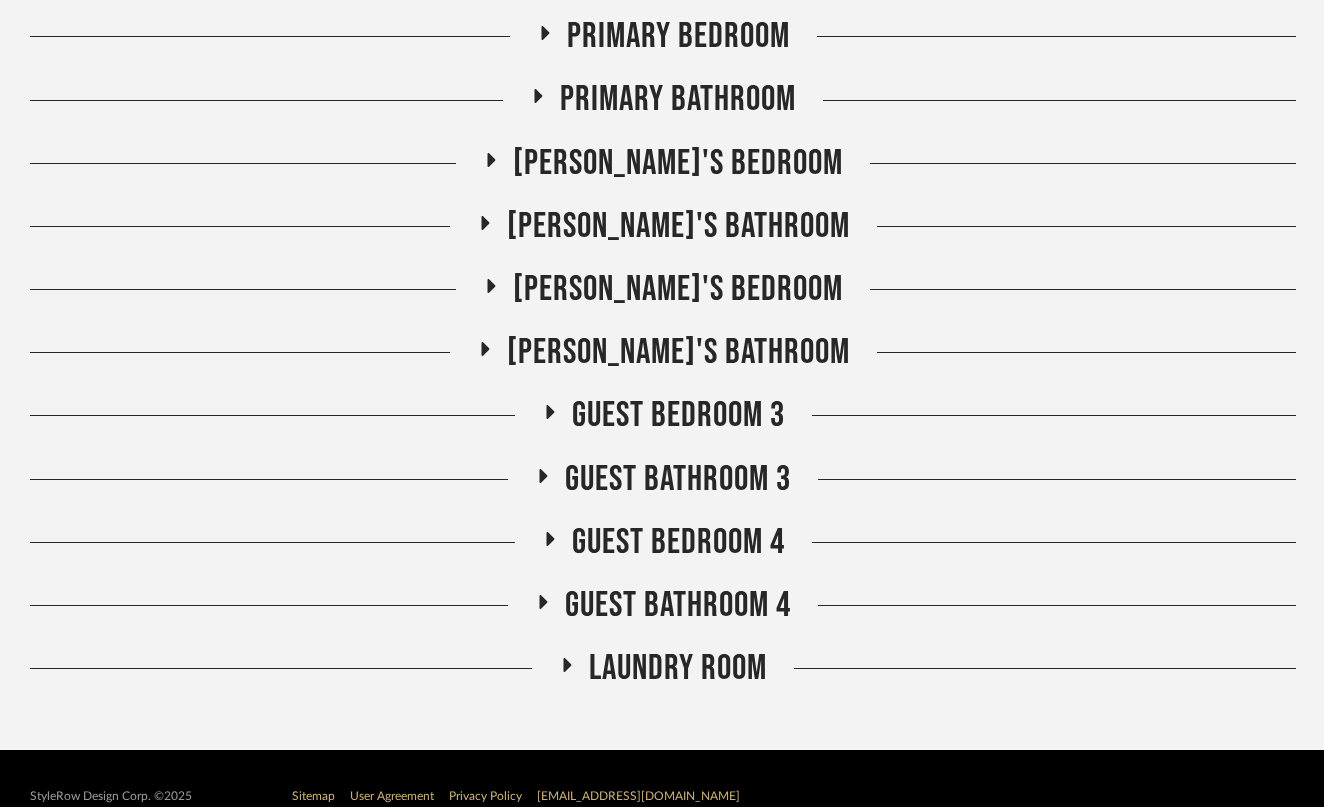 click 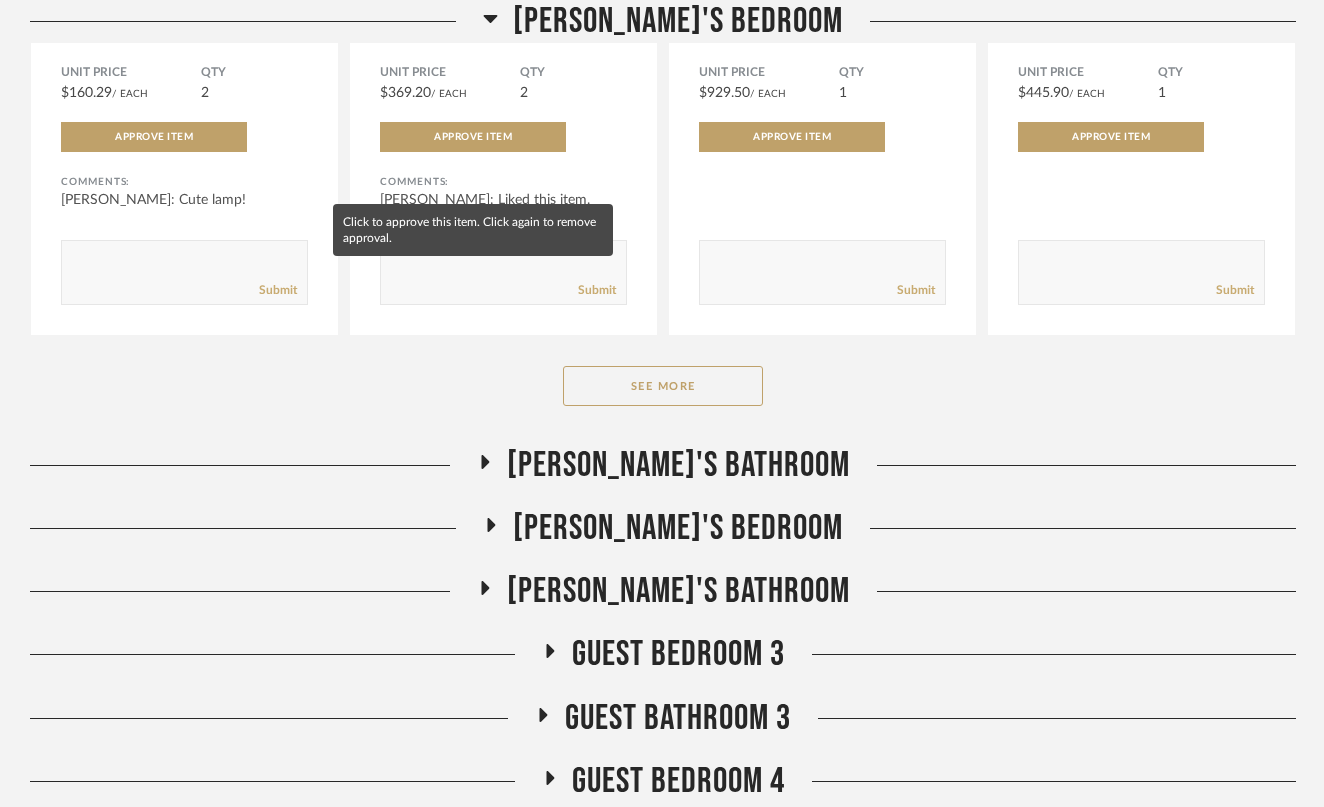 scroll, scrollTop: 8517, scrollLeft: 0, axis: vertical 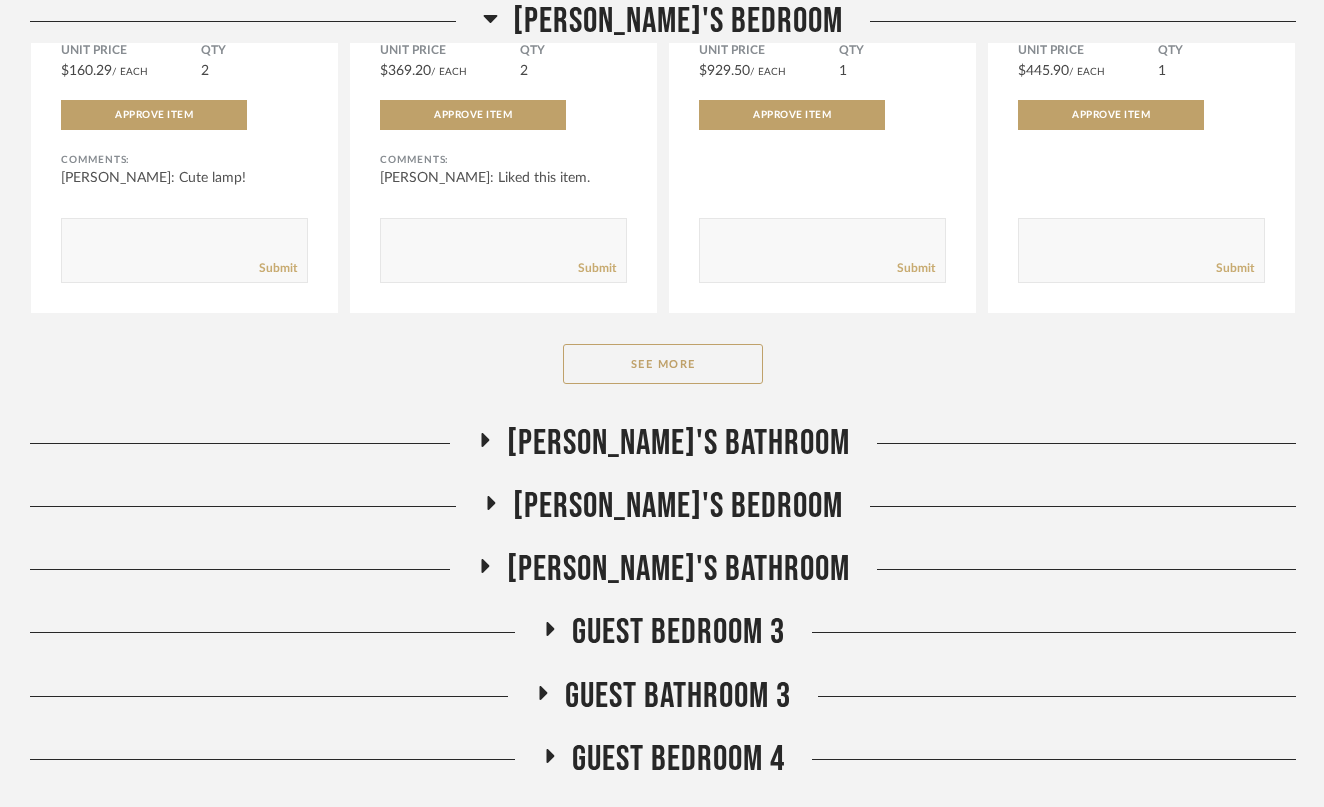 click on "[PERSON_NAME]'s Bedroom" 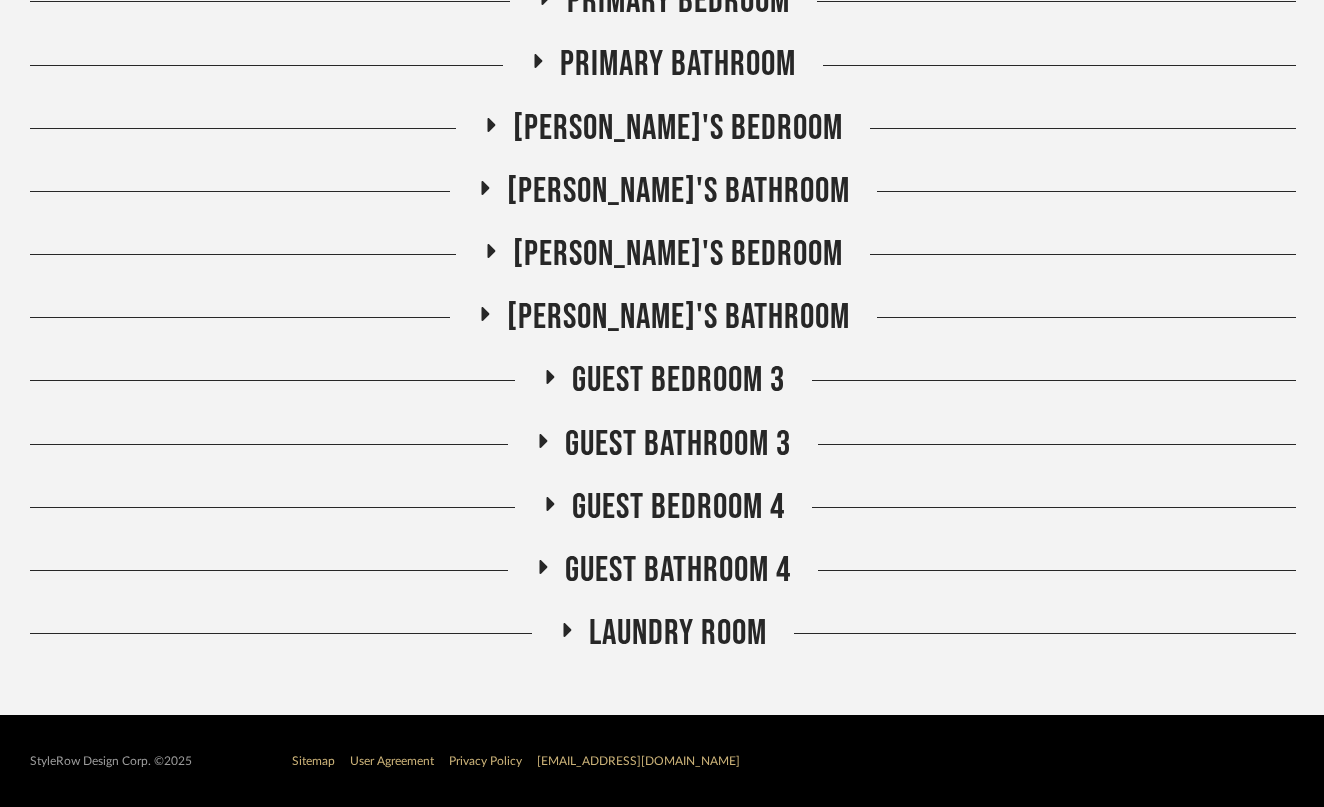 click on "[PERSON_NAME]'s Bedroom" 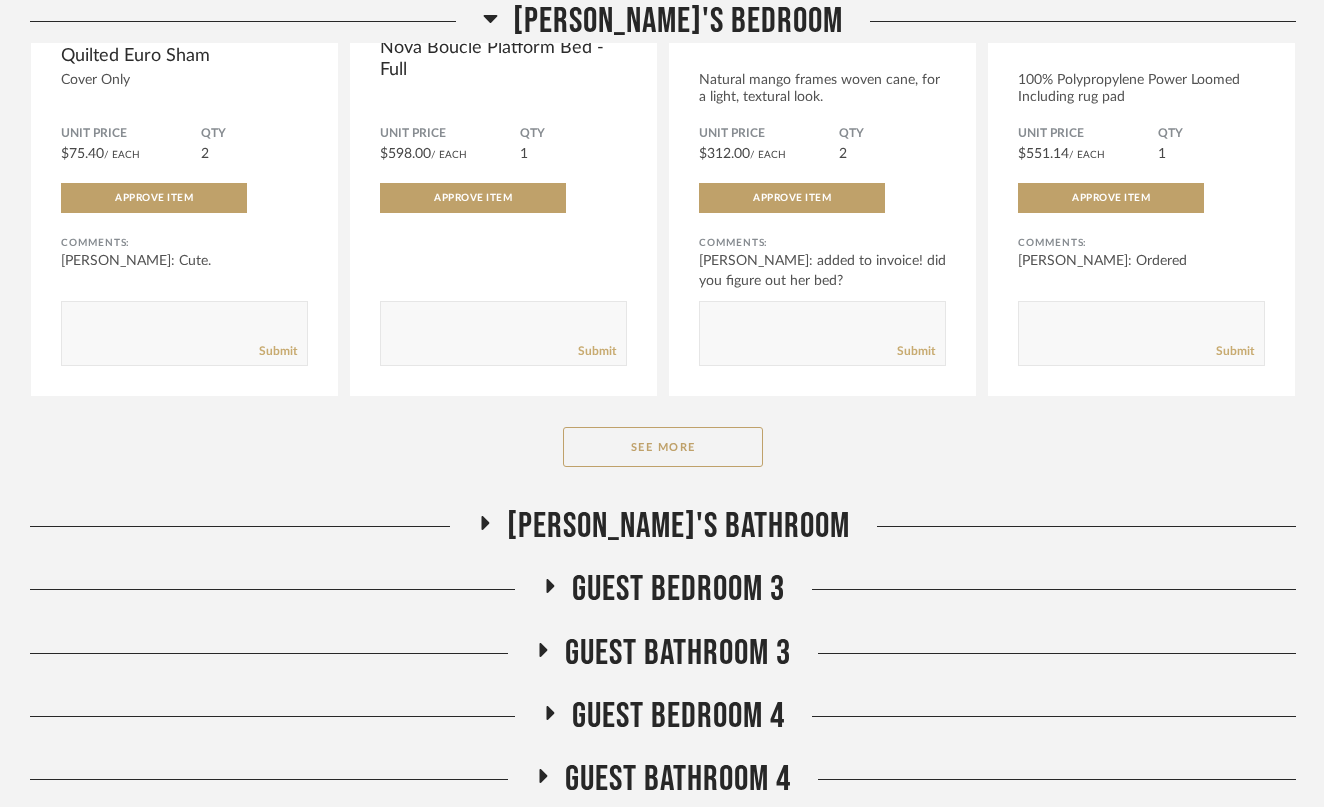 scroll, scrollTop: 8607, scrollLeft: 0, axis: vertical 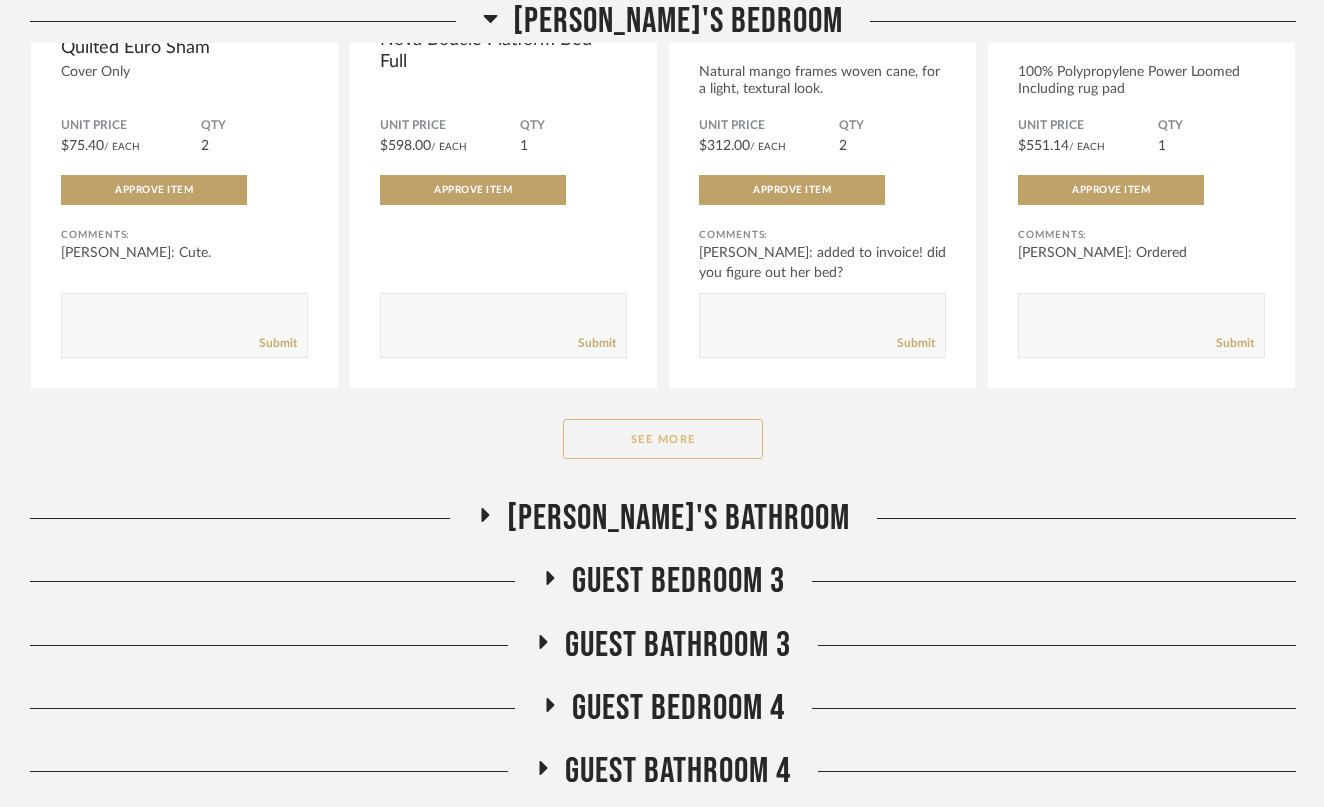 click on "See More" 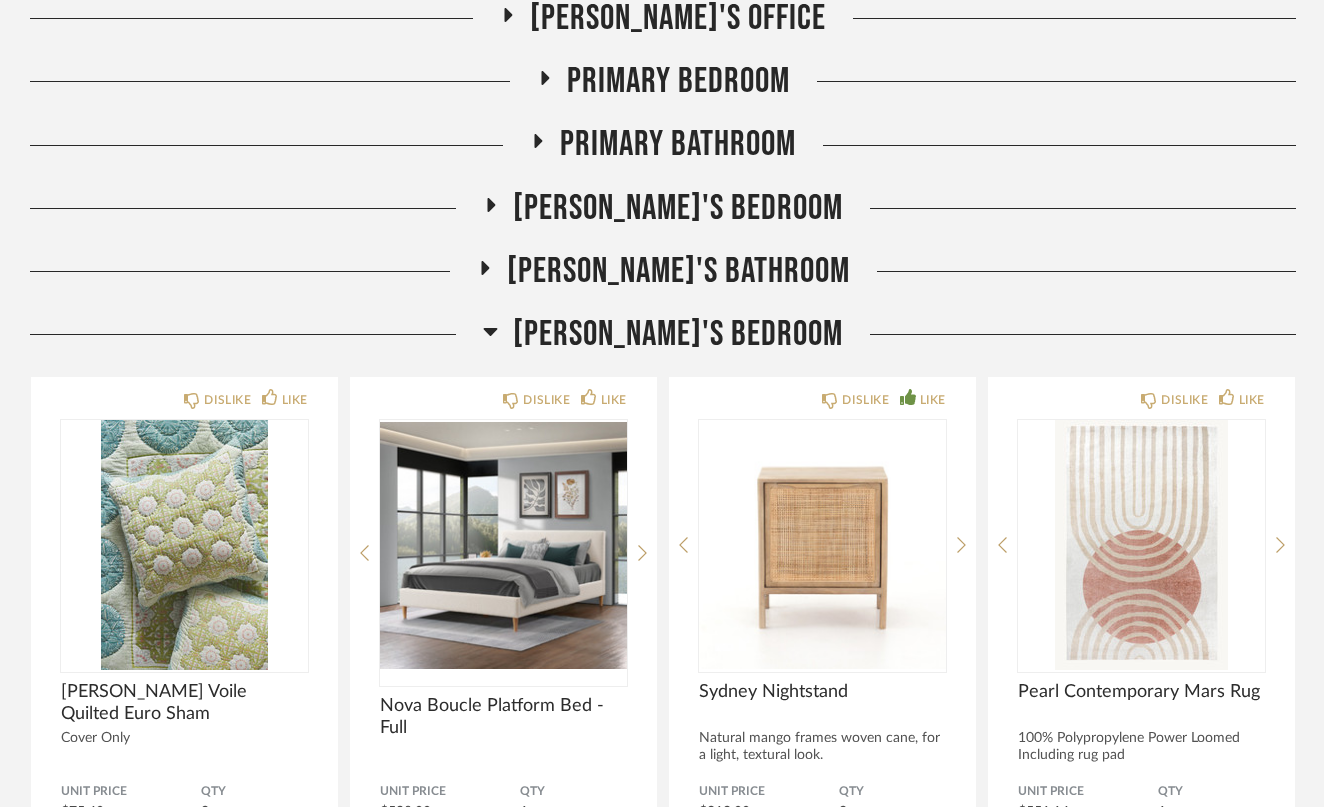 scroll, scrollTop: 7909, scrollLeft: 0, axis: vertical 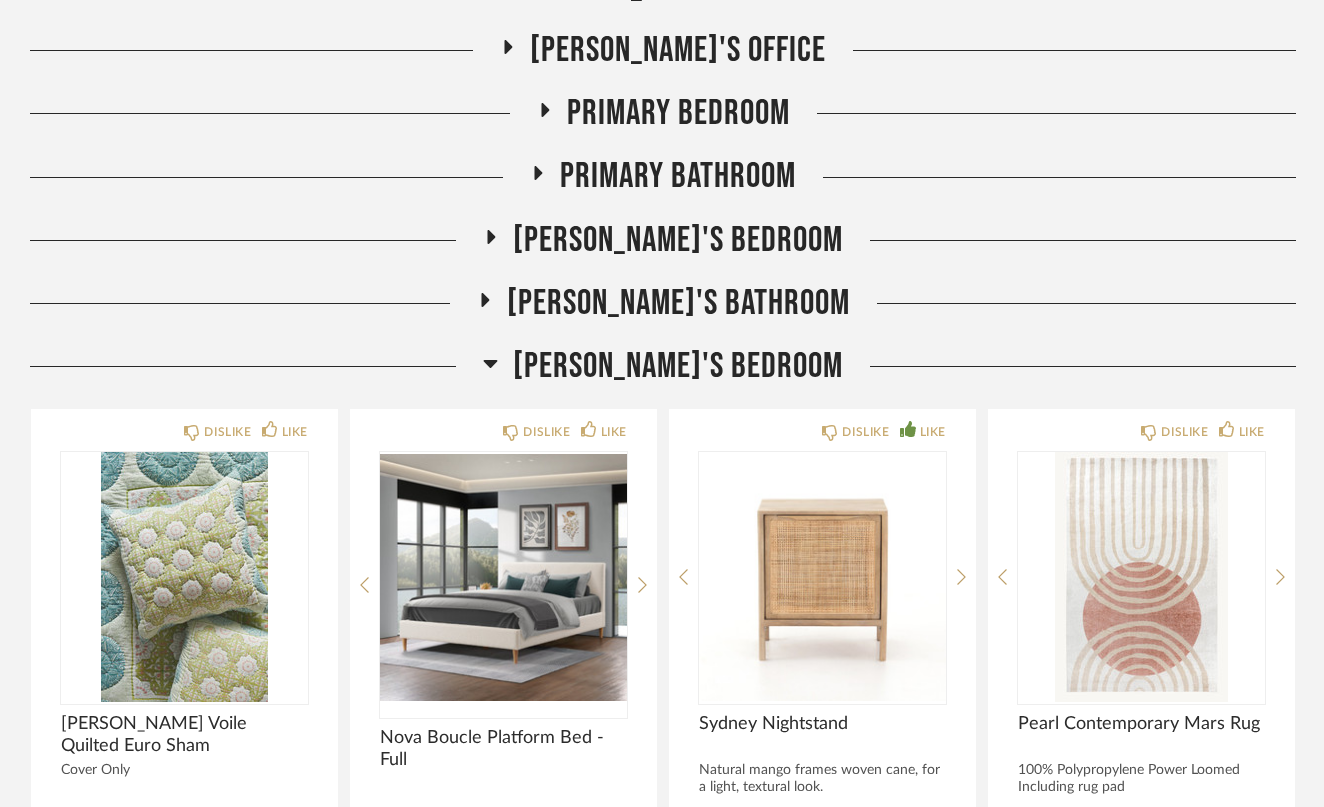 click 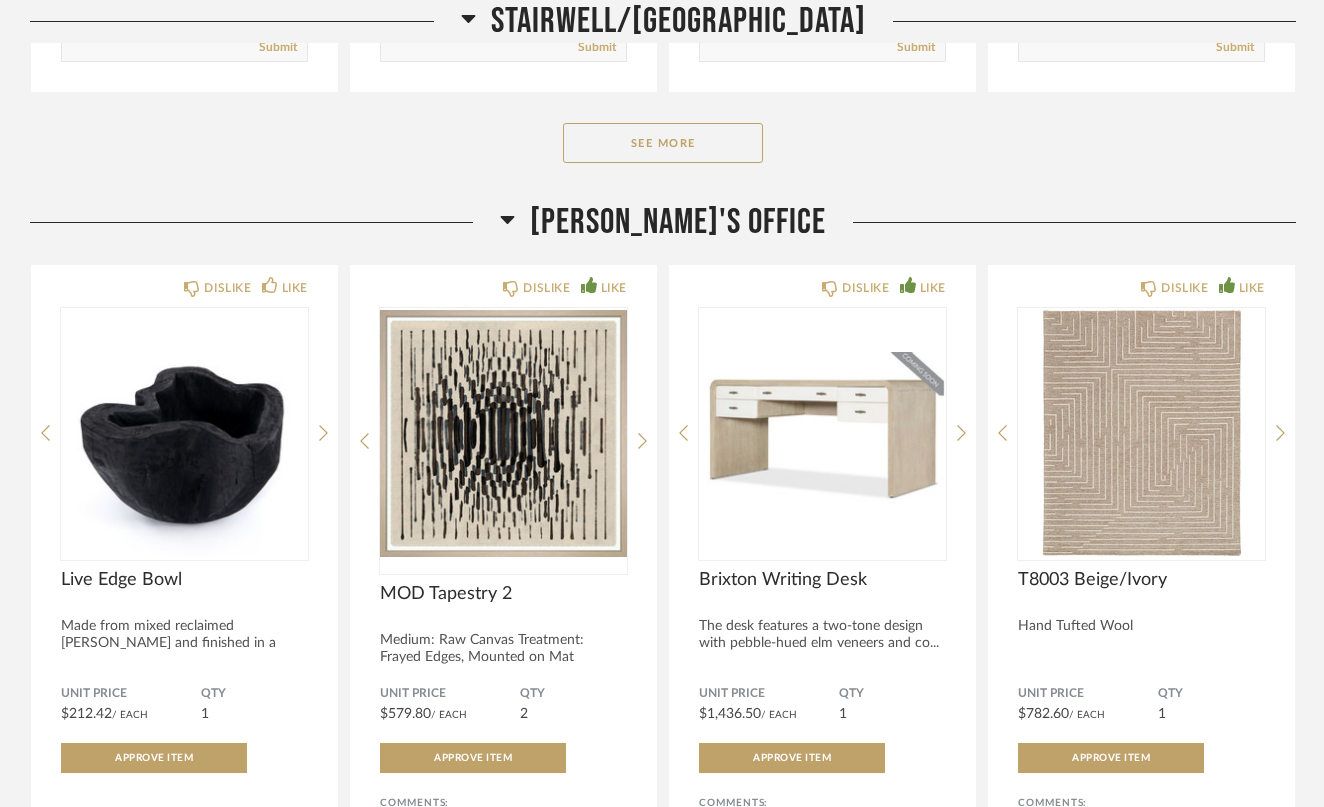 scroll, scrollTop: 6871, scrollLeft: 0, axis: vertical 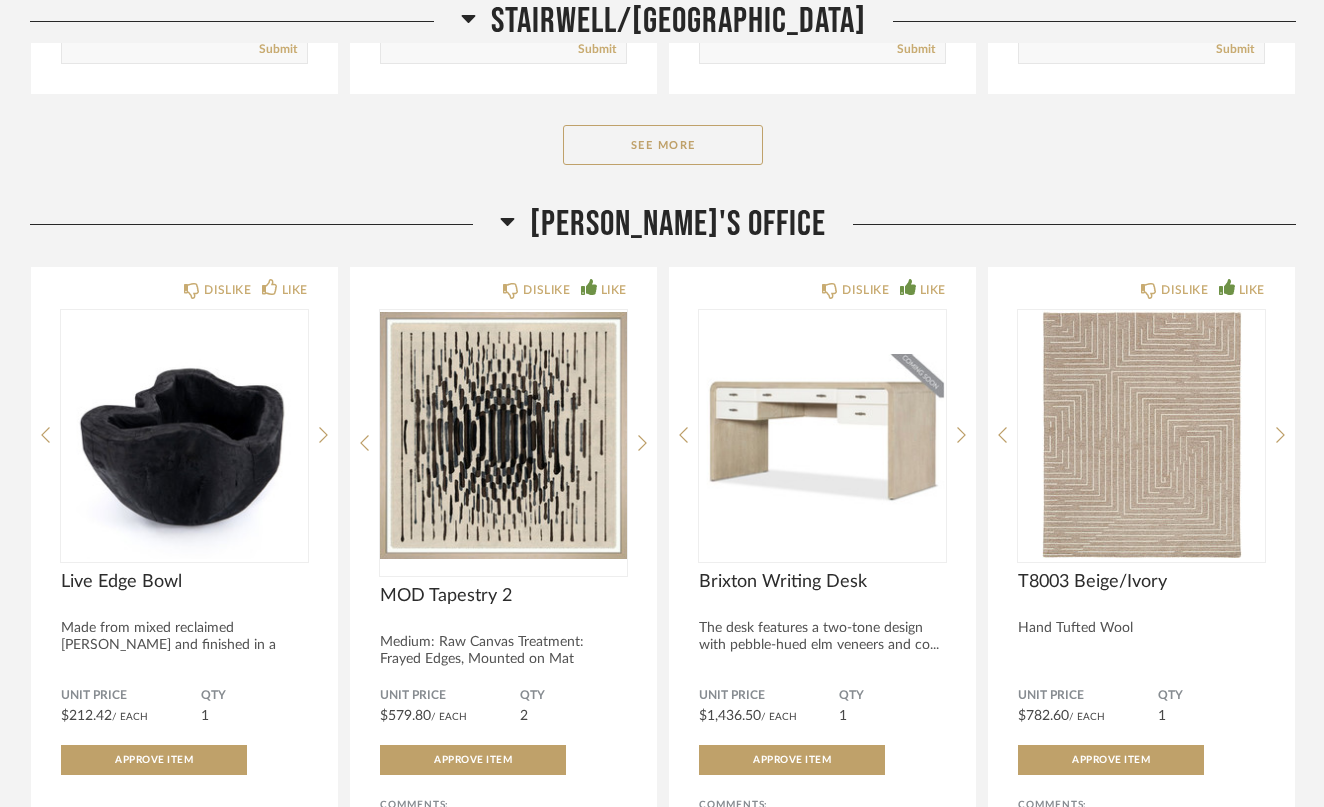 click 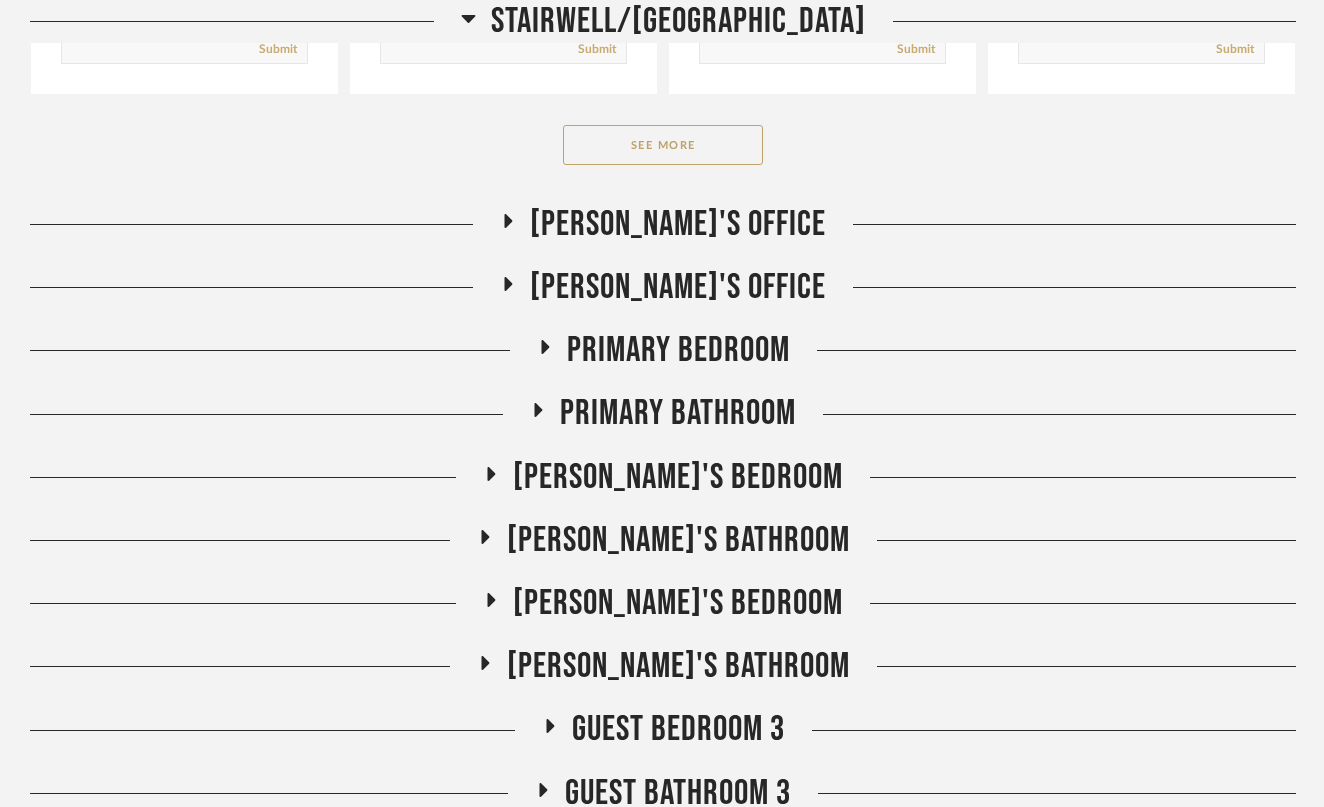 click 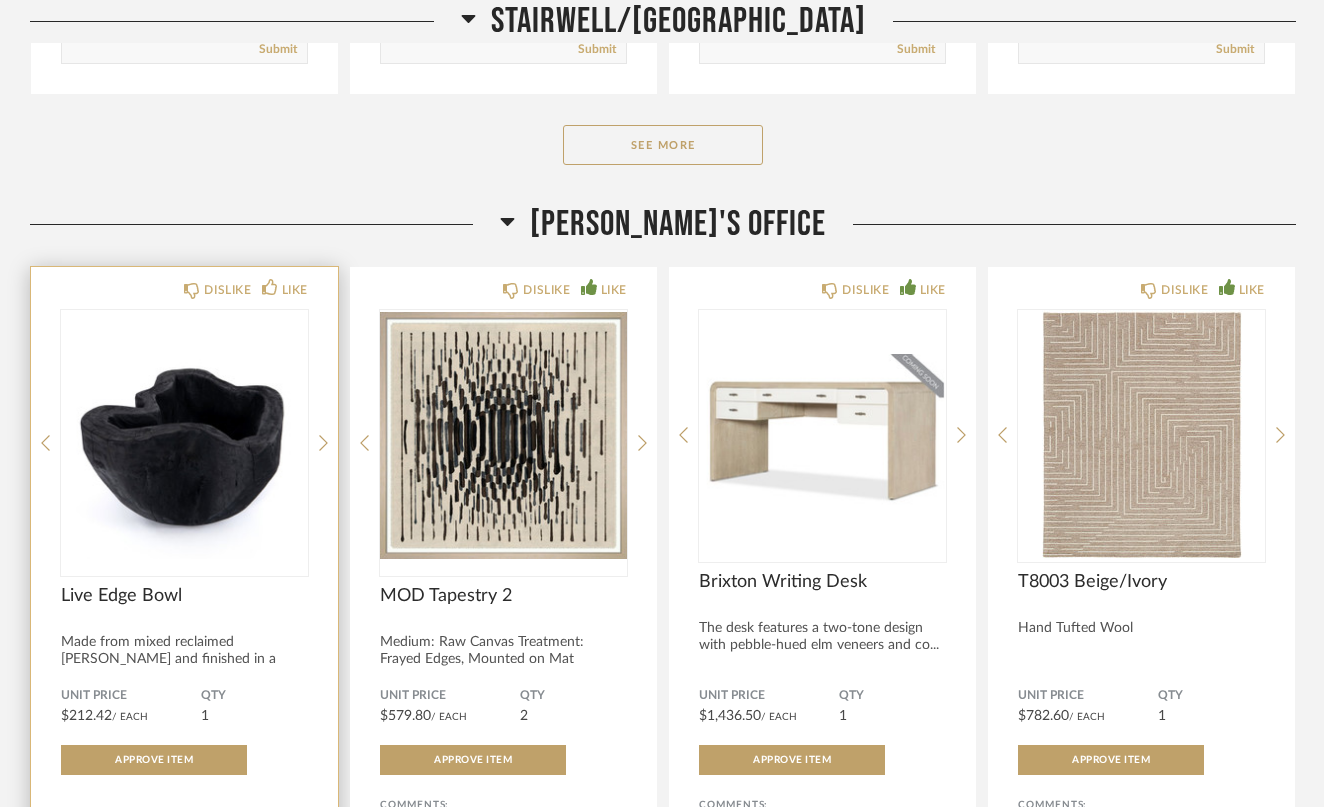 click at bounding box center (184, 435) 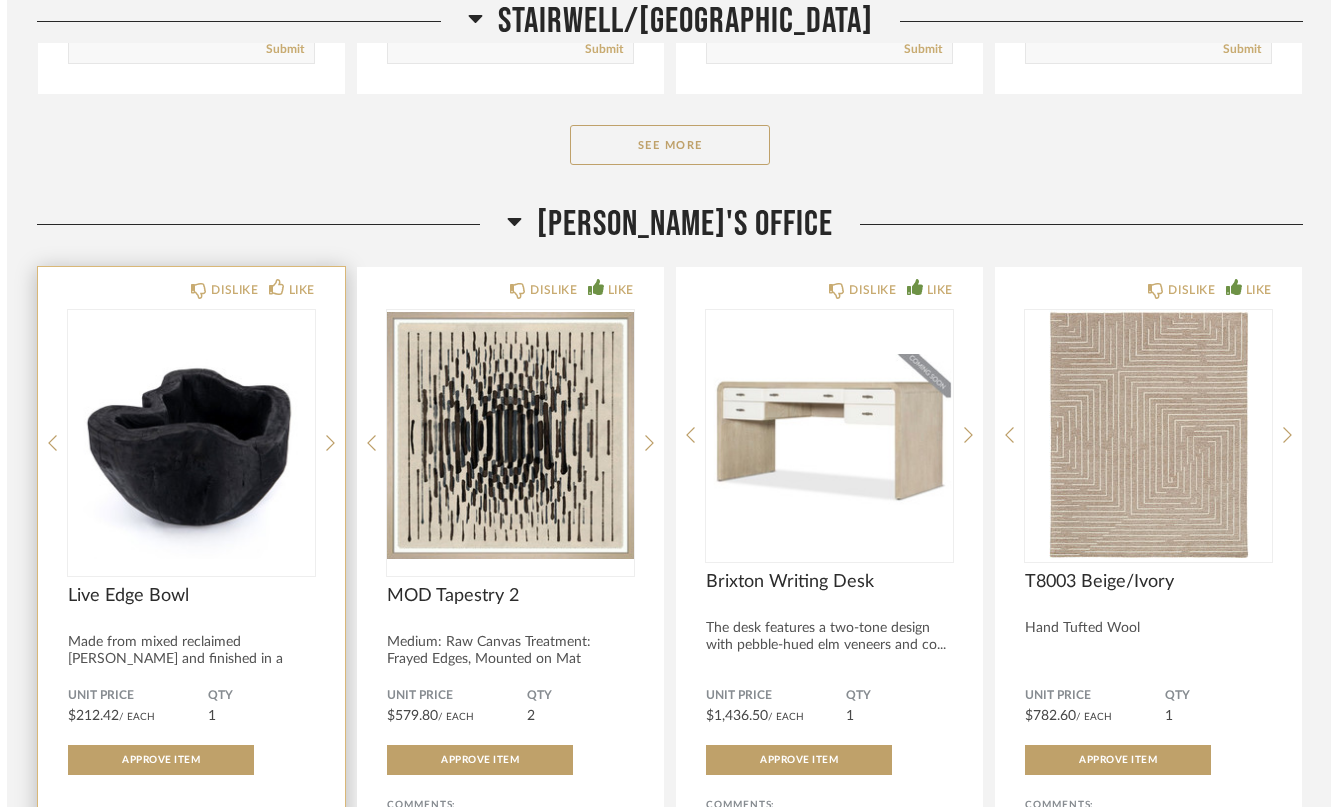 scroll, scrollTop: 0, scrollLeft: 0, axis: both 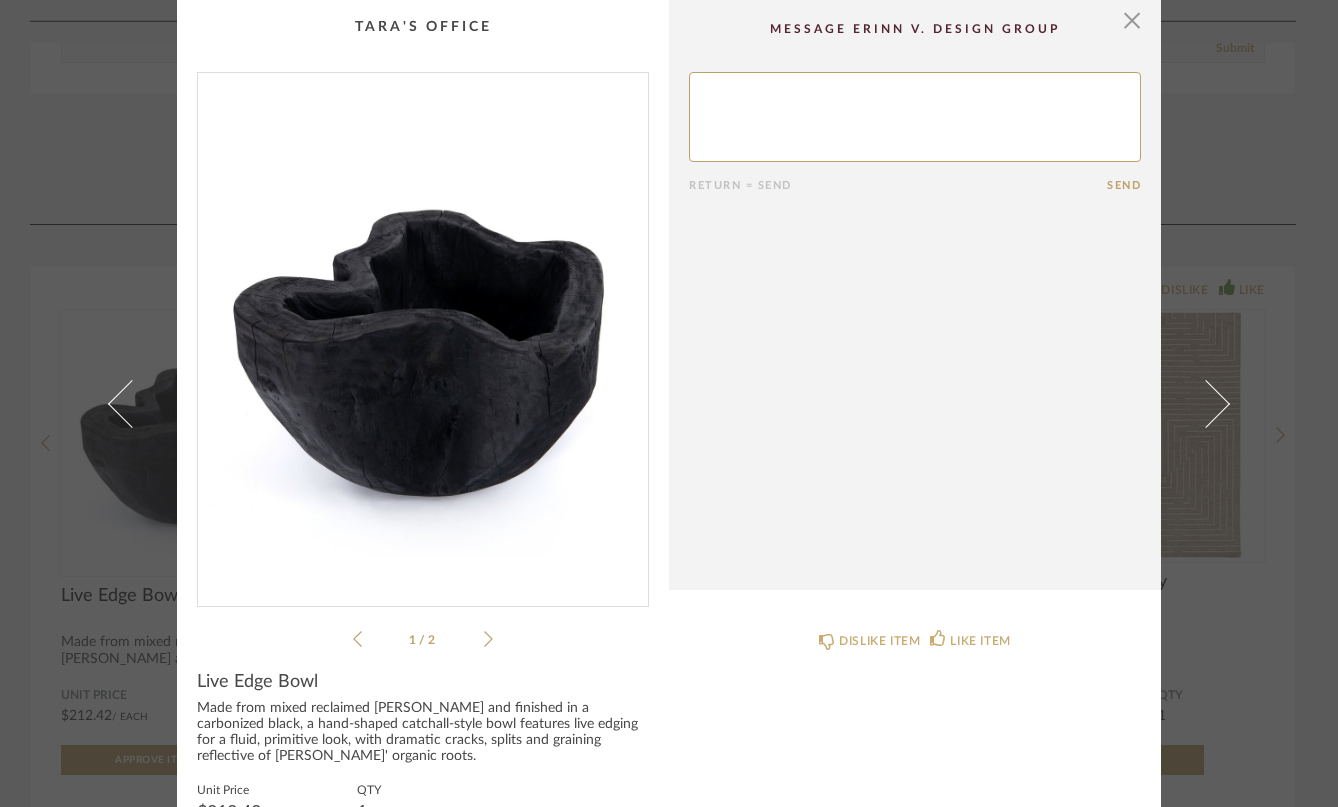 click 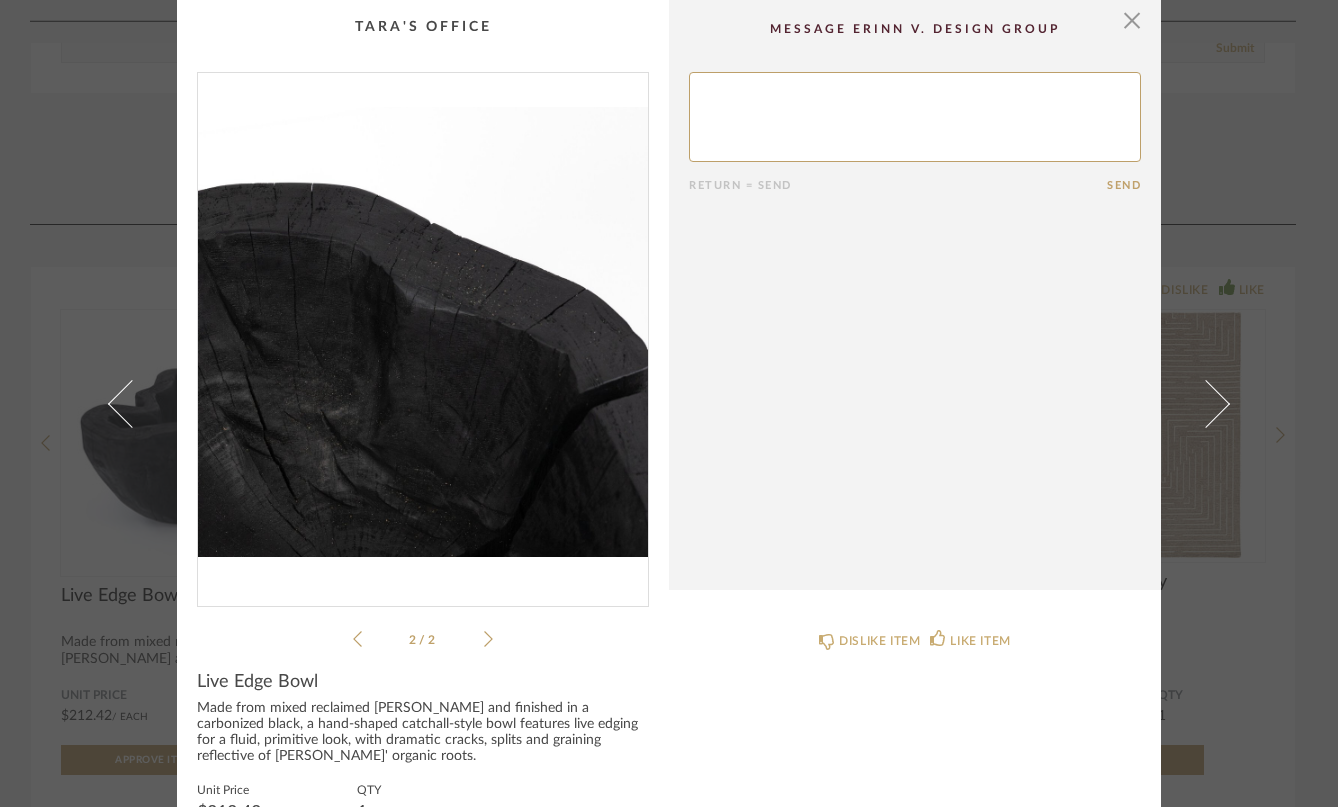 click 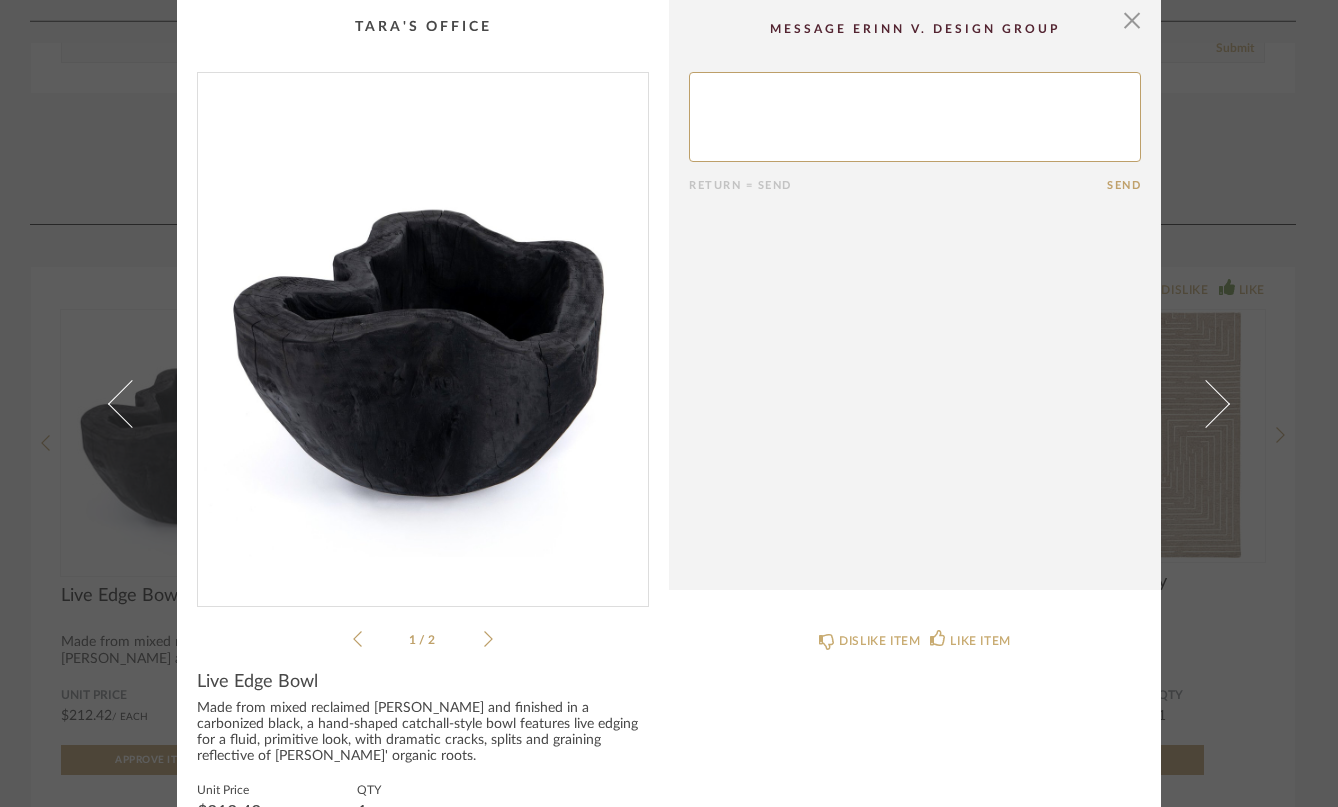 click 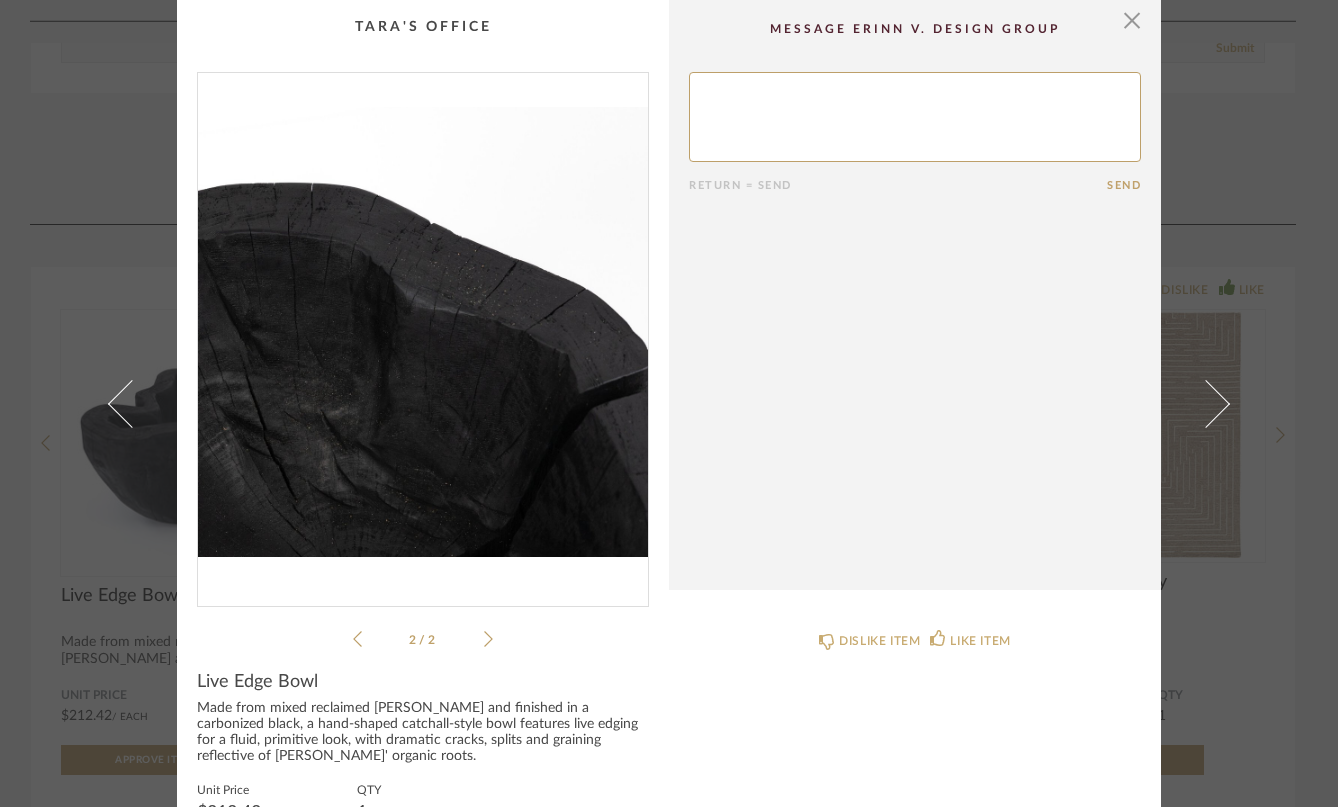 click 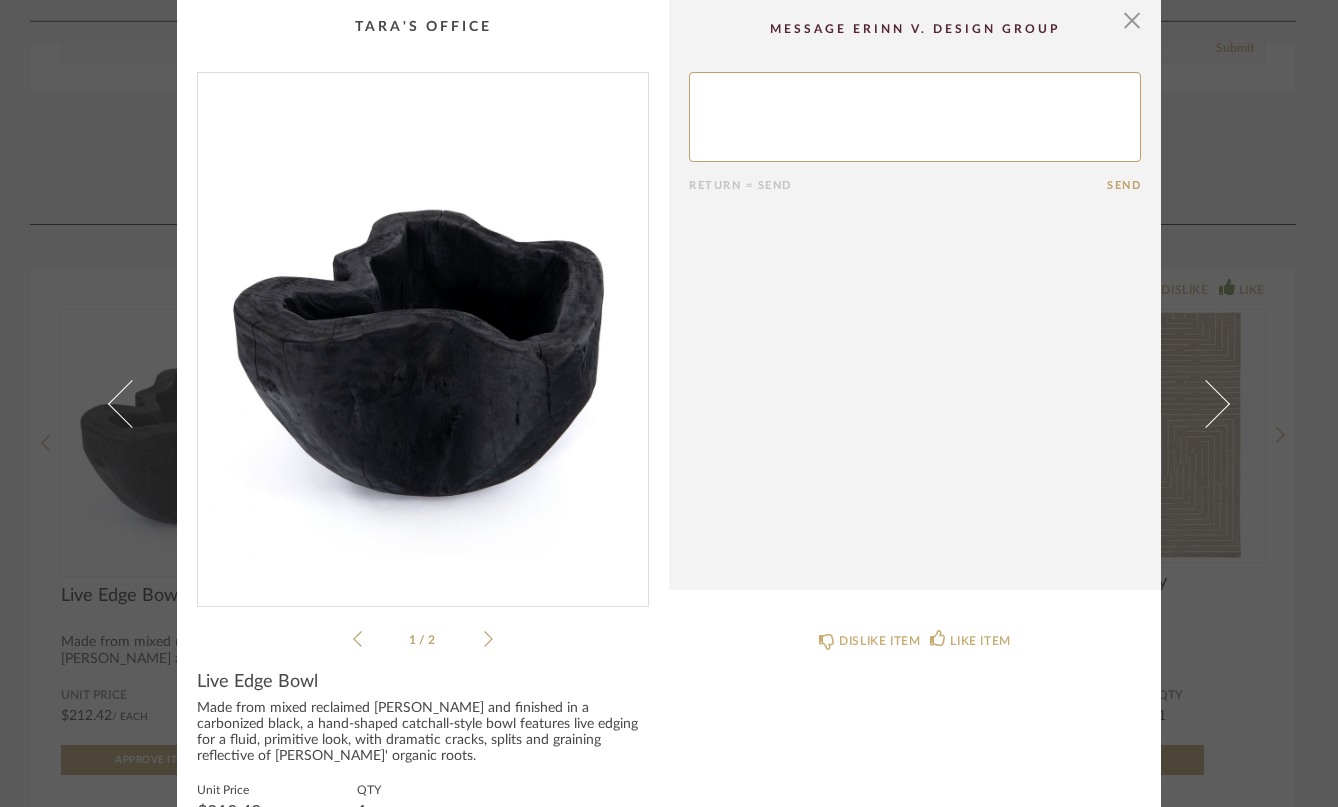 click 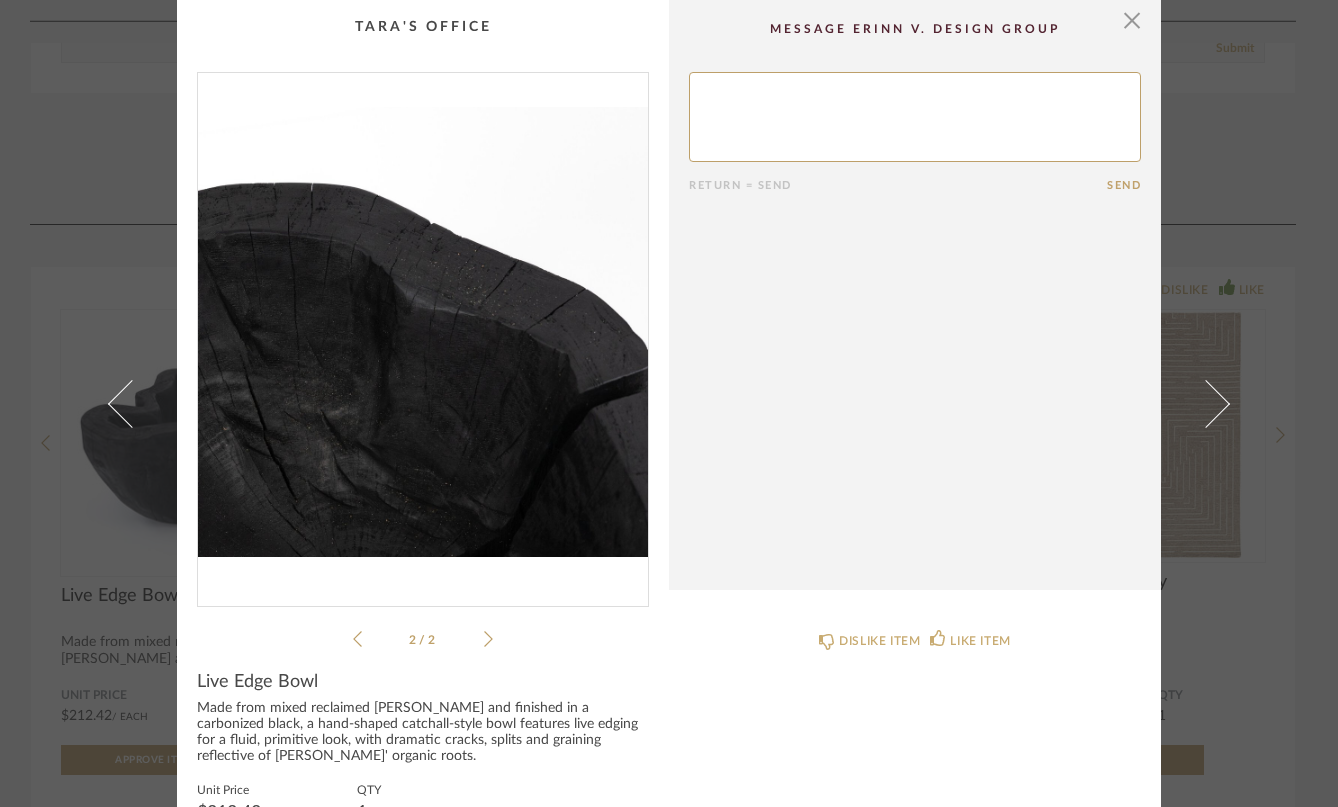 click 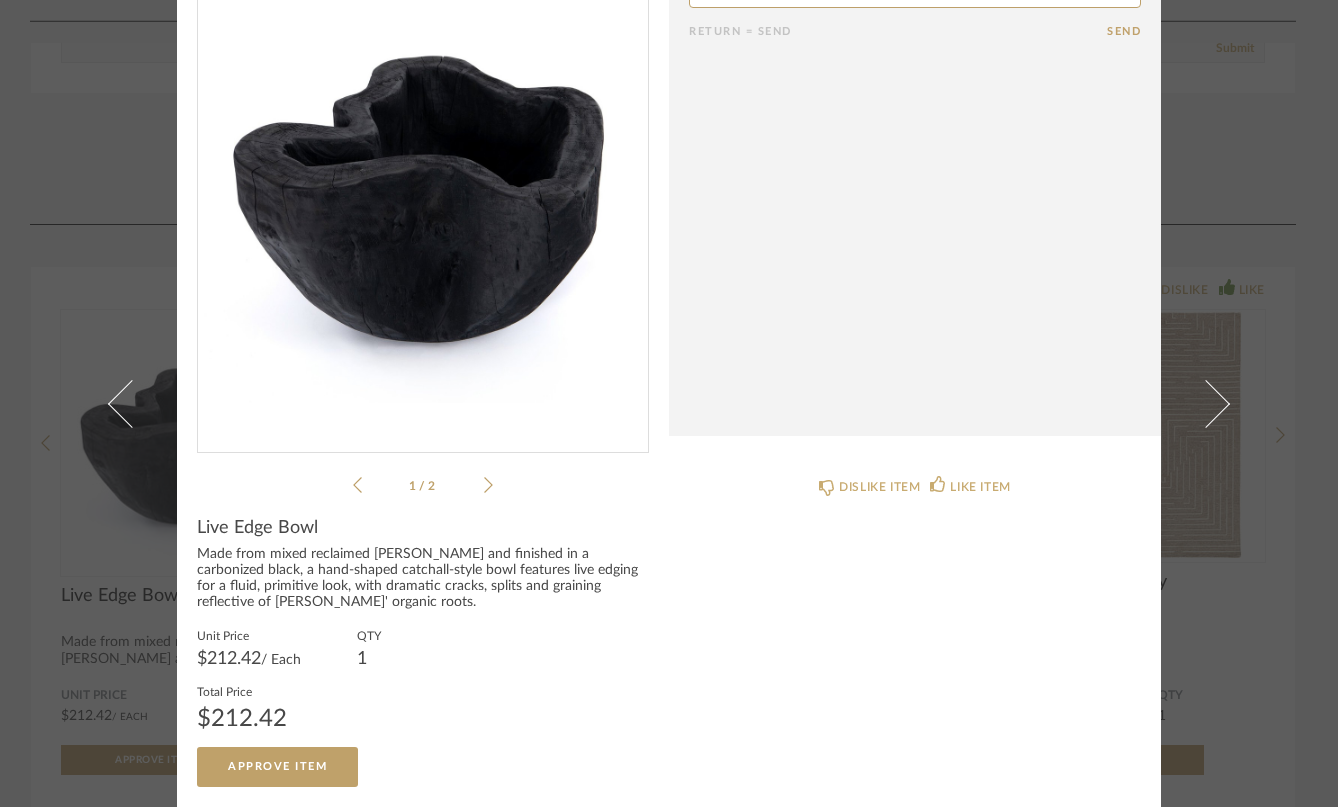 scroll, scrollTop: 0, scrollLeft: 0, axis: both 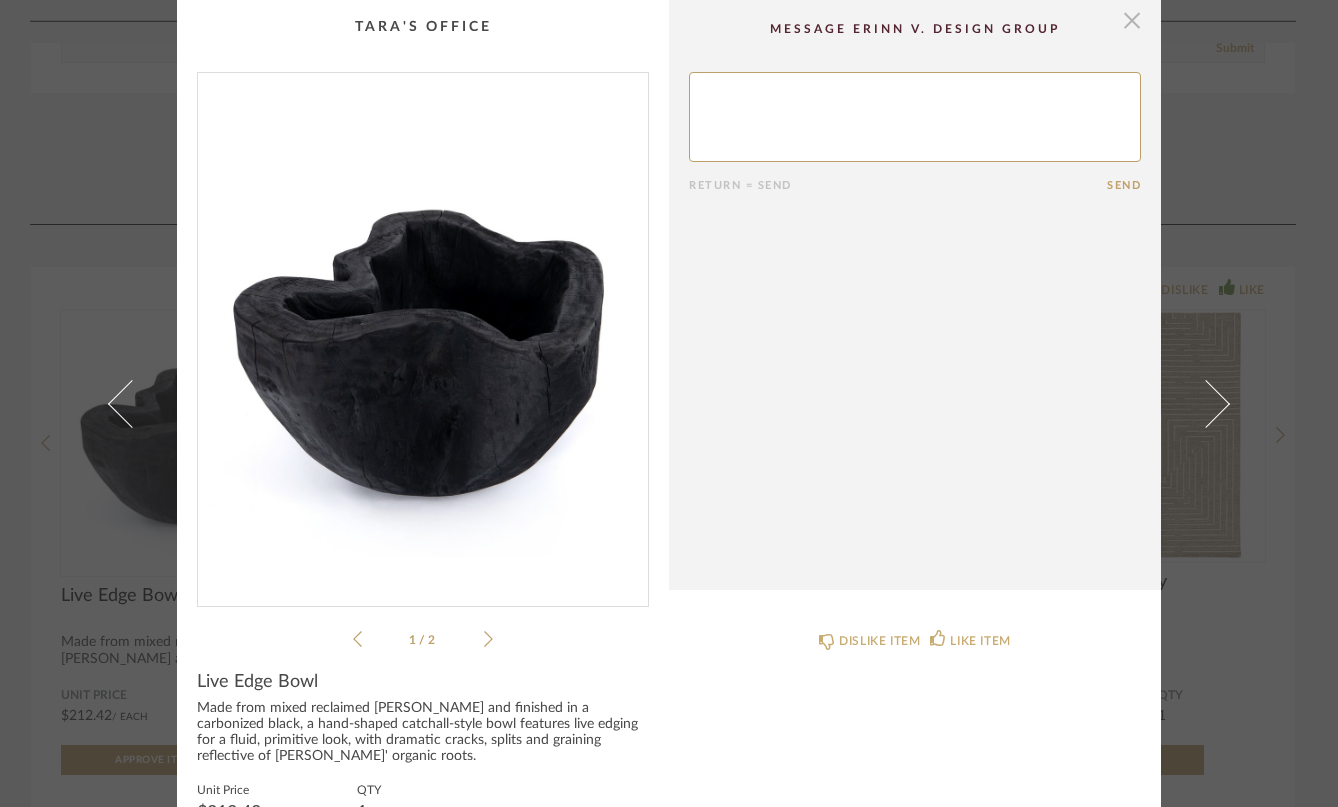 click at bounding box center [1132, 20] 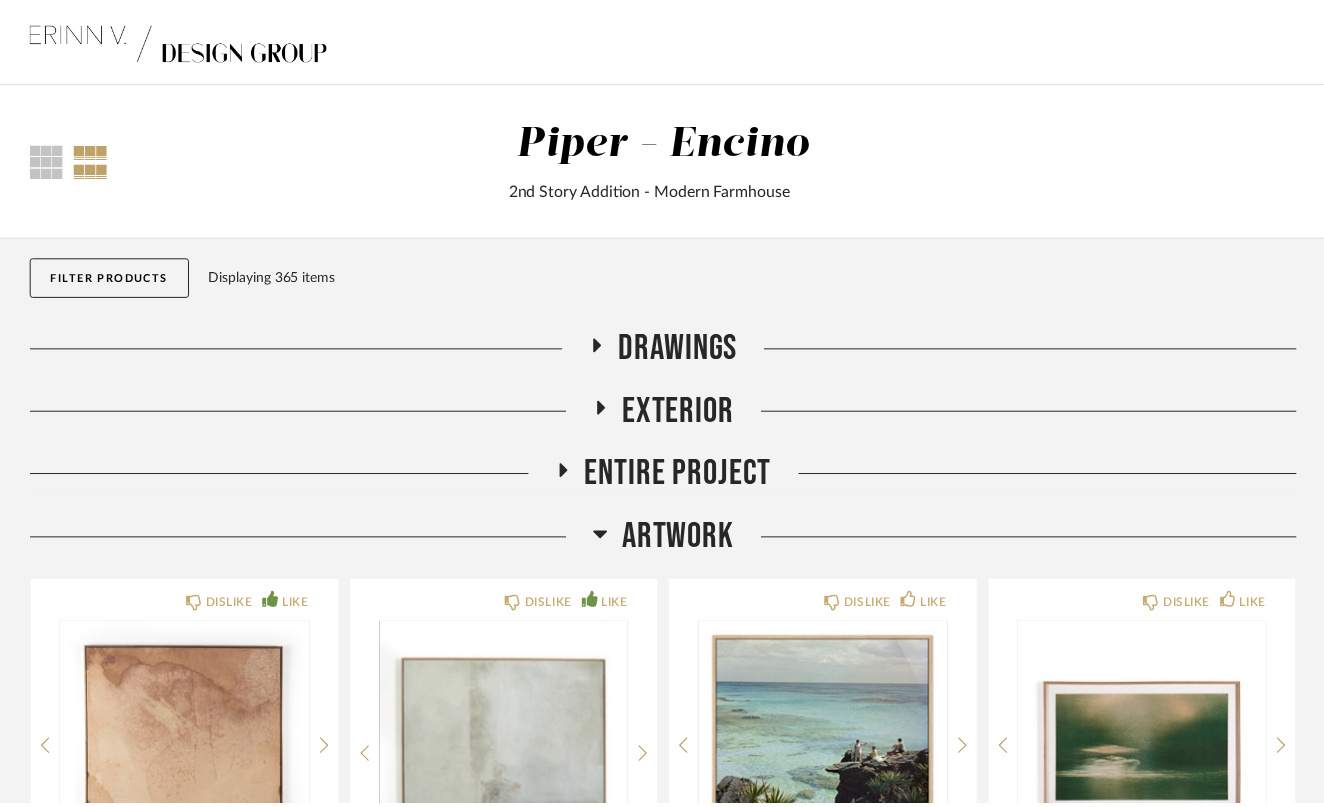 scroll, scrollTop: 6871, scrollLeft: 0, axis: vertical 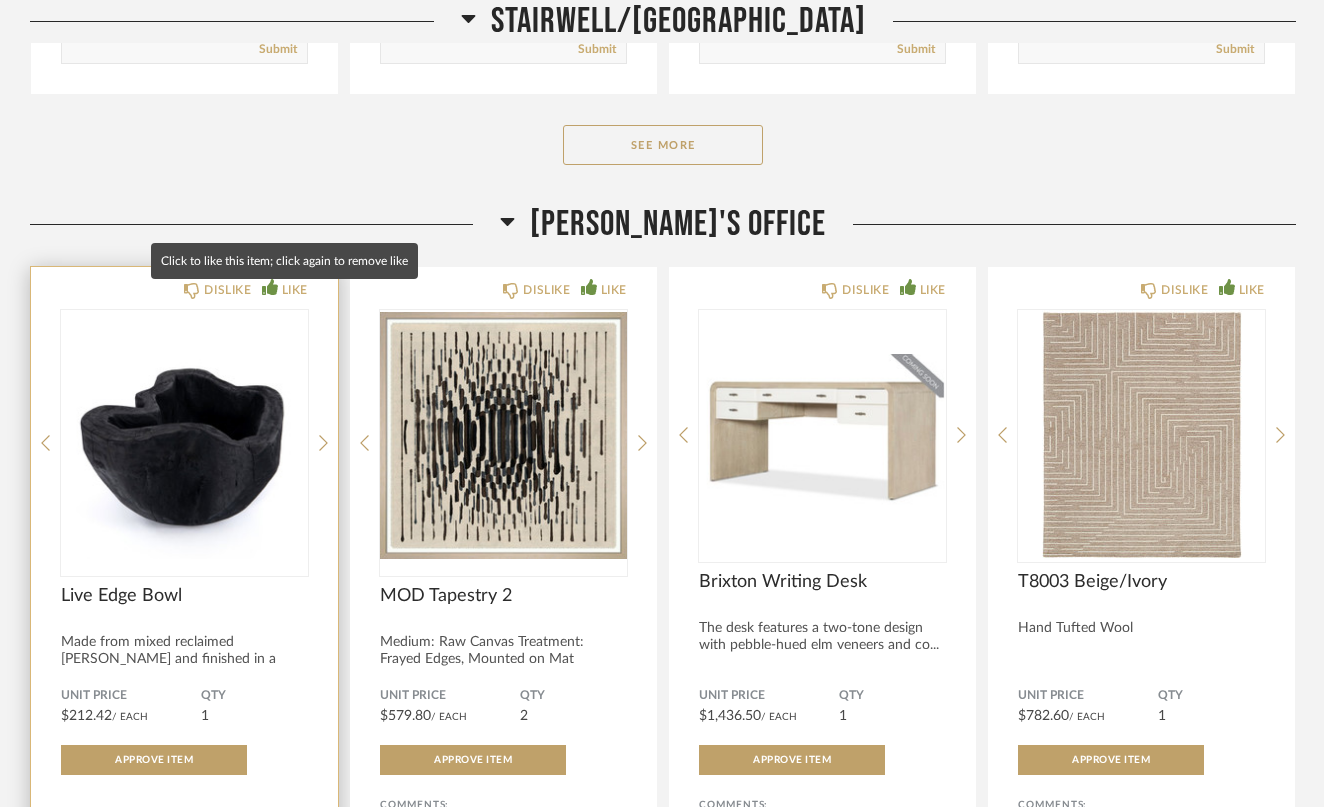 click on "LIKE" 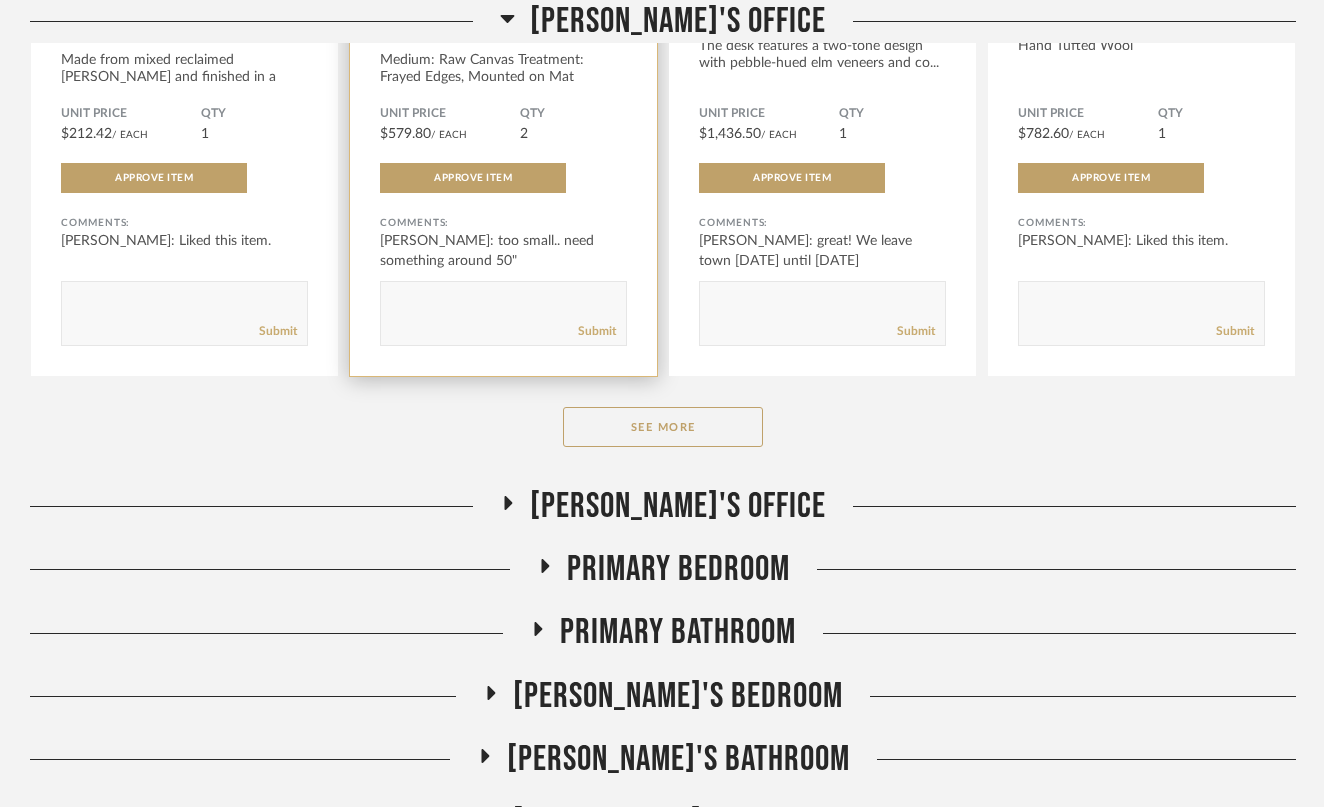 scroll, scrollTop: 7464, scrollLeft: 0, axis: vertical 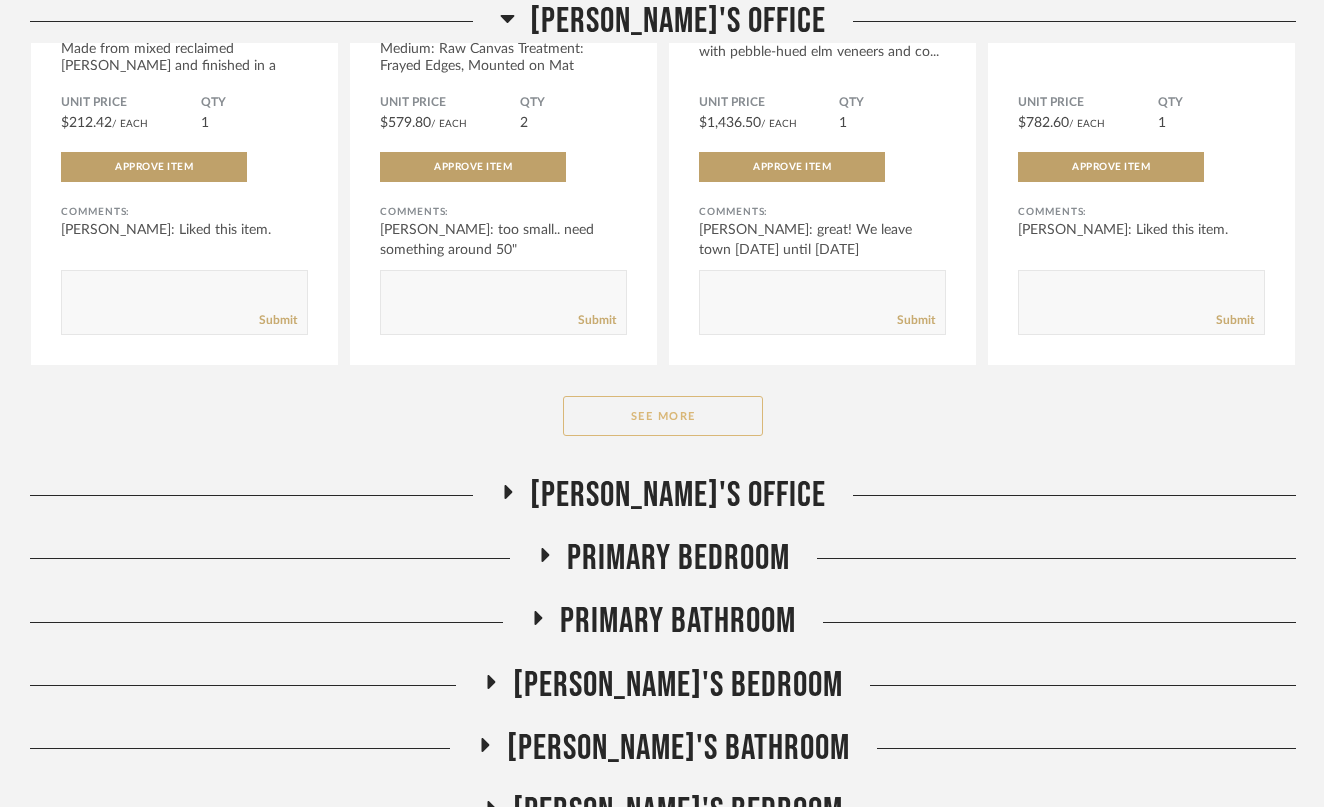 click on "See More" 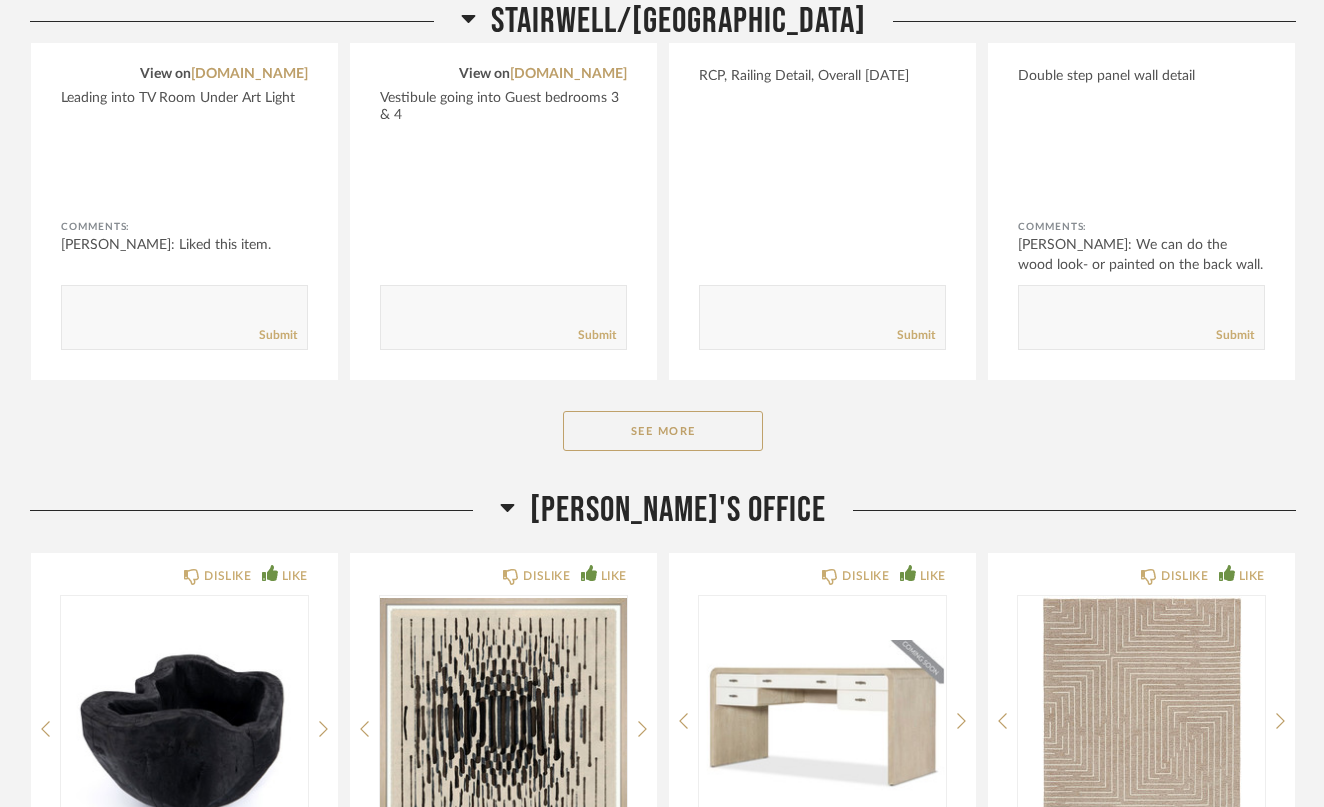 scroll, scrollTop: 6558, scrollLeft: 0, axis: vertical 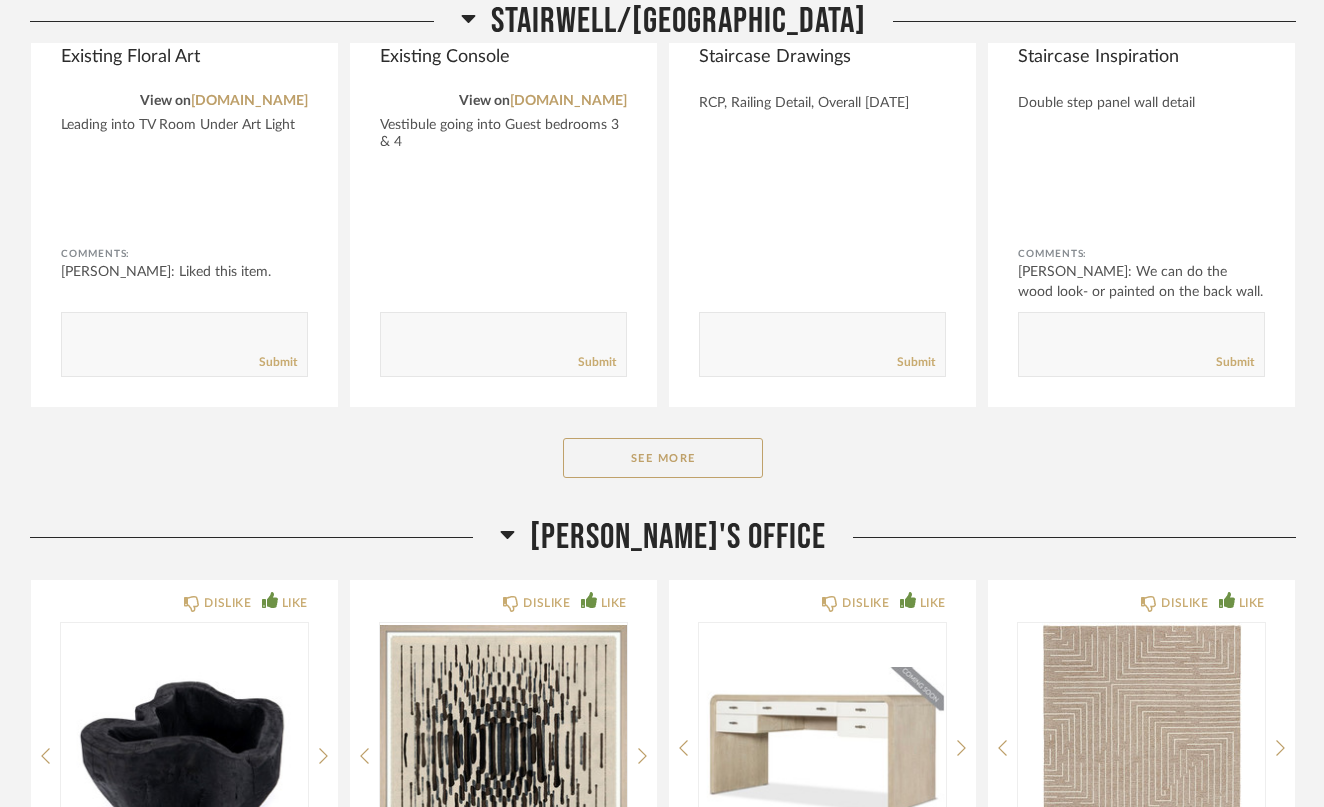 click 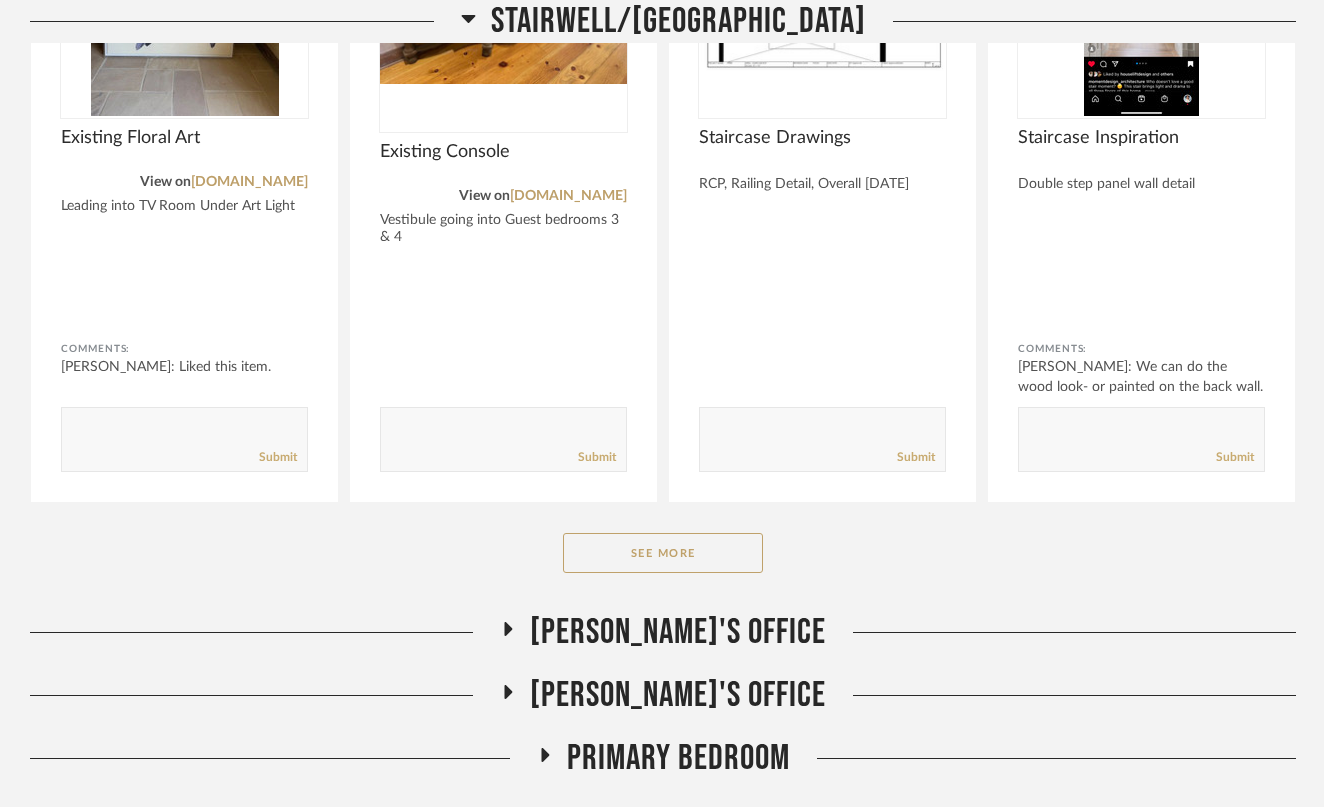scroll, scrollTop: 6496, scrollLeft: 0, axis: vertical 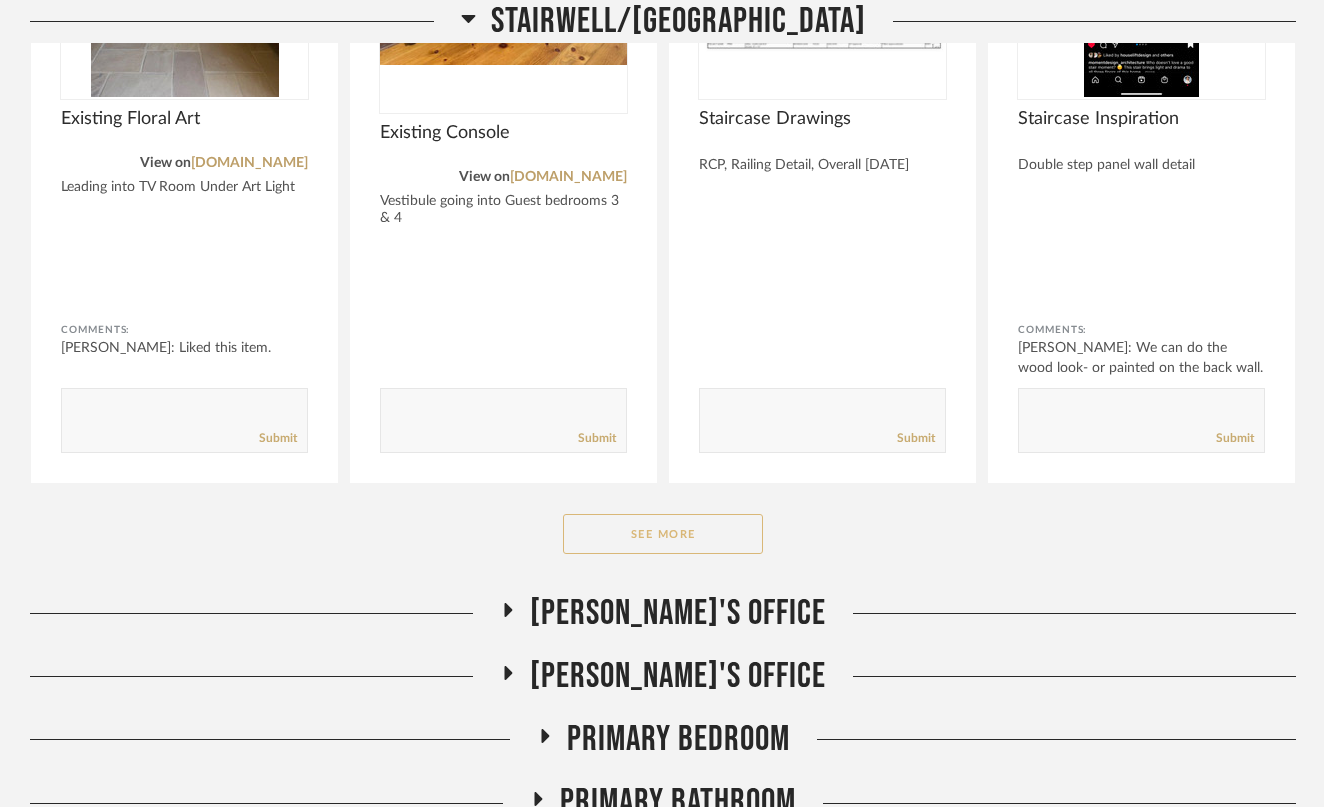 click on "See More" 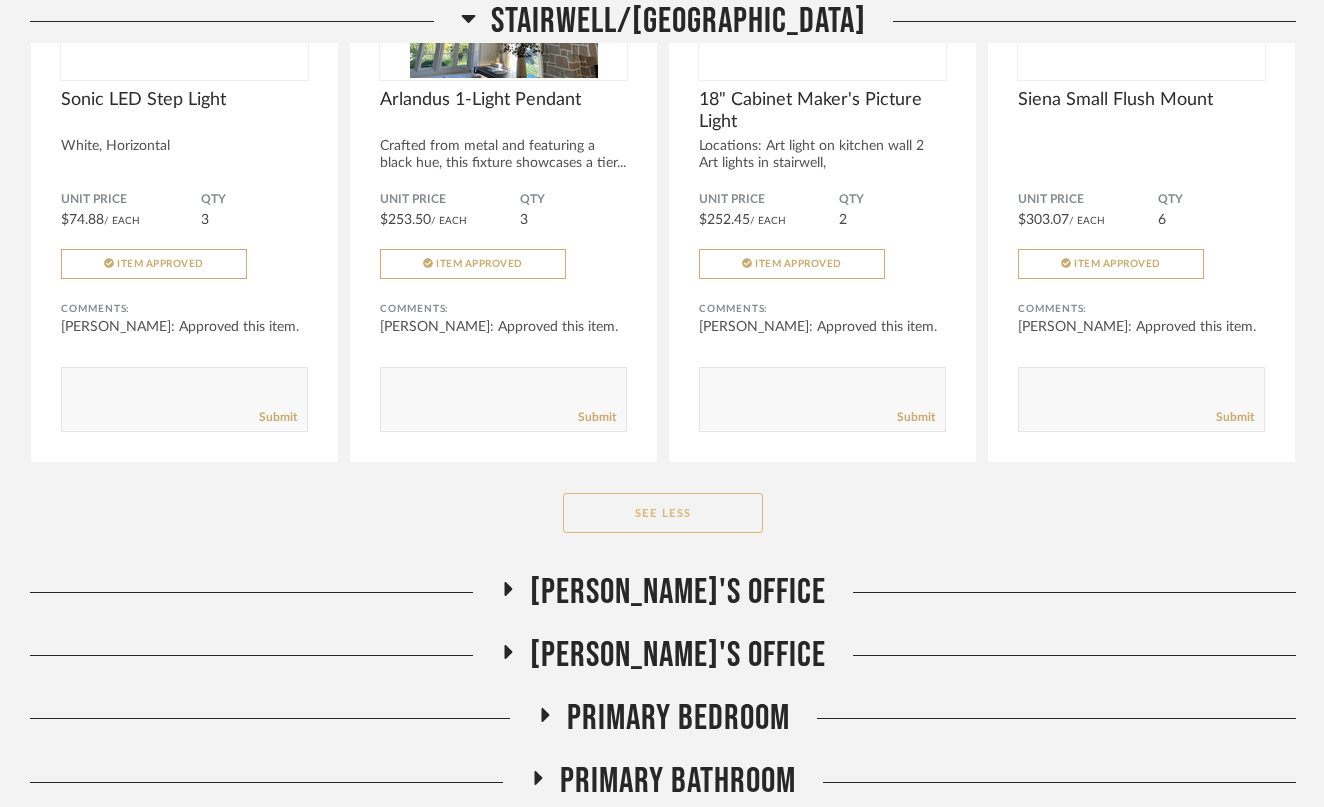 scroll, scrollTop: 7212, scrollLeft: 0, axis: vertical 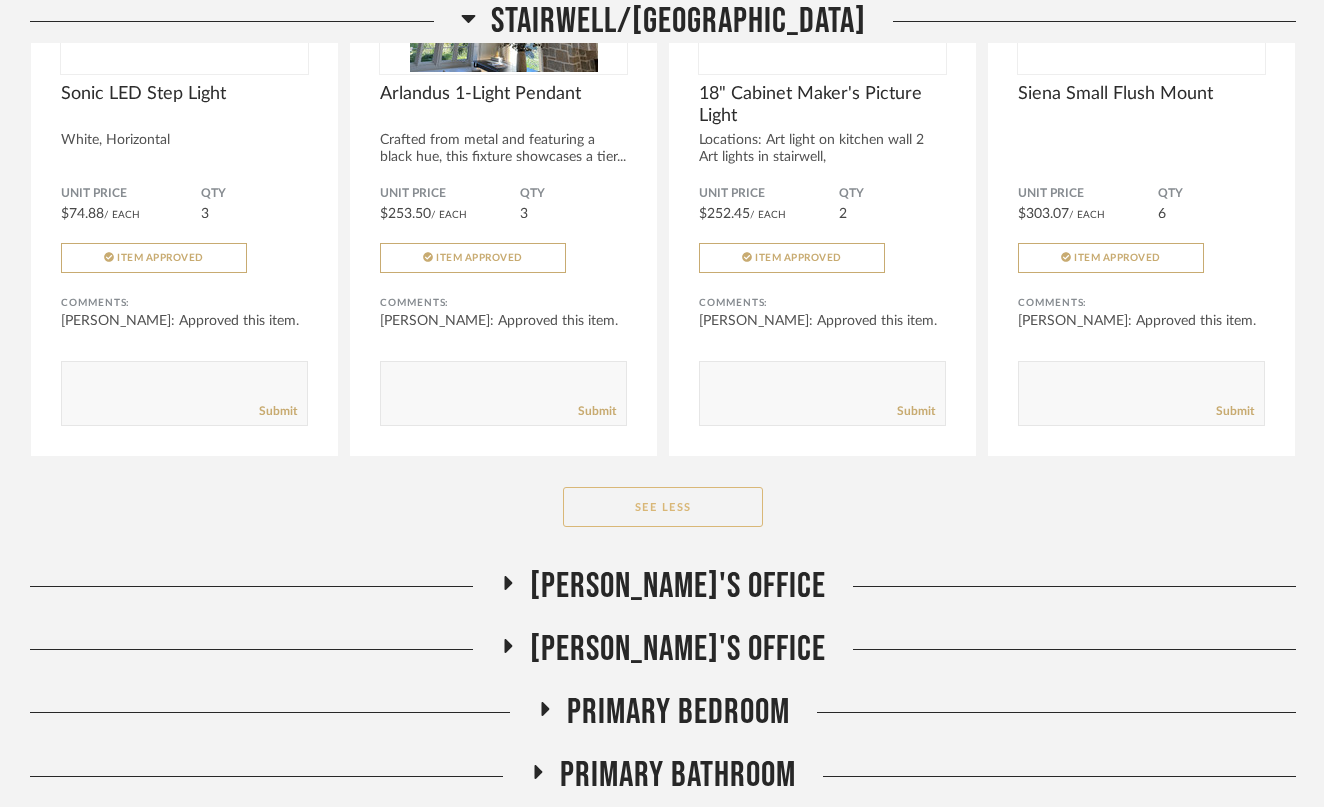 click on "See Less" 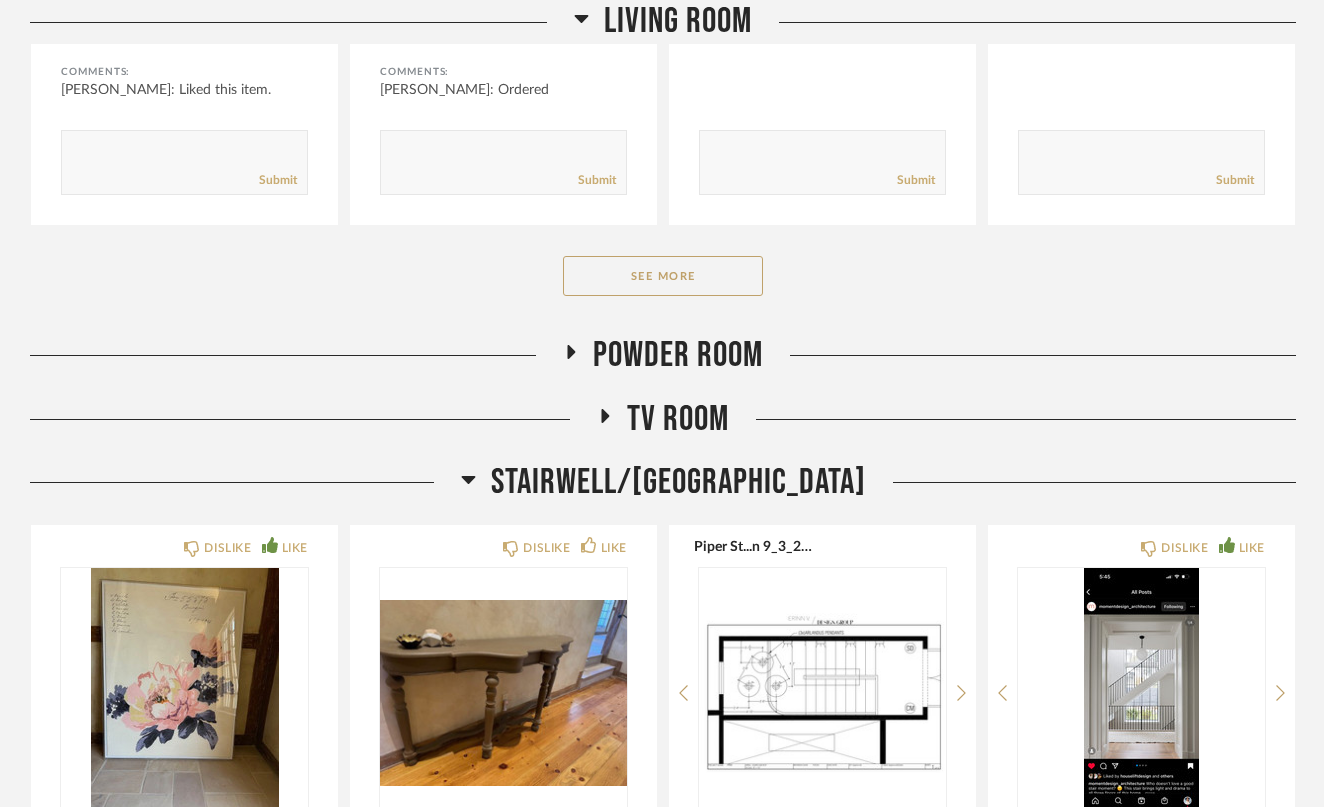 scroll, scrollTop: 5766, scrollLeft: 0, axis: vertical 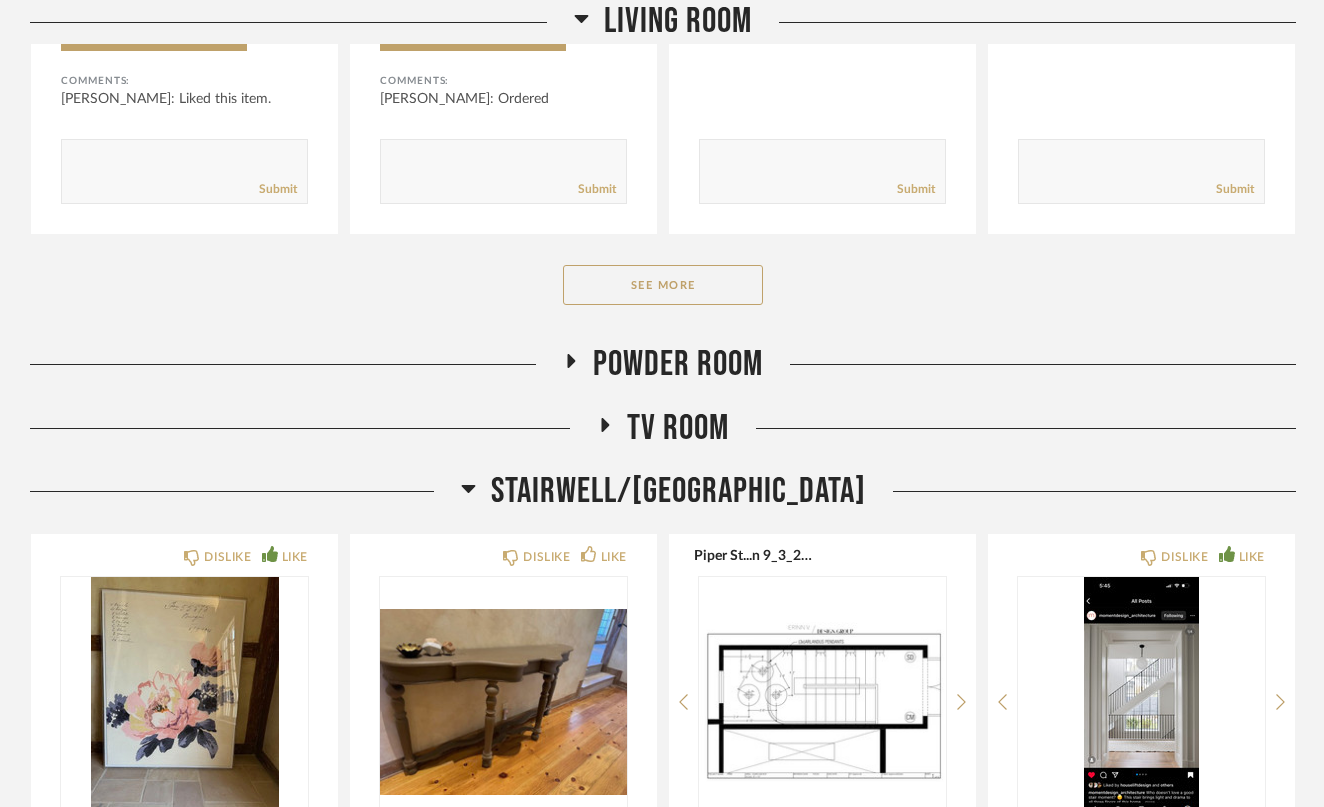 click on "Stairwell/[GEOGRAPHIC_DATA]" 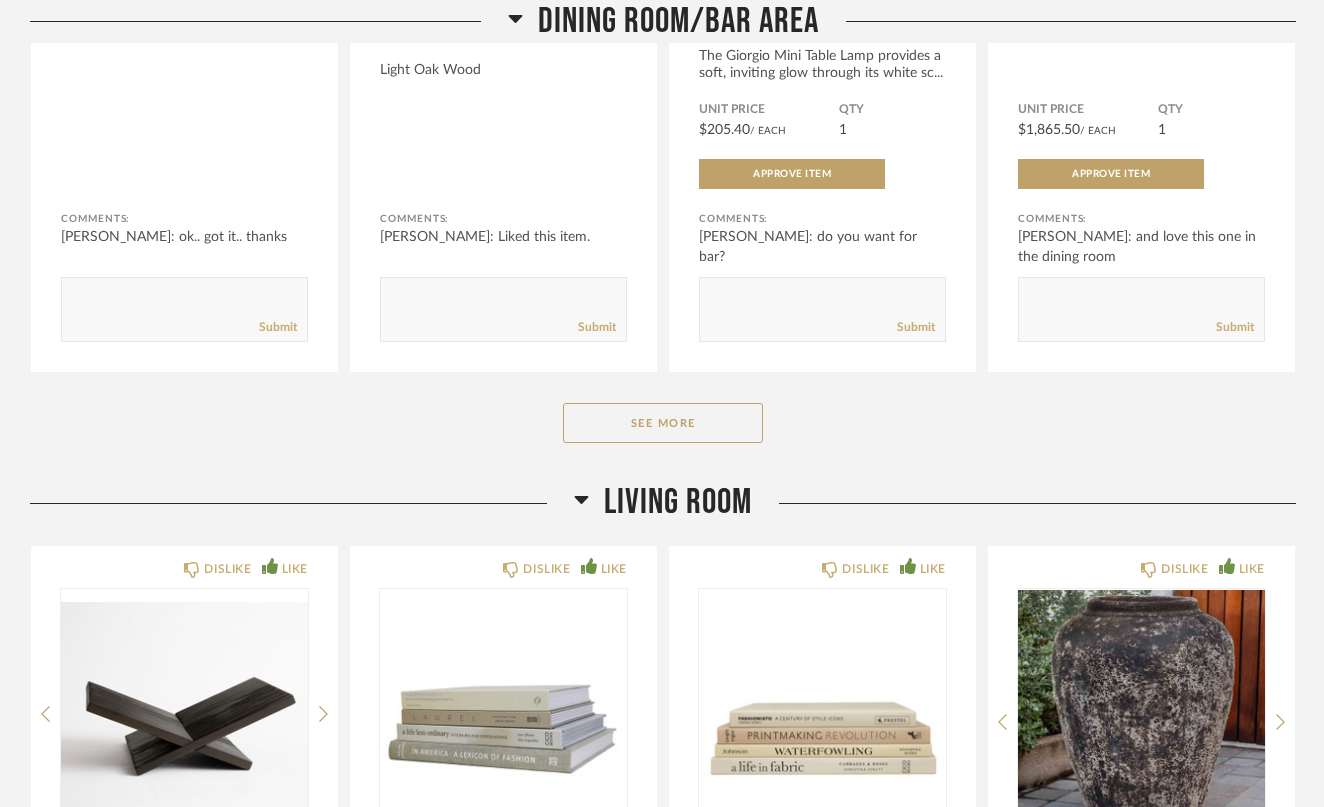 scroll, scrollTop: 1960, scrollLeft: 0, axis: vertical 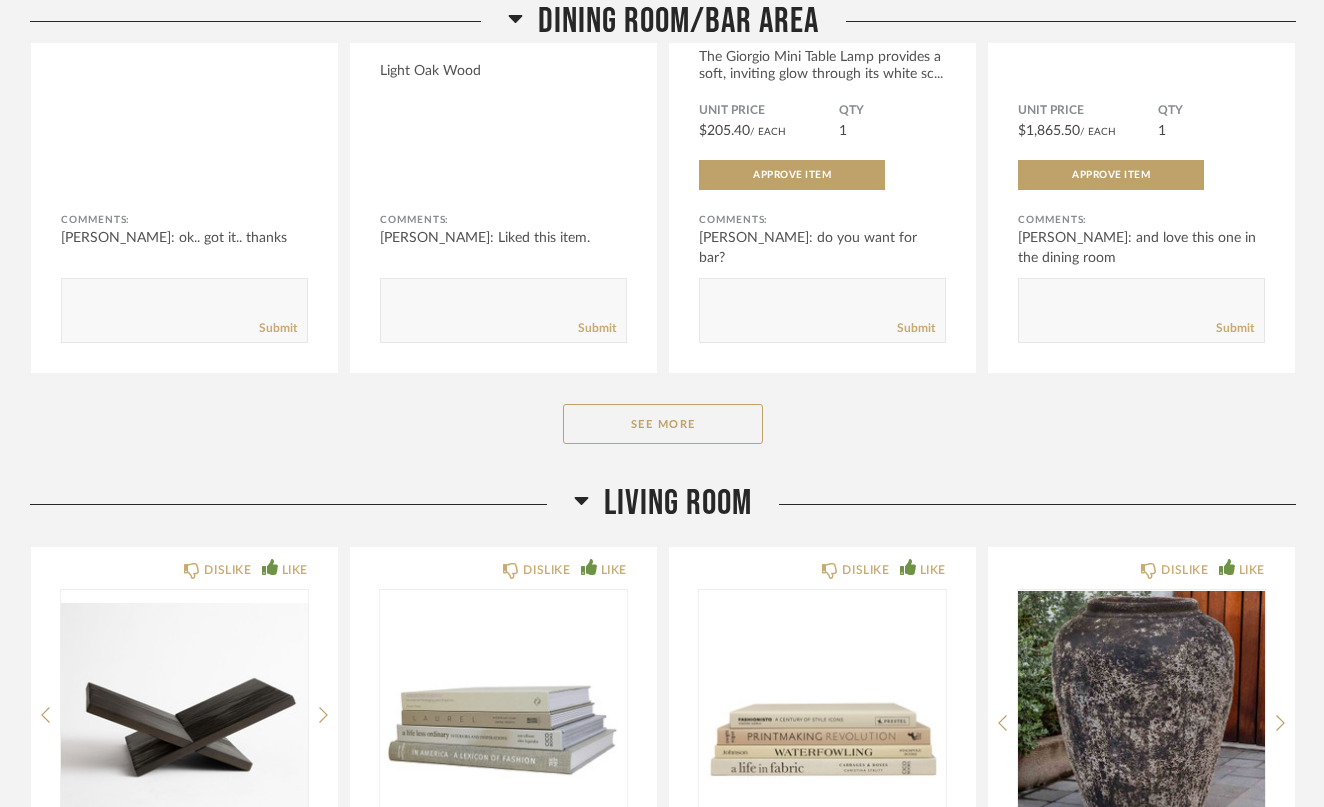 click on "Living Room" 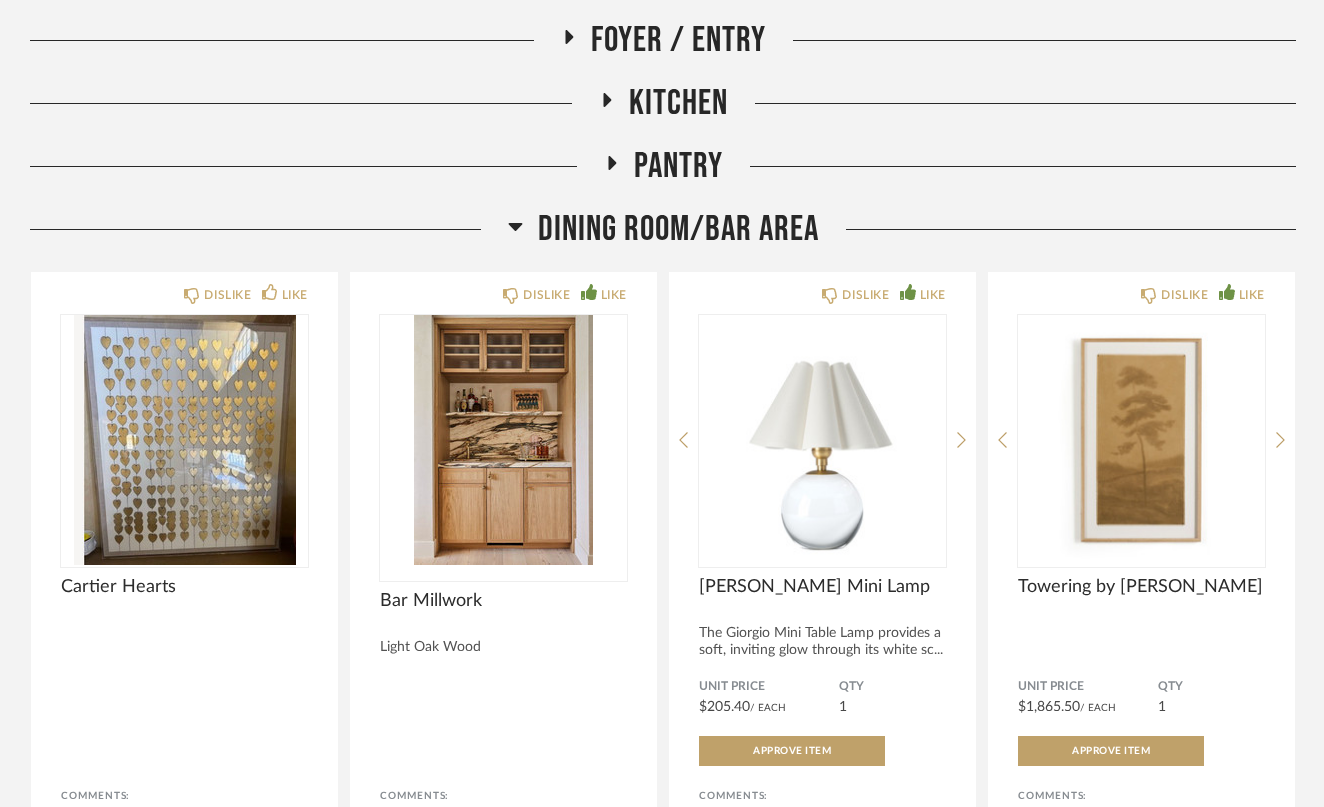 scroll, scrollTop: 1340, scrollLeft: 0, axis: vertical 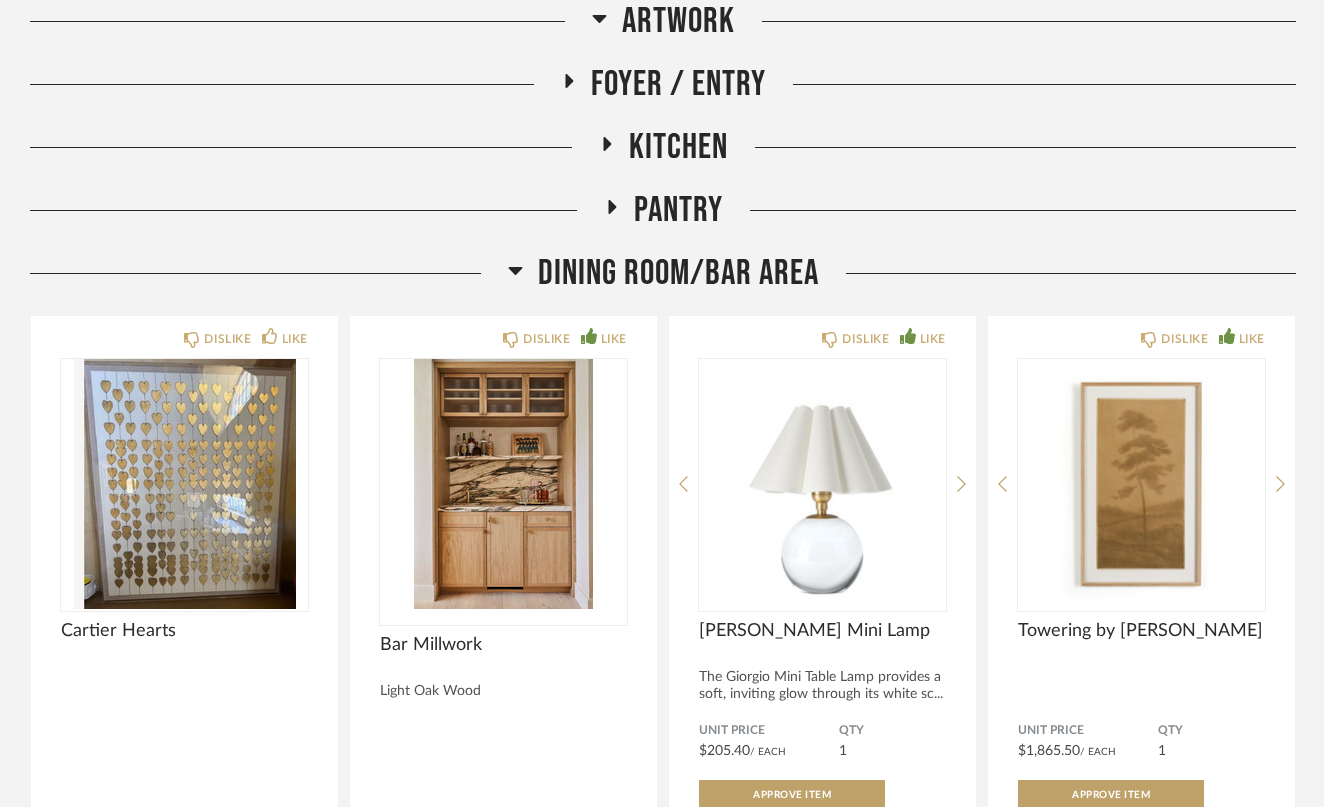 click 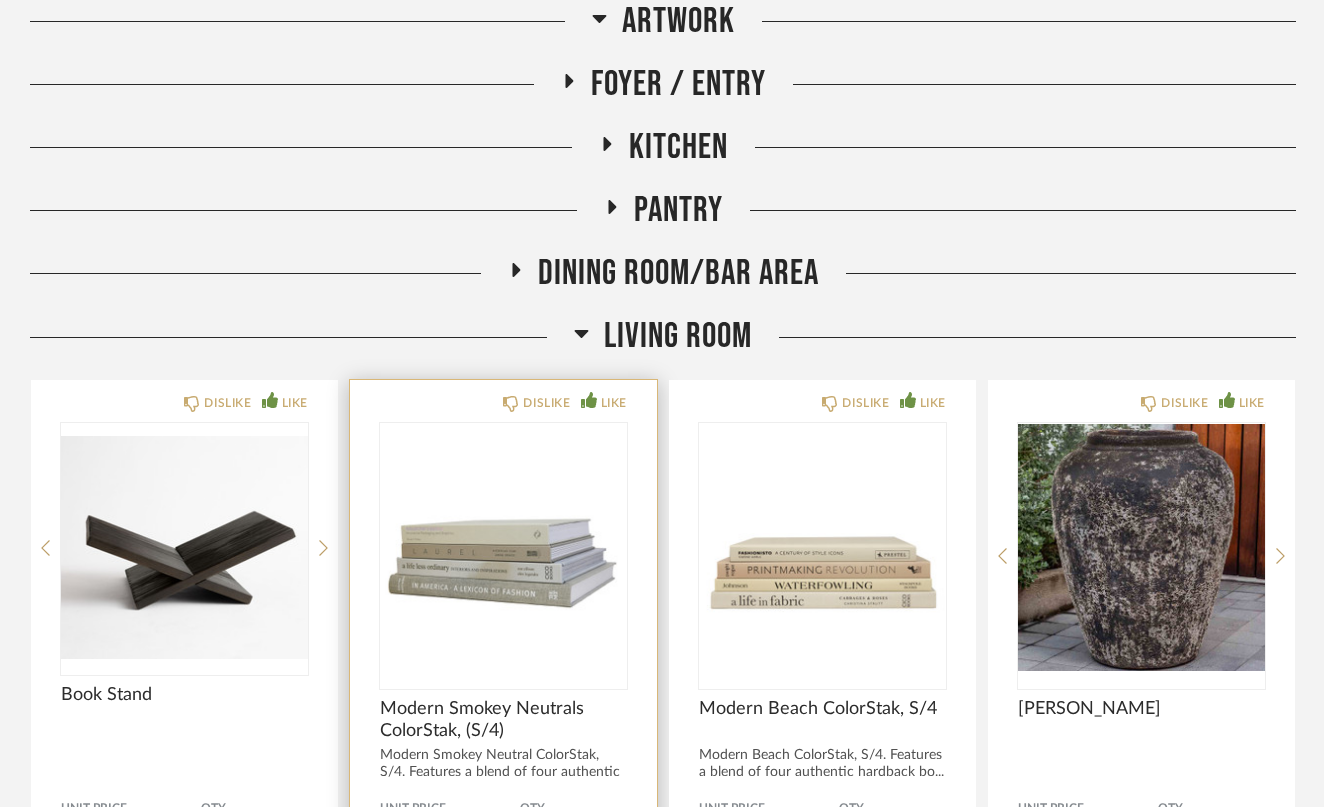 click at bounding box center [503, 548] 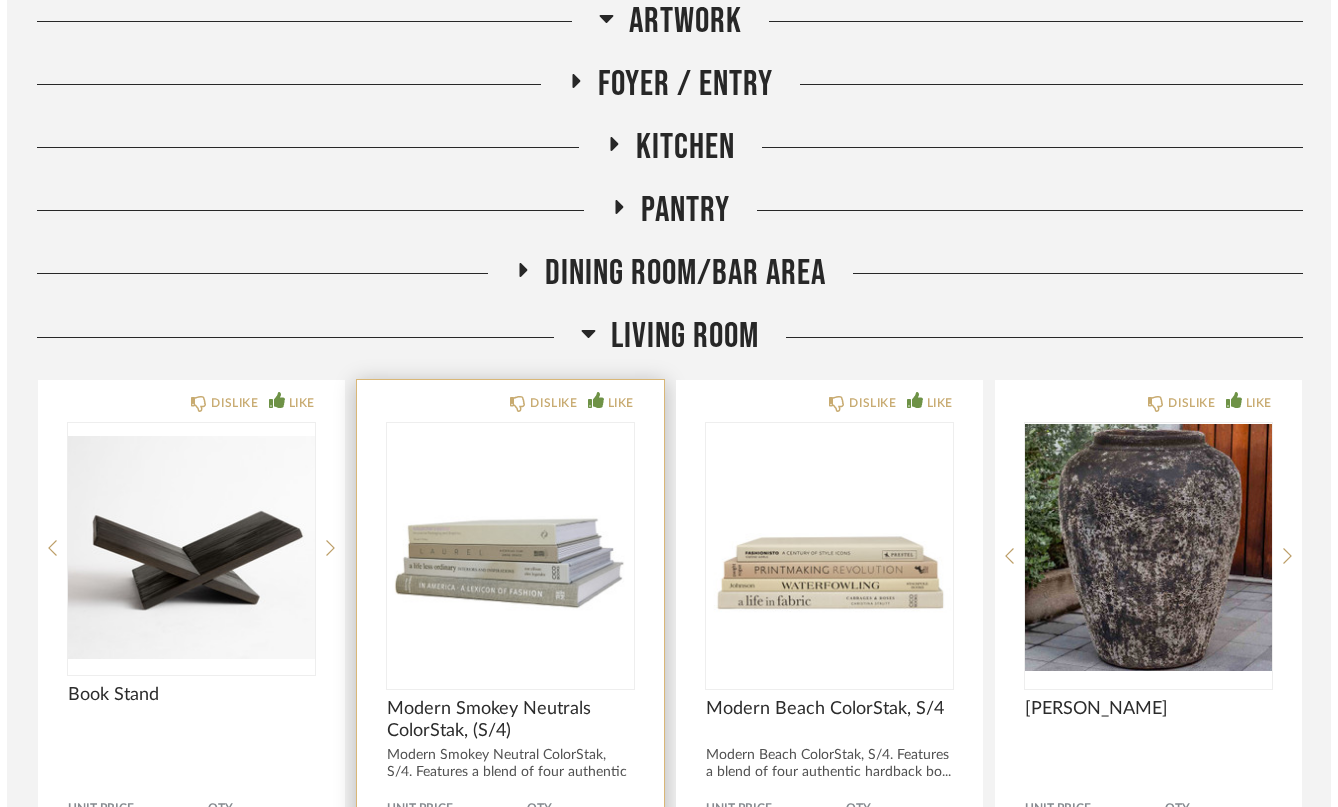scroll, scrollTop: 0, scrollLeft: 0, axis: both 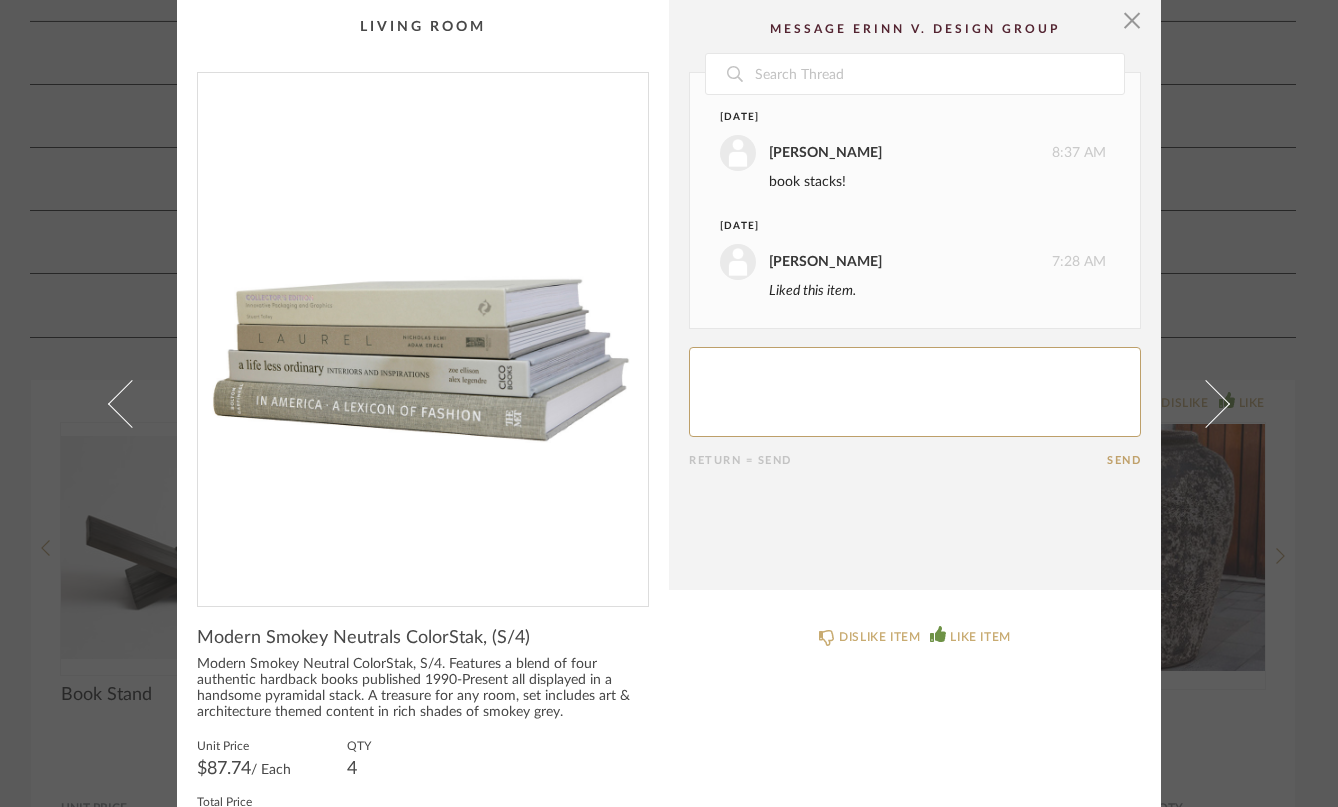 click at bounding box center [423, 331] 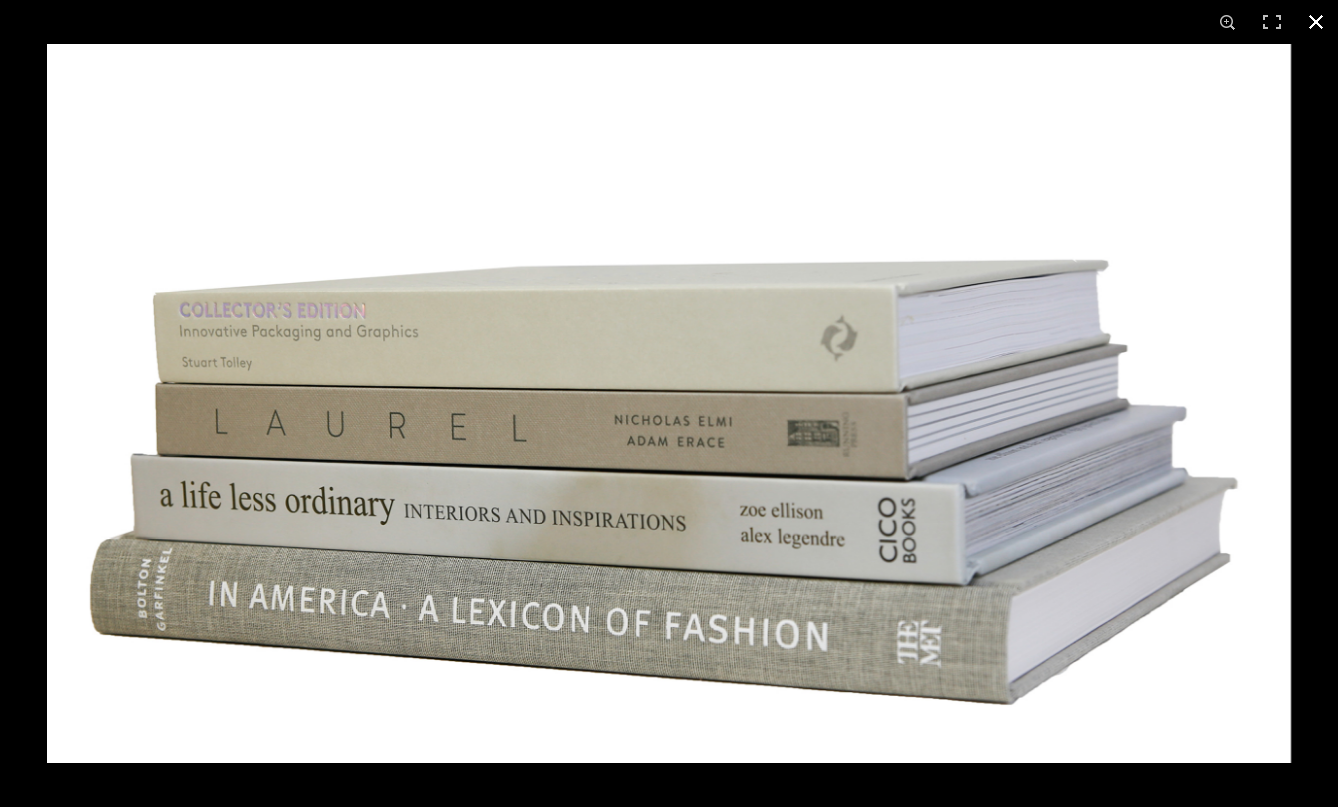 click at bounding box center [1316, 22] 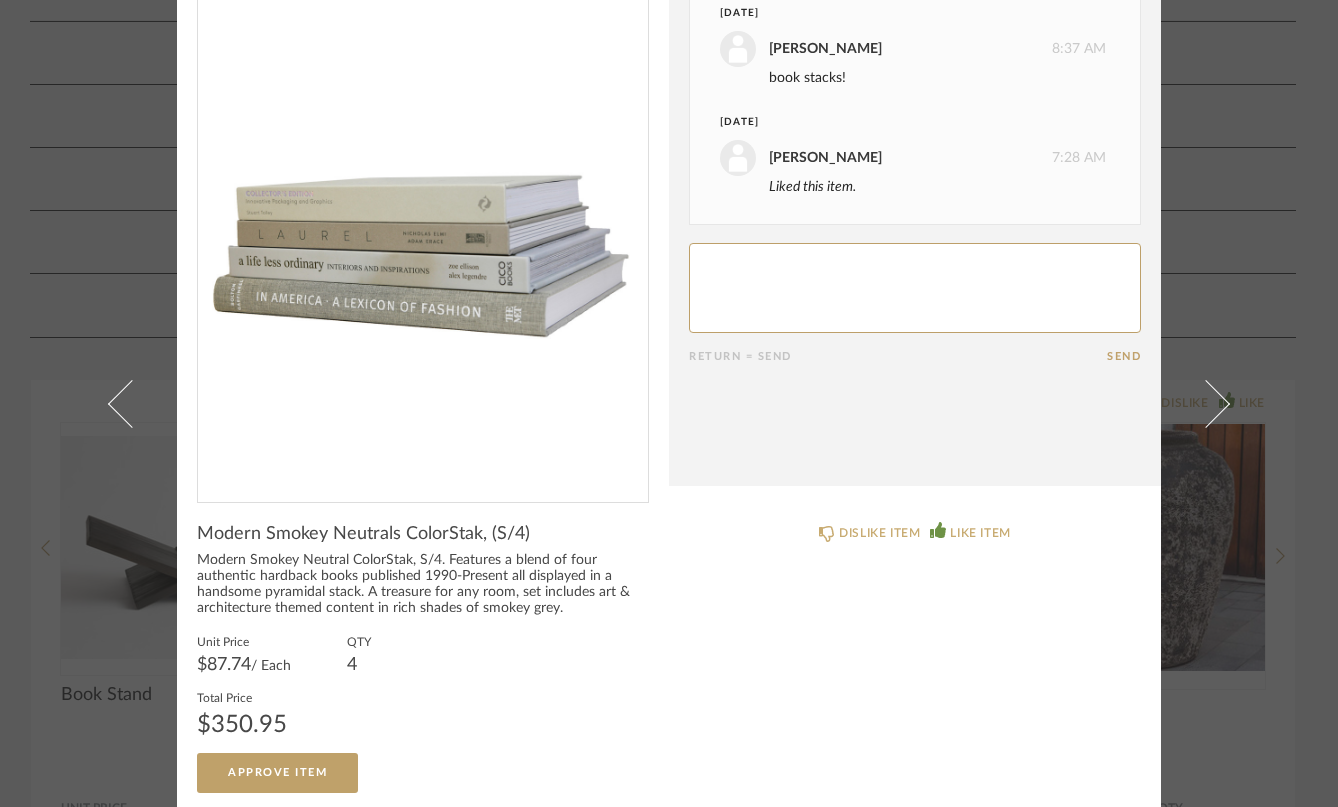 scroll, scrollTop: 110, scrollLeft: 0, axis: vertical 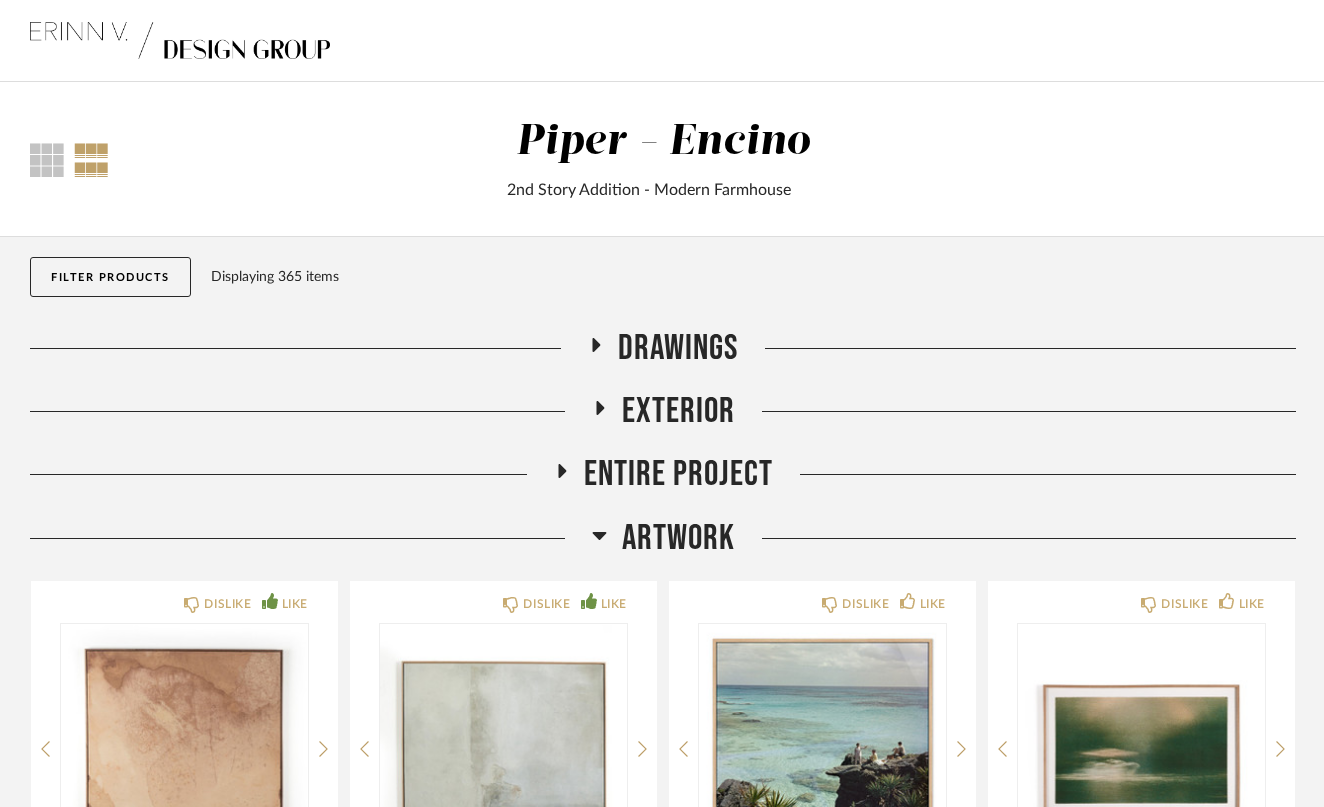 click 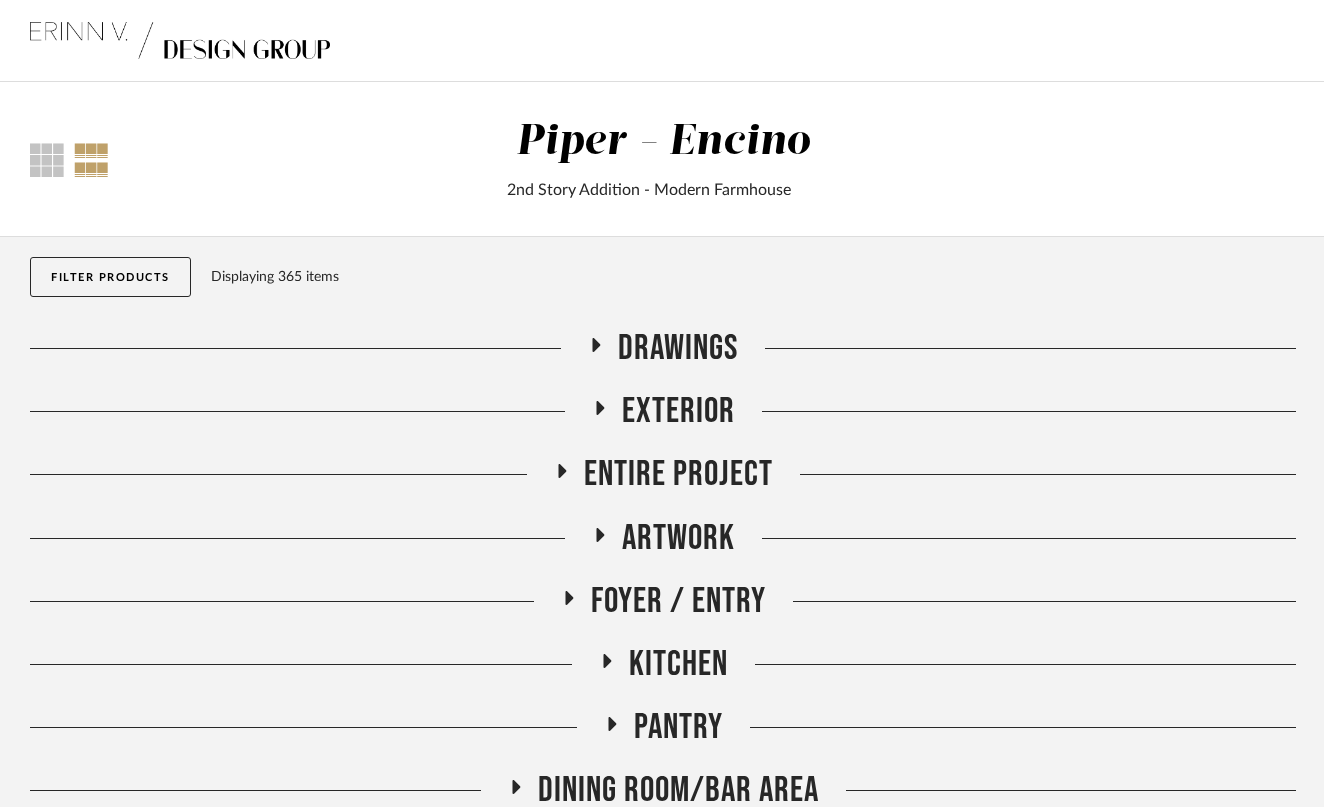 click 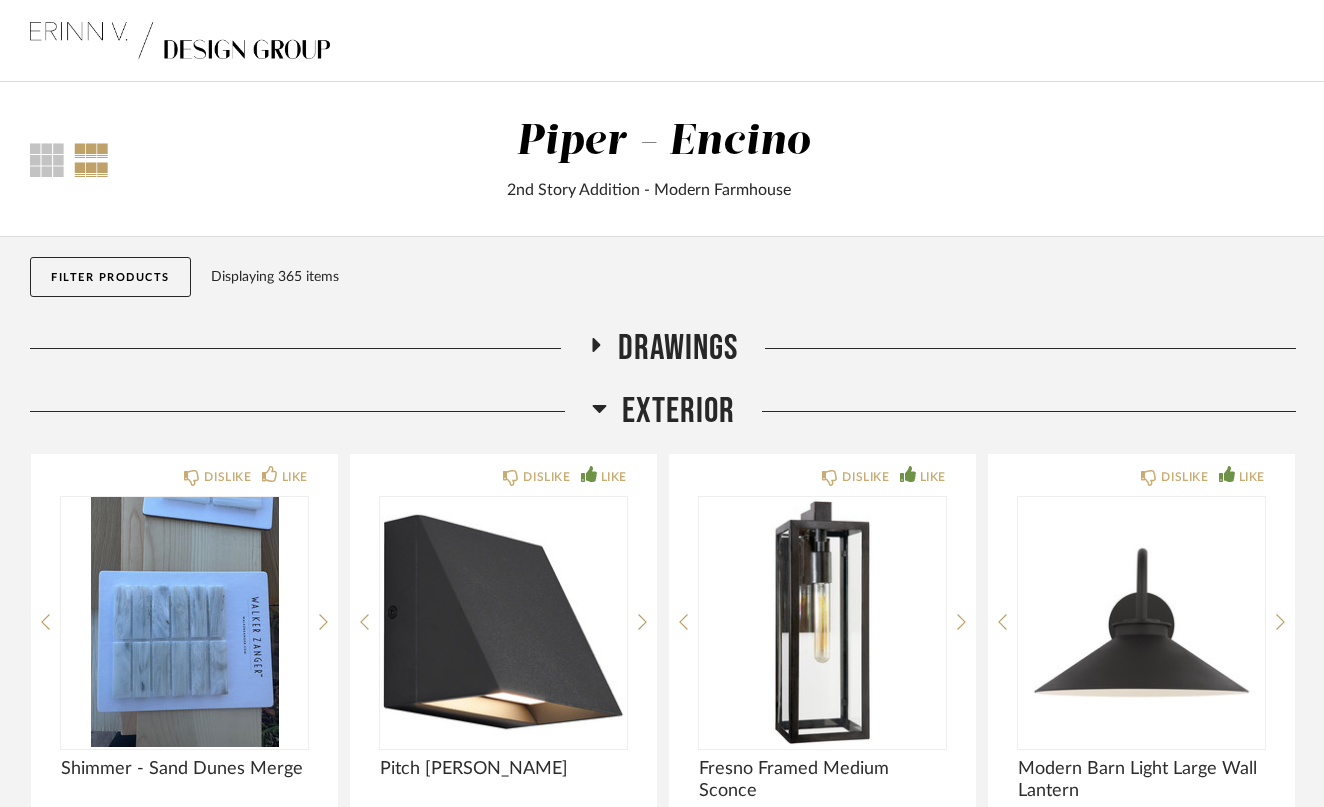 click 